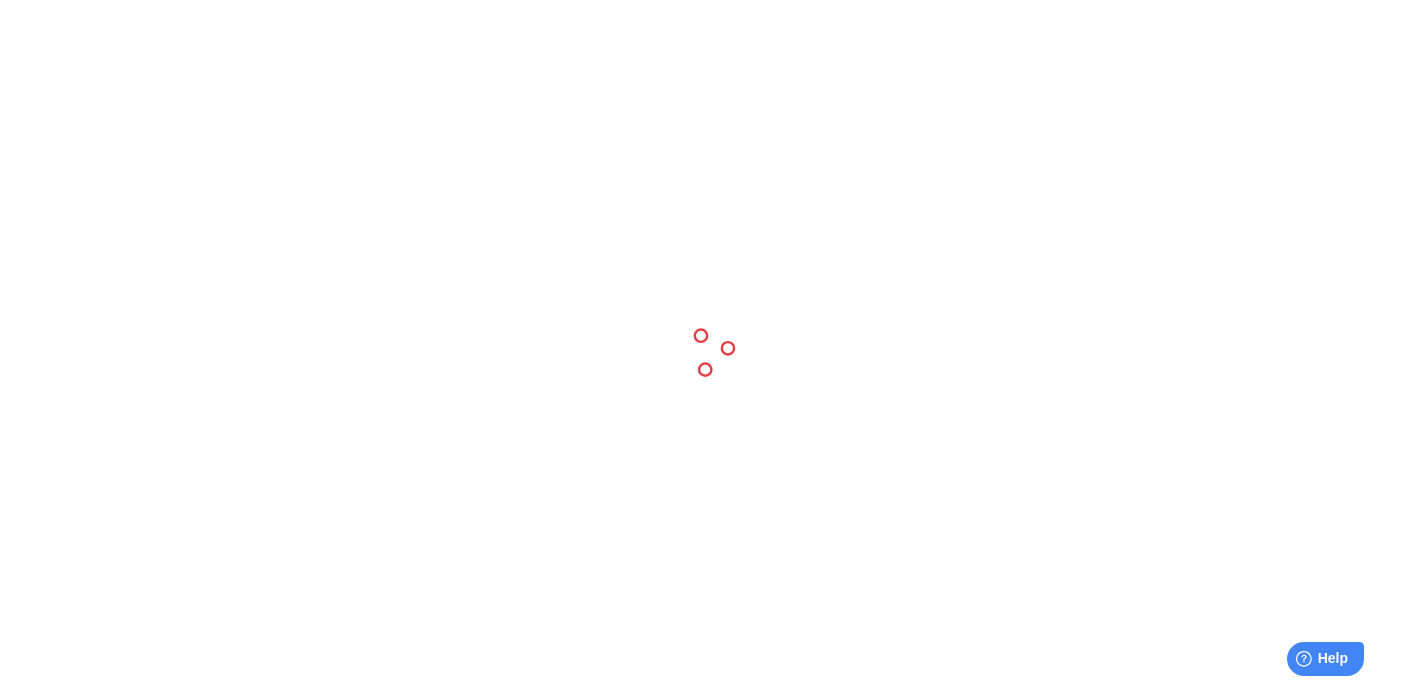 scroll, scrollTop: 0, scrollLeft: 0, axis: both 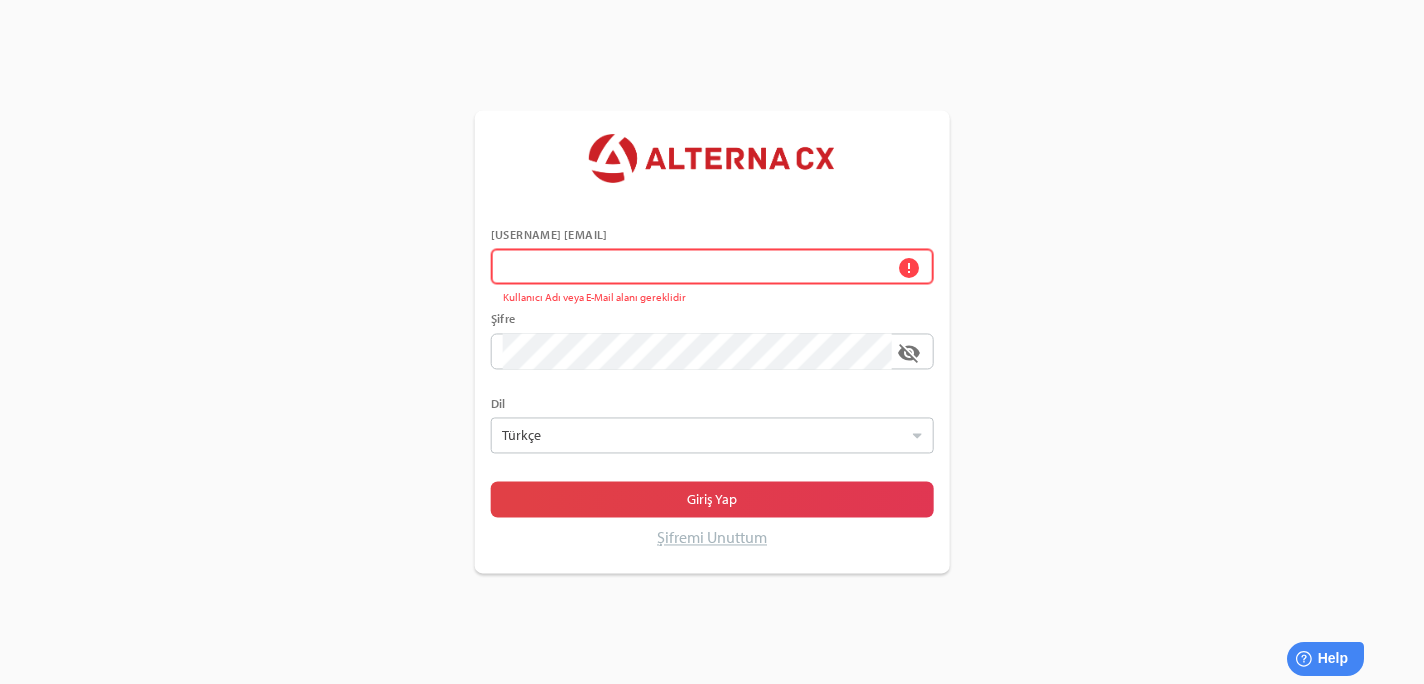 click on "error Kullanıcı Adı veya E-Mail alanı gereklidir" at bounding box center (697, 267) 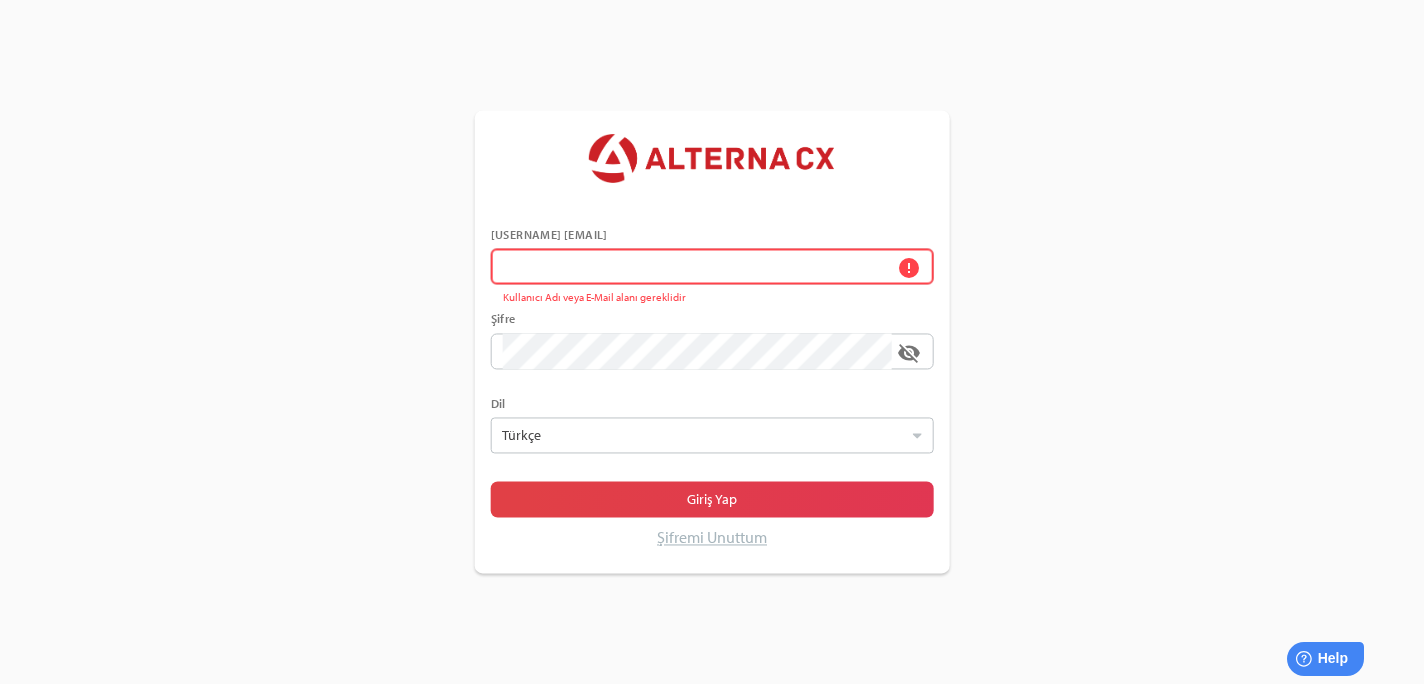type on "******" 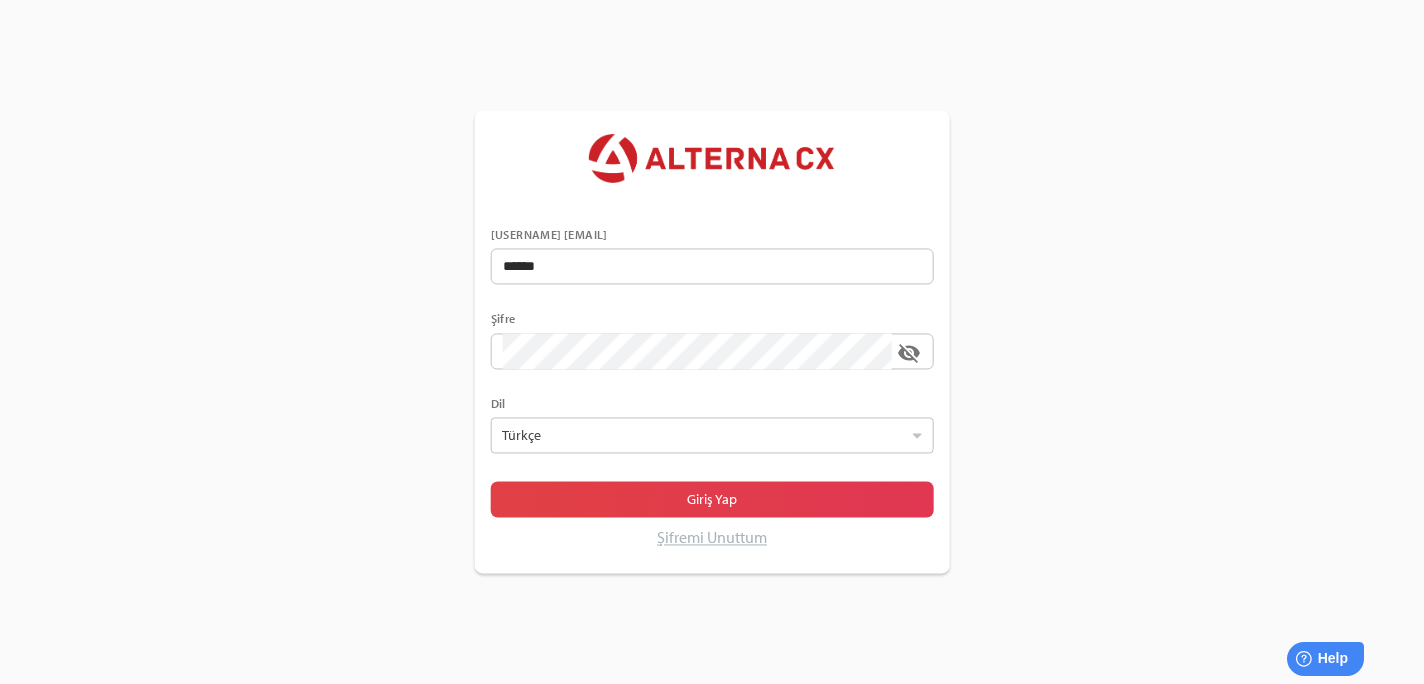click on "Şifremi Unuttum" at bounding box center [712, 538] 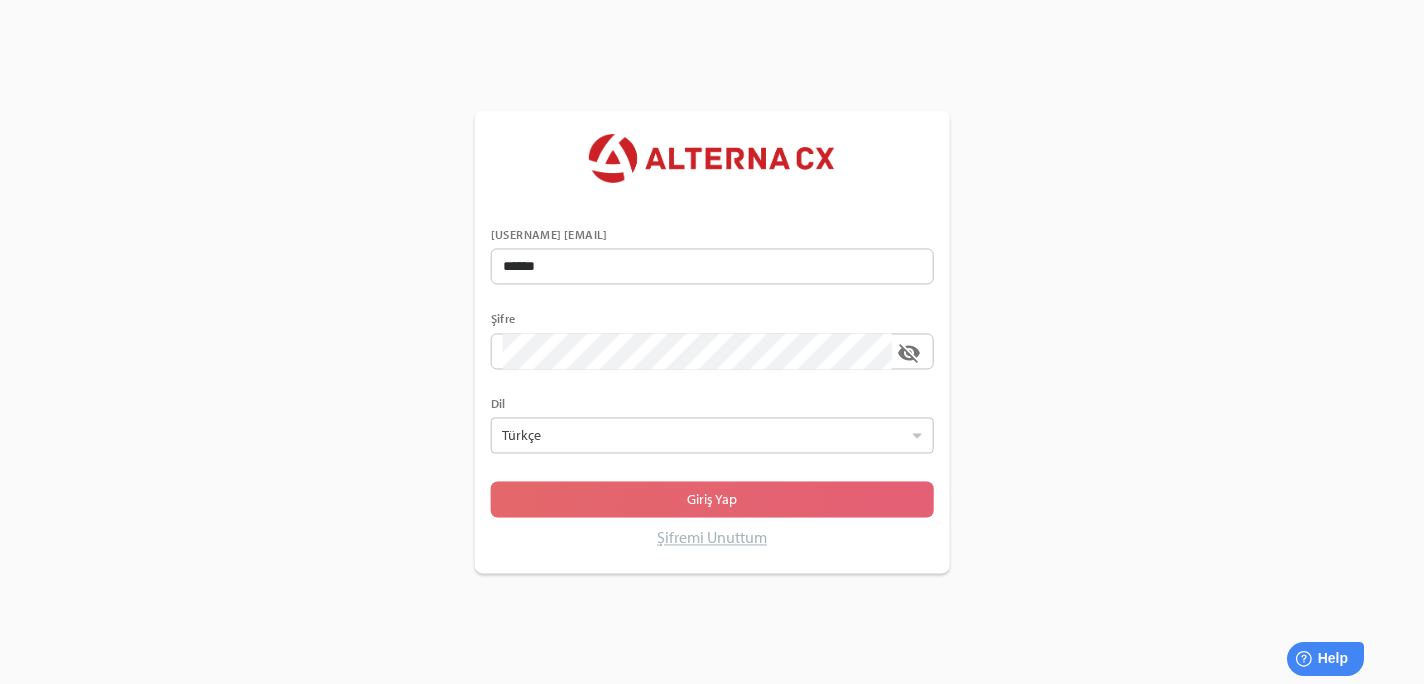 click on "Giriş Yap" at bounding box center (712, 500) 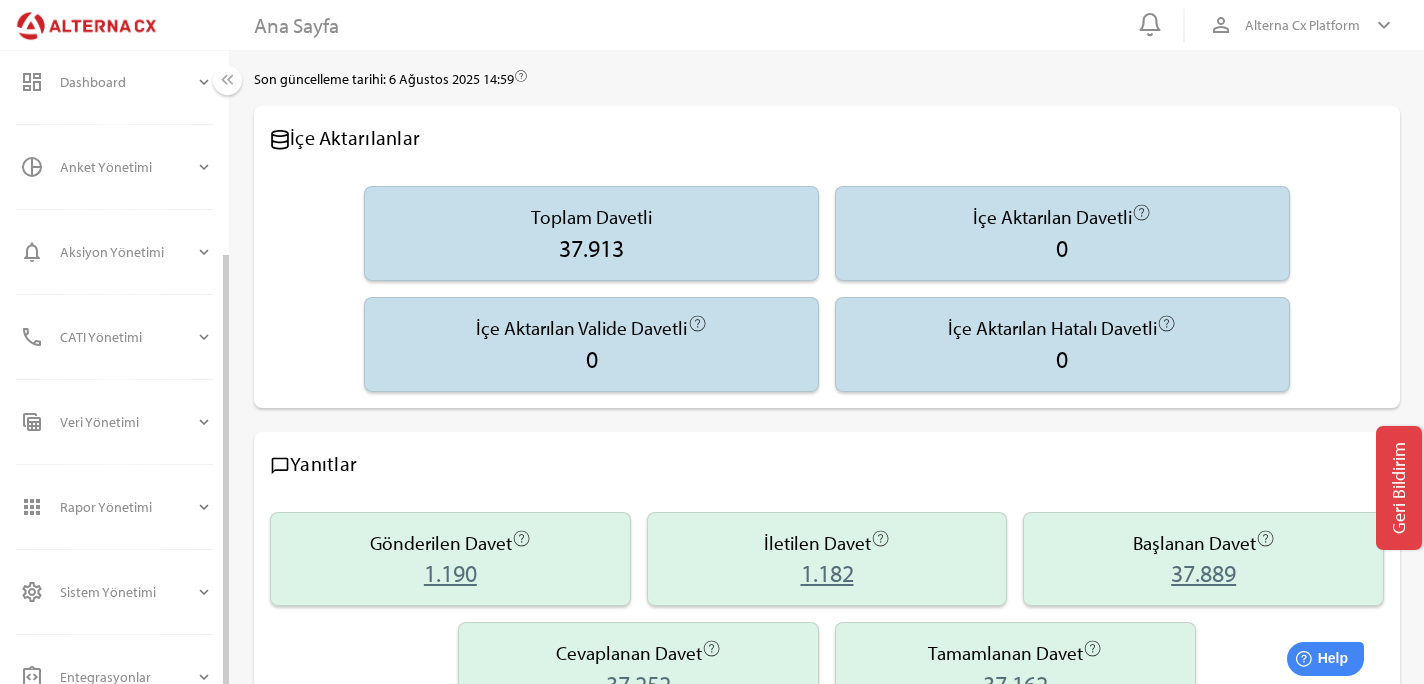 scroll, scrollTop: 301, scrollLeft: 0, axis: vertical 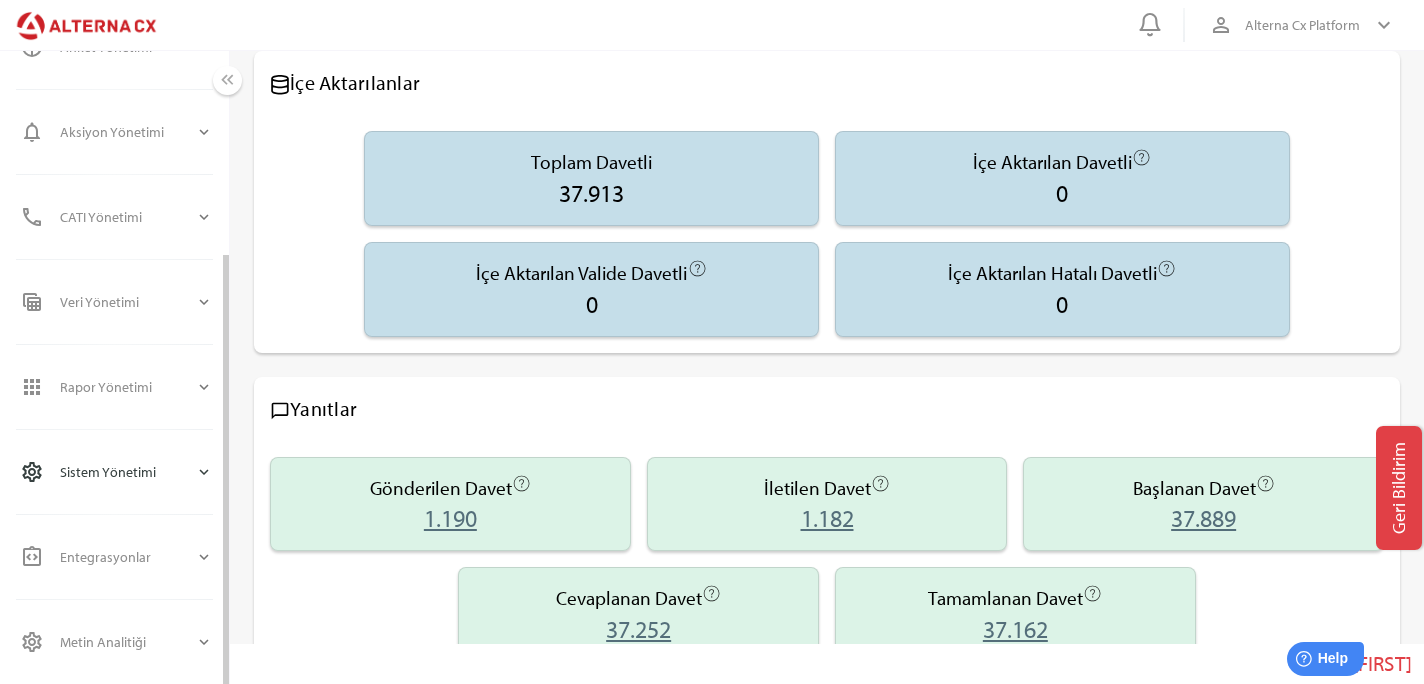 click on "Sistem Yönetimi" at bounding box center (127, 472) 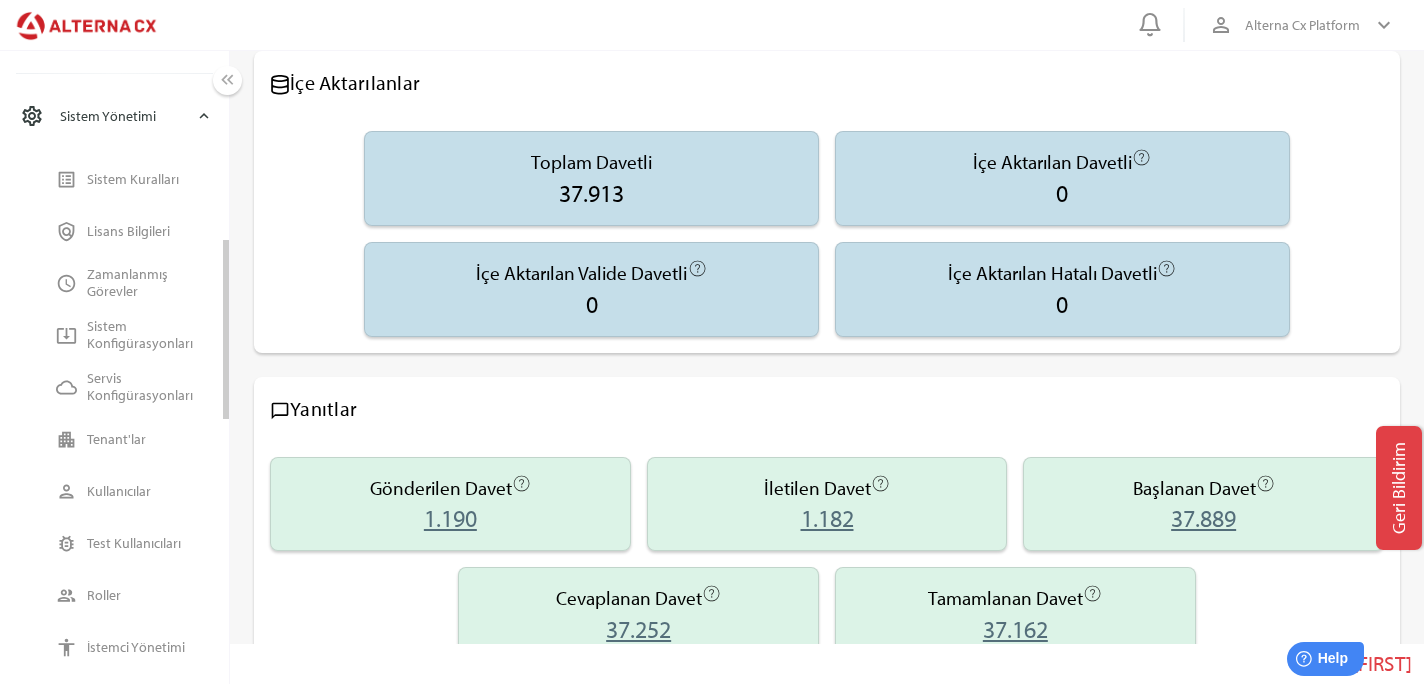 scroll, scrollTop: 669, scrollLeft: 0, axis: vertical 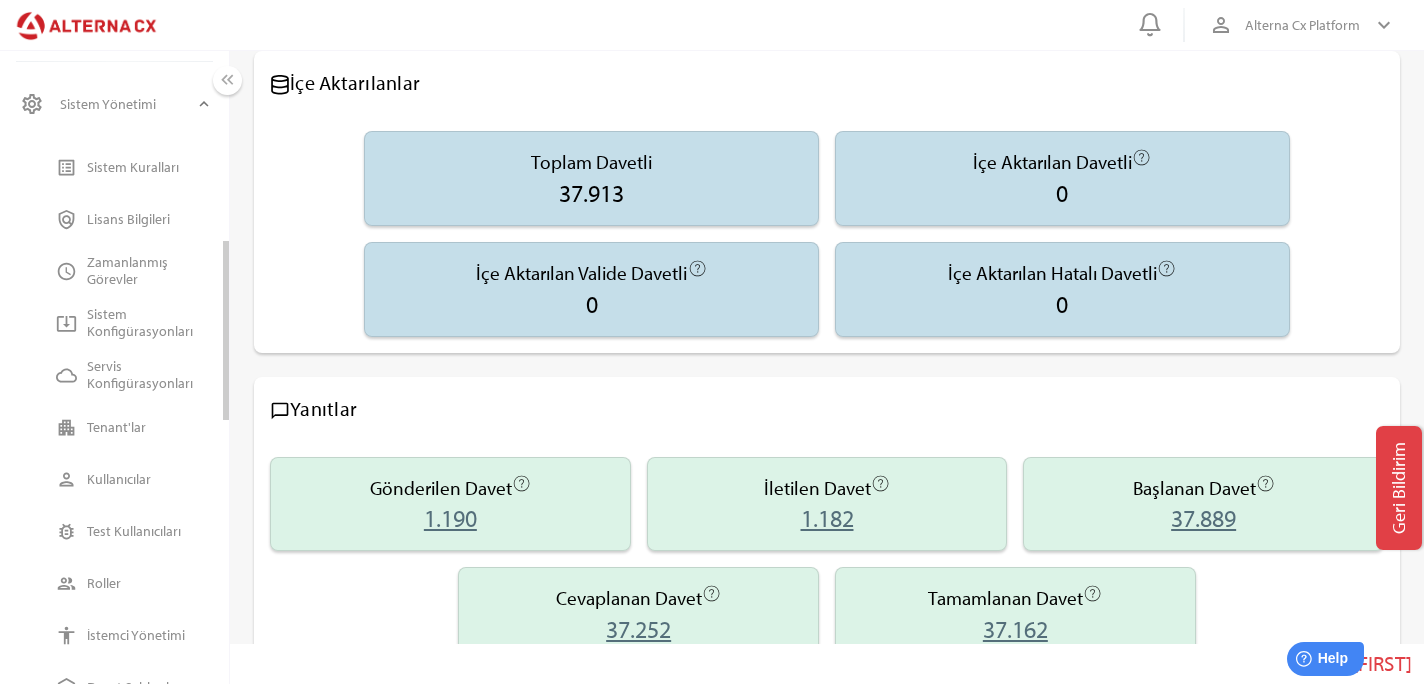 click on "Kullanıcılar" at bounding box center [150, 479] 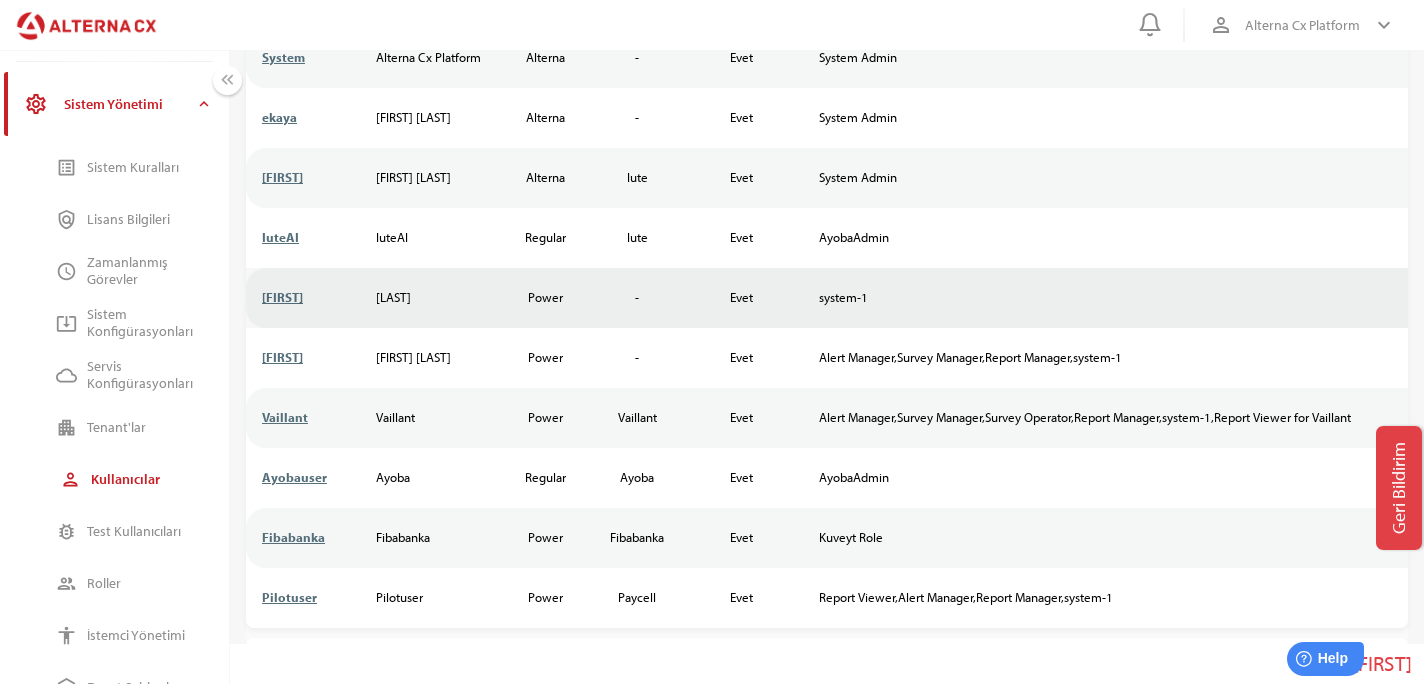 scroll, scrollTop: 189, scrollLeft: 0, axis: vertical 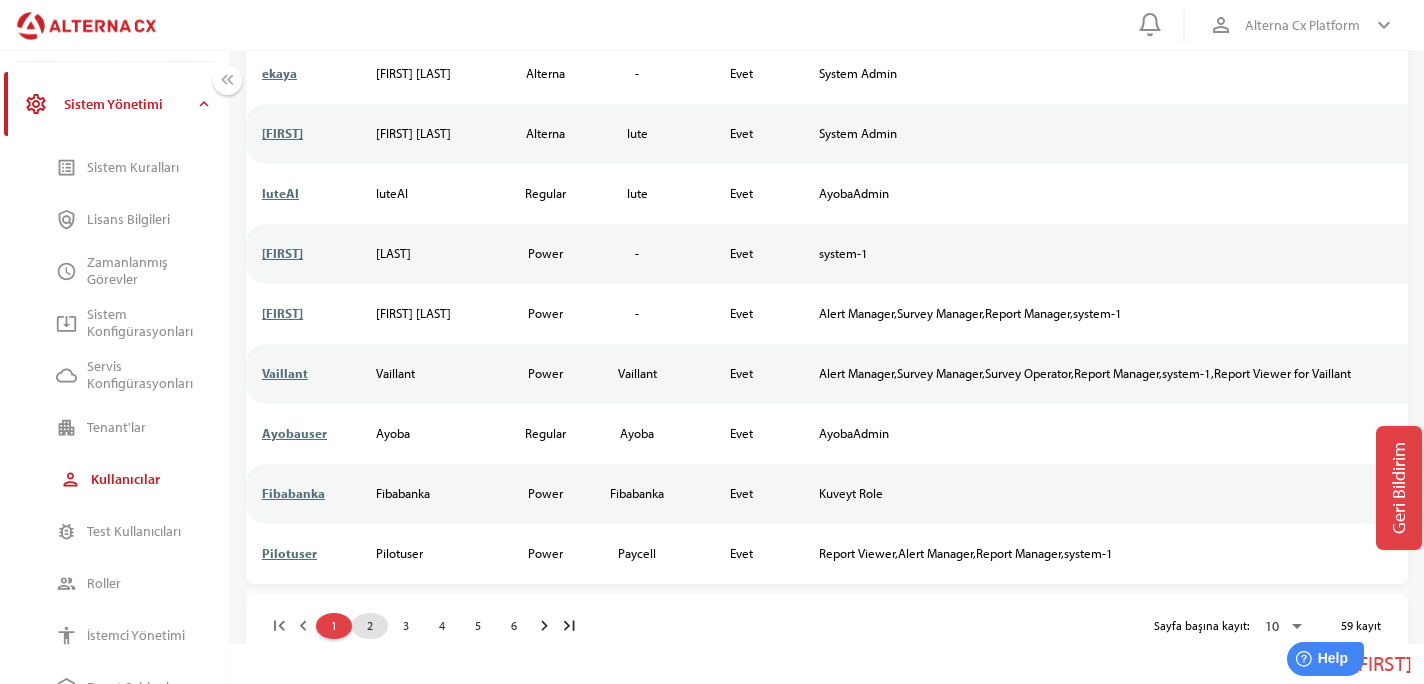 click on "2" at bounding box center [370, 626] 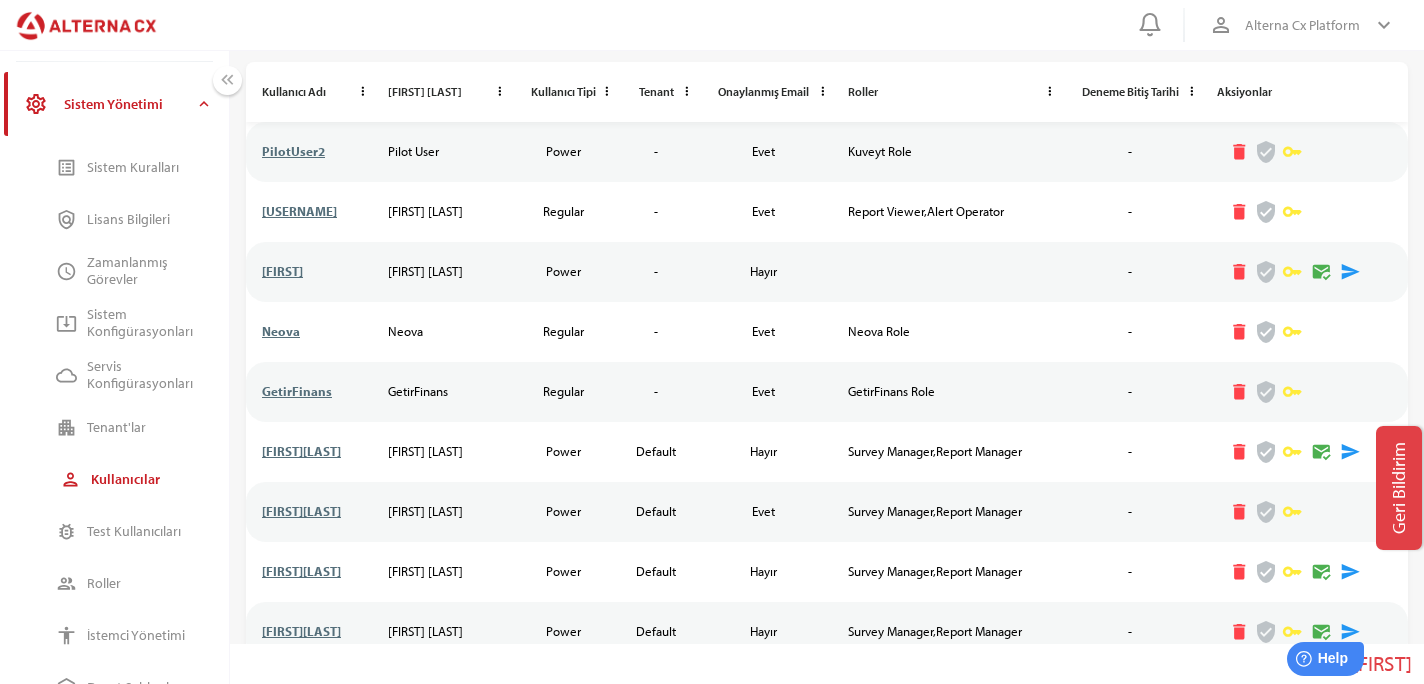 scroll, scrollTop: 58, scrollLeft: 0, axis: vertical 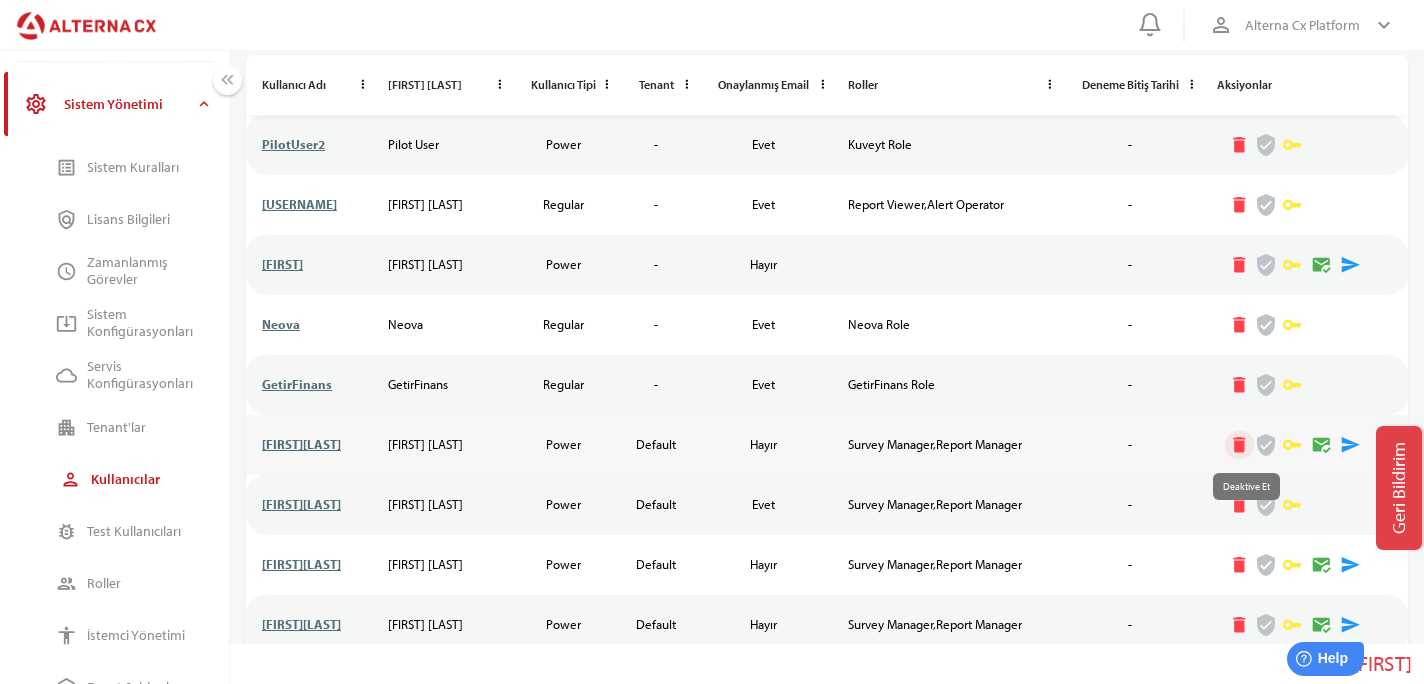 click on "delete" at bounding box center (1240, 445) 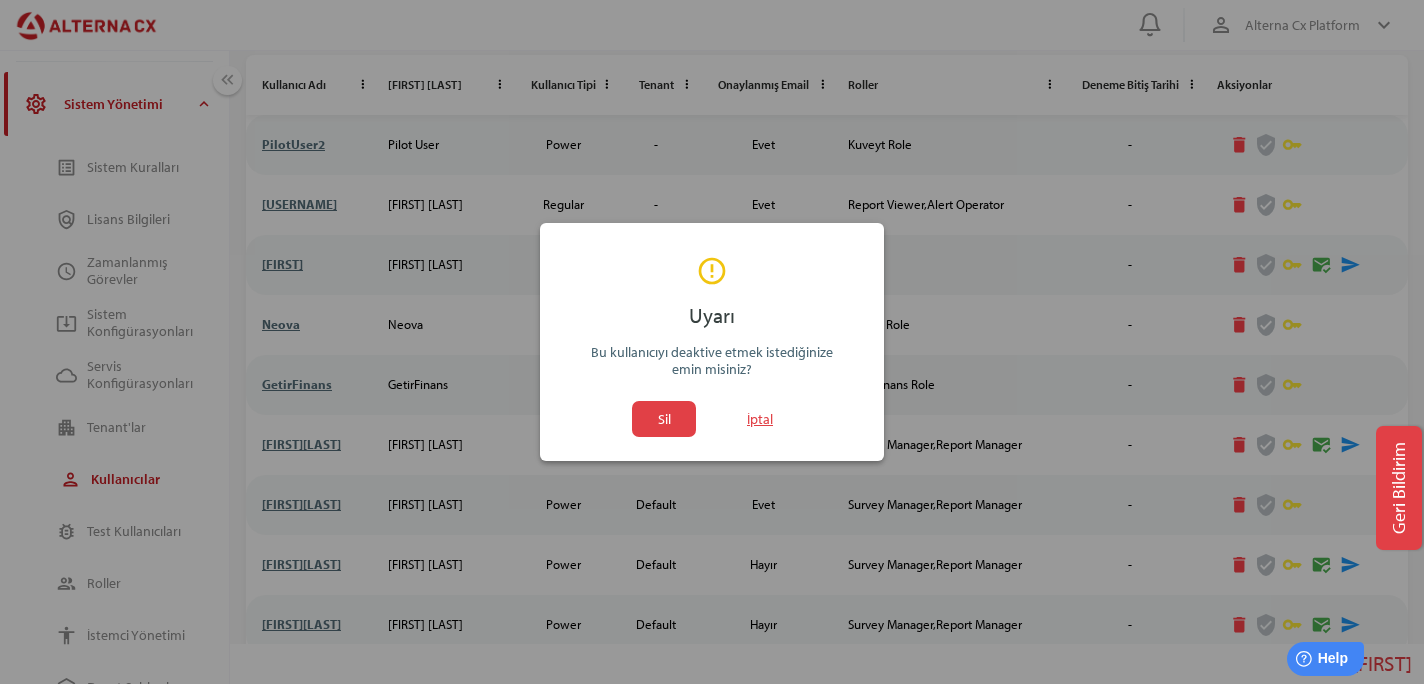click on "Sil İptal" at bounding box center [712, 419] 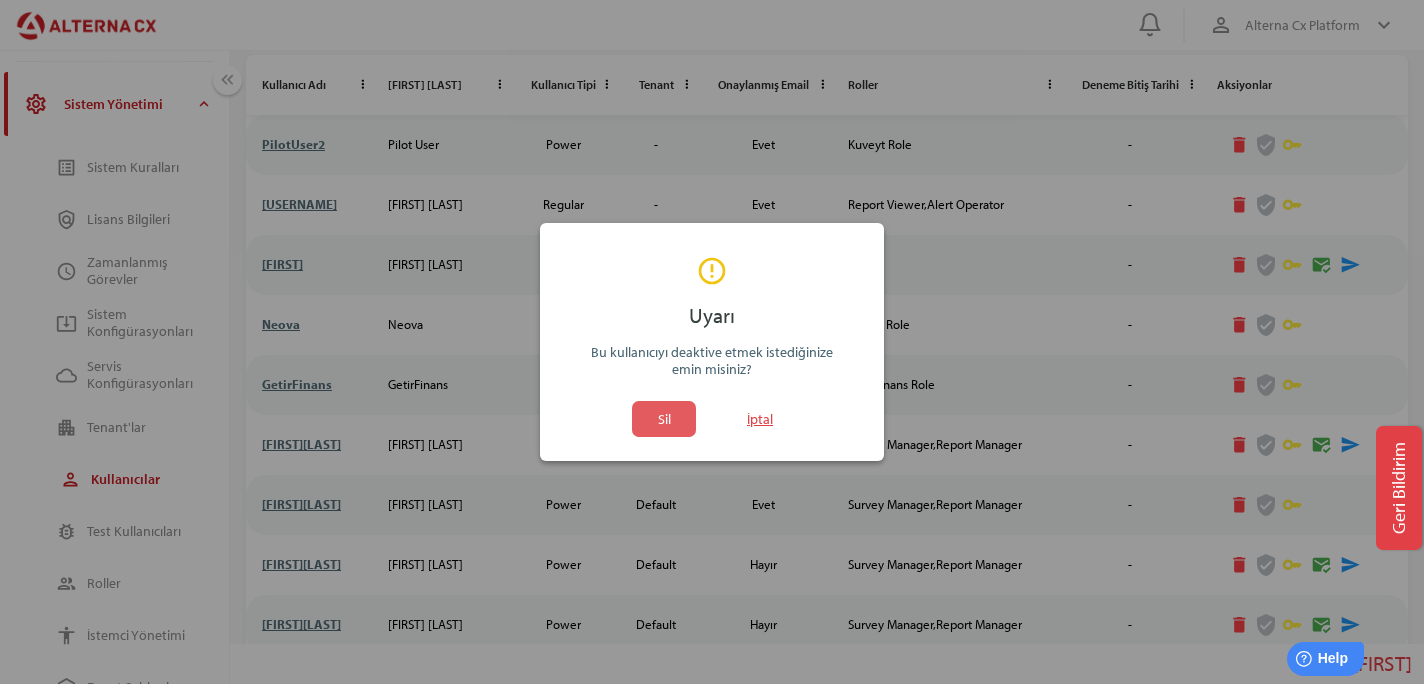 click on "Sil" at bounding box center [664, 419] 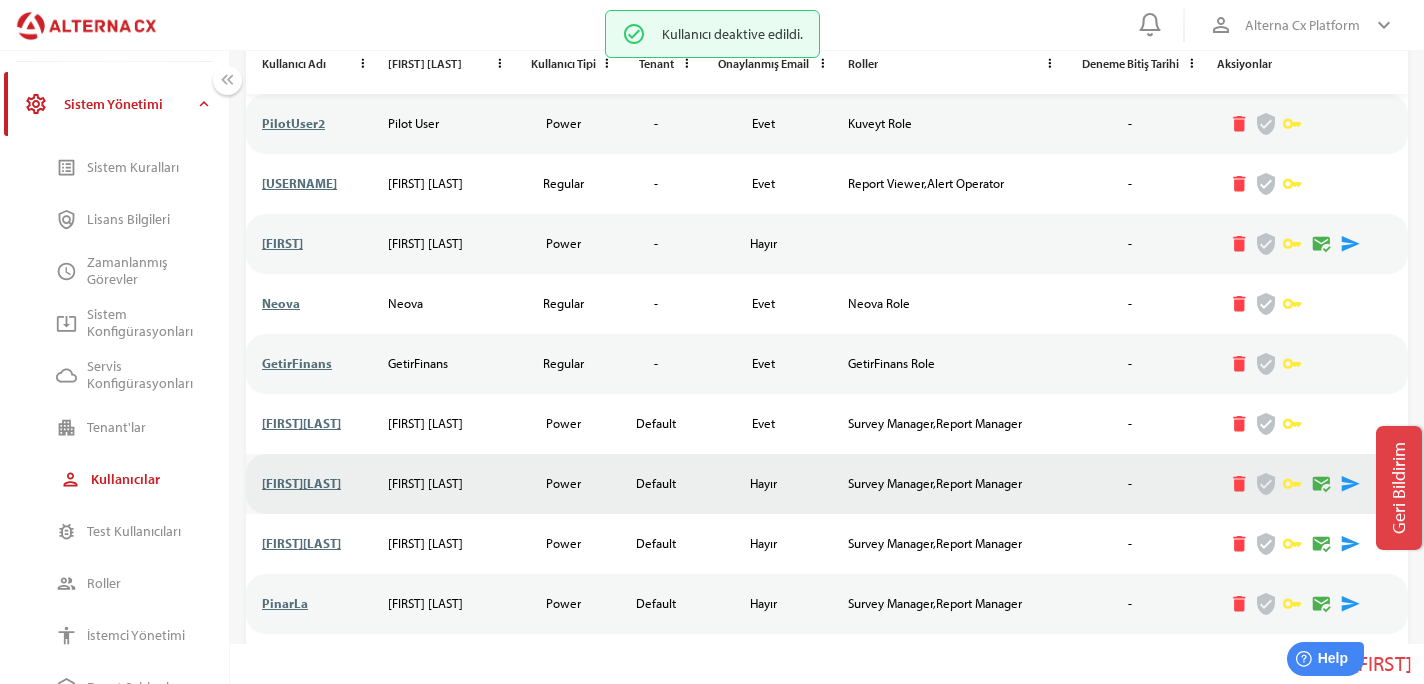 scroll, scrollTop: 81, scrollLeft: 0, axis: vertical 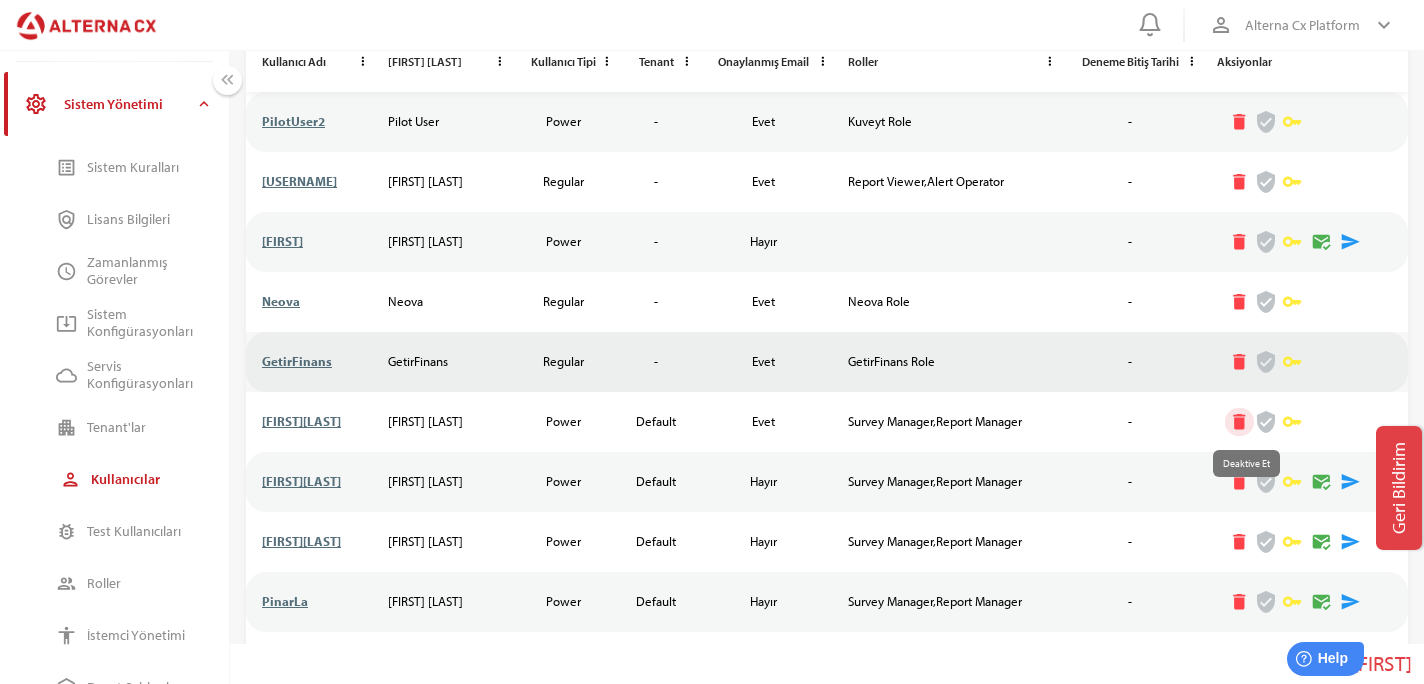 drag, startPoint x: 1249, startPoint y: 422, endPoint x: 583, endPoint y: 353, distance: 669.56476 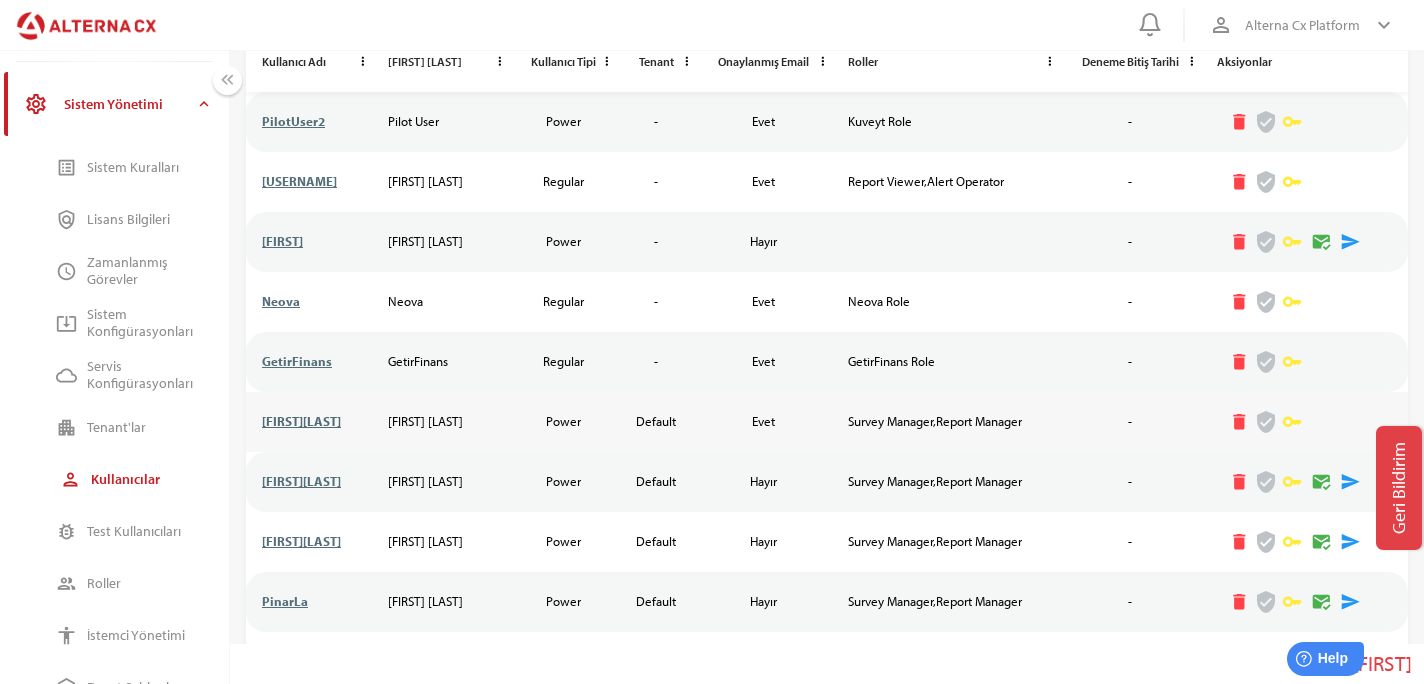 click on "[FIRST][LAST]" at bounding box center (301, 421) 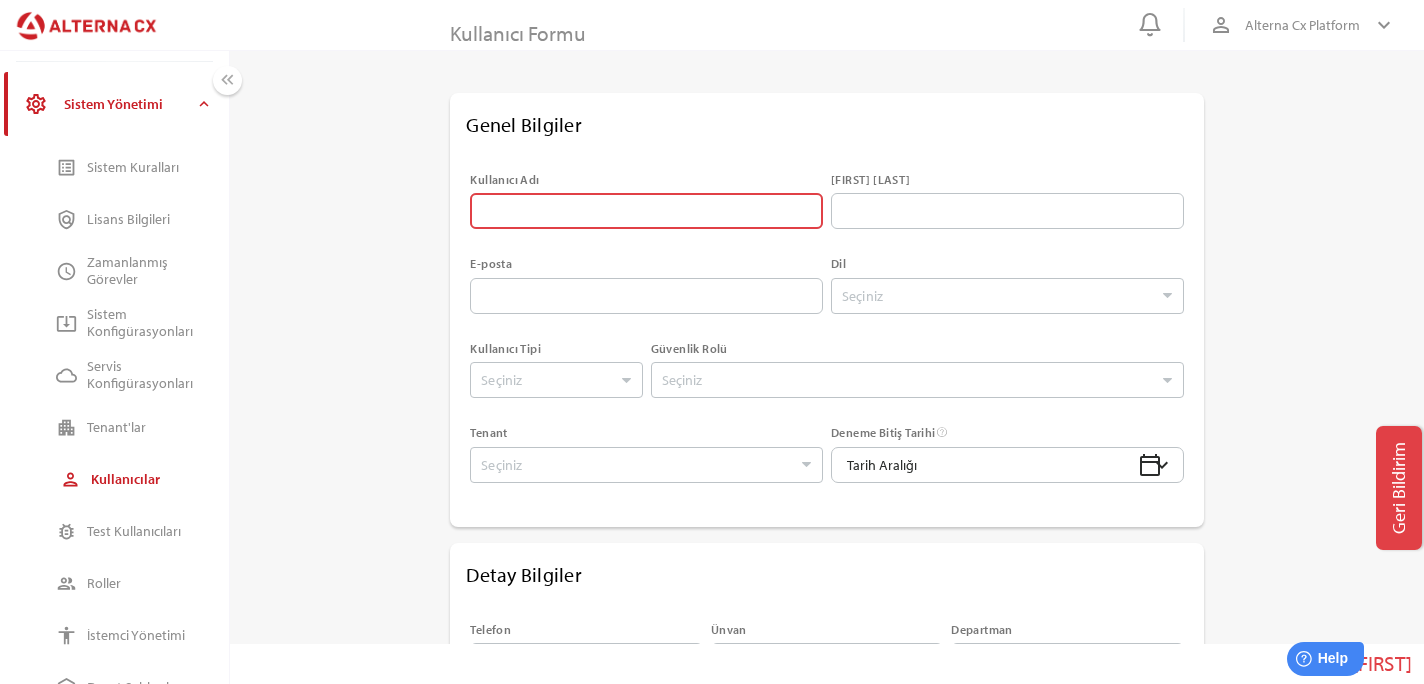 scroll, scrollTop: 0, scrollLeft: 0, axis: both 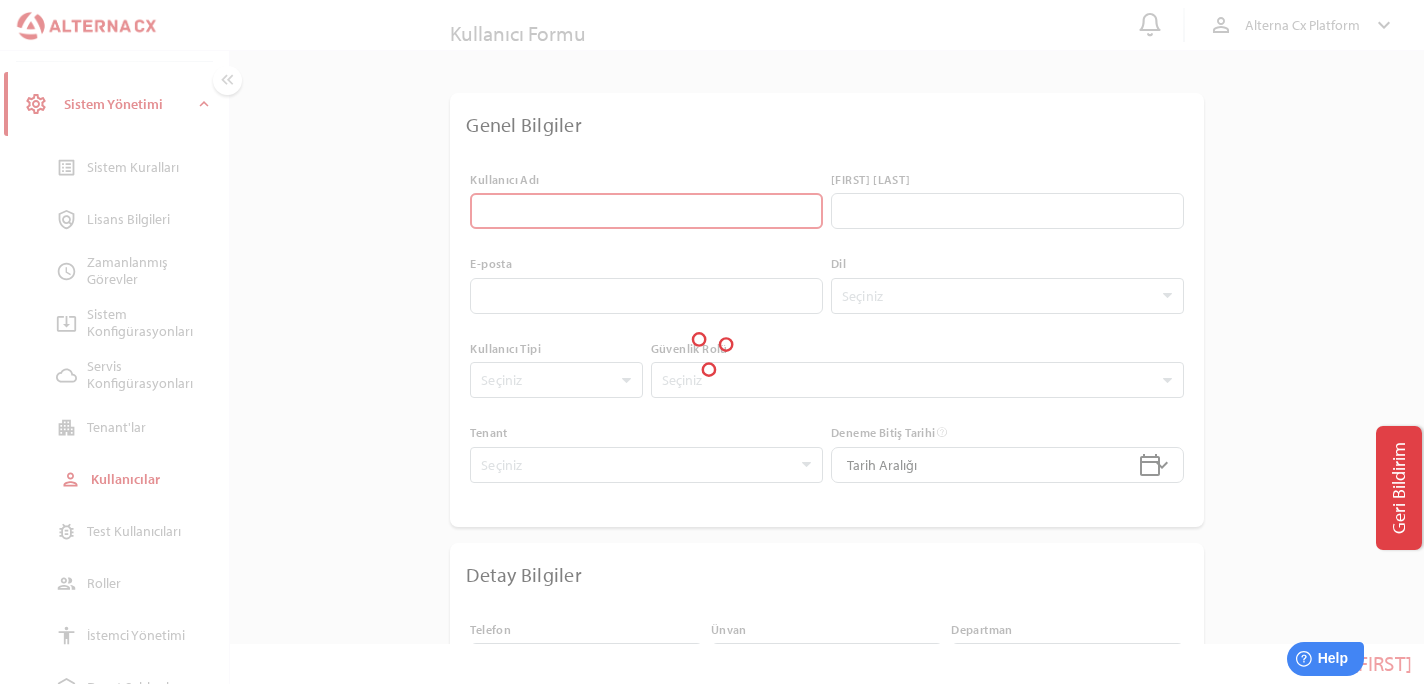 type on "**********" 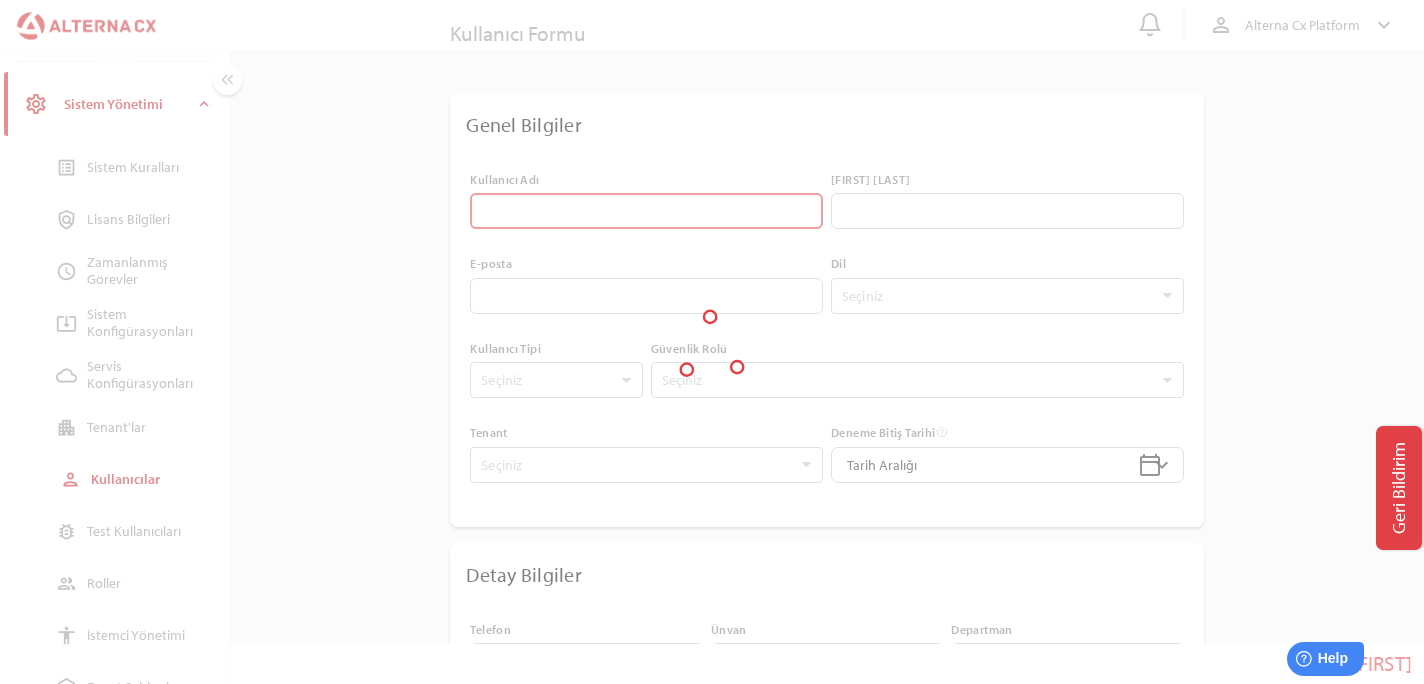 type on "**********" 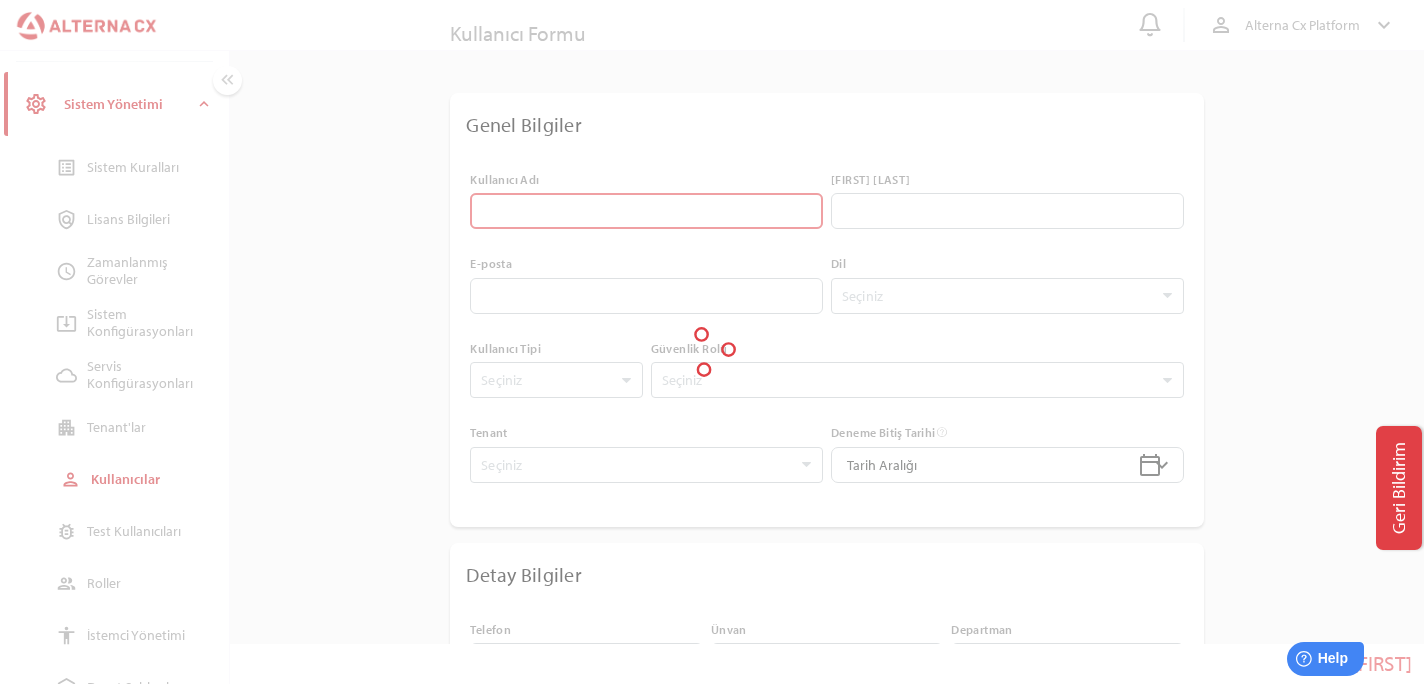 type on "**********" 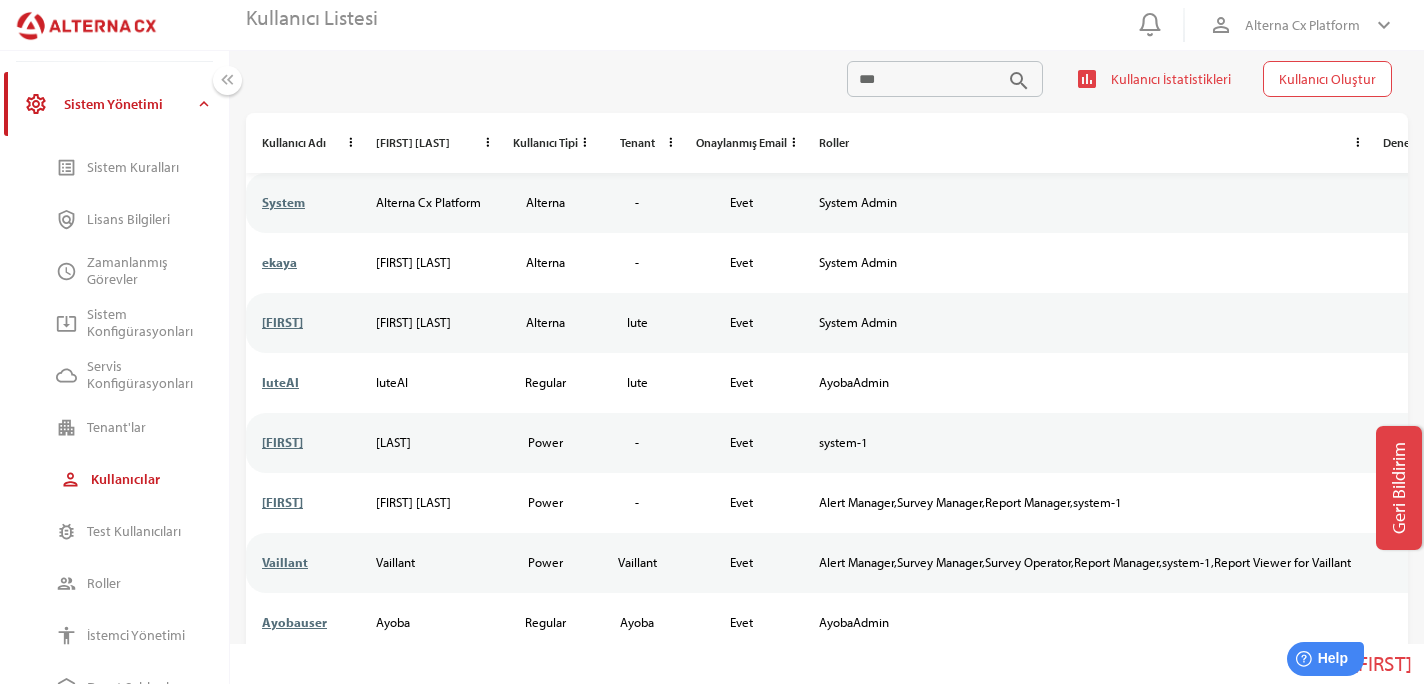 scroll, scrollTop: 189, scrollLeft: 0, axis: vertical 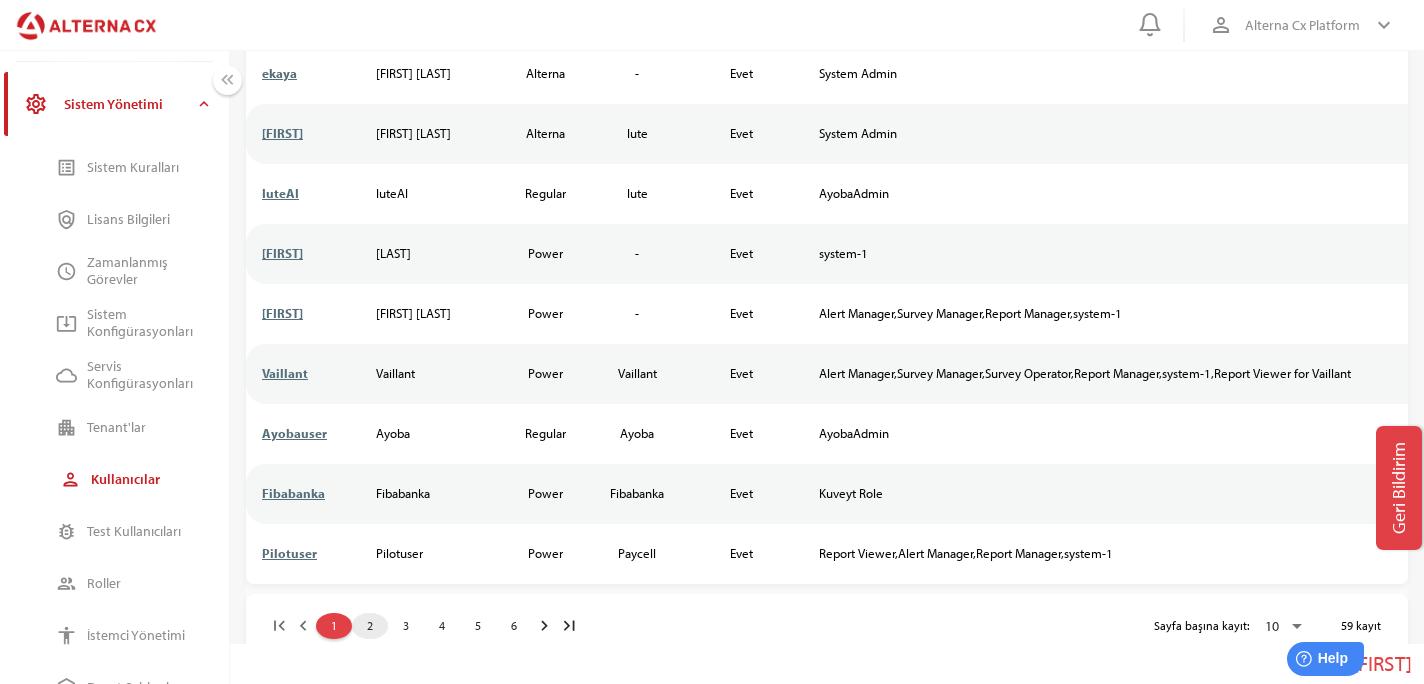 click on "2" at bounding box center (370, 626) 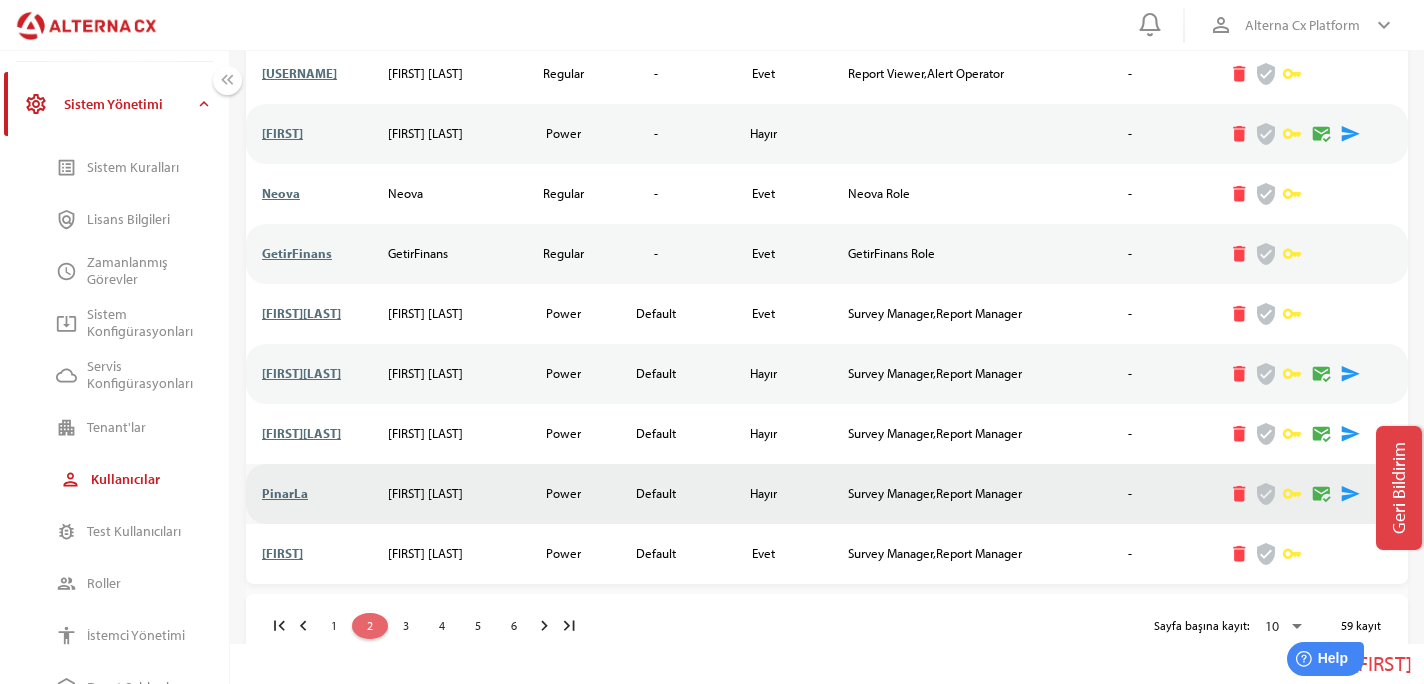 scroll, scrollTop: 189, scrollLeft: 0, axis: vertical 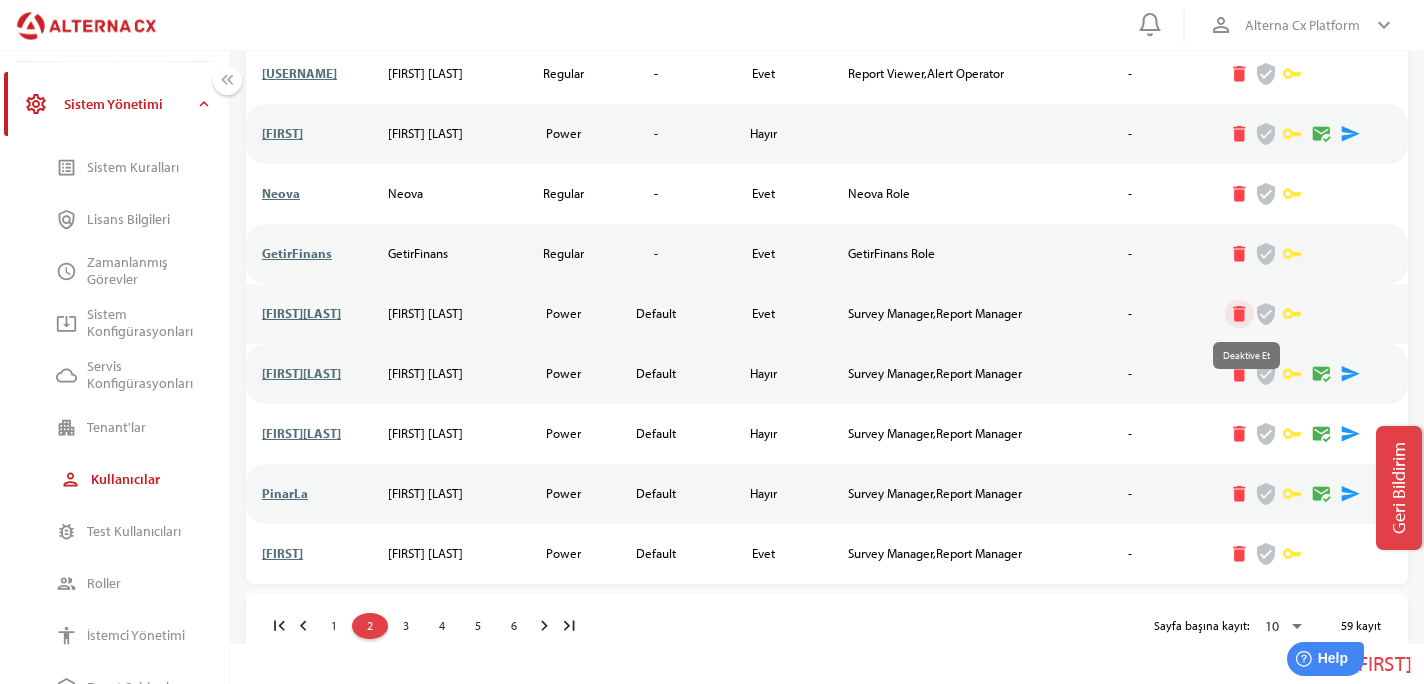 click on "delete" at bounding box center [1239, 314] 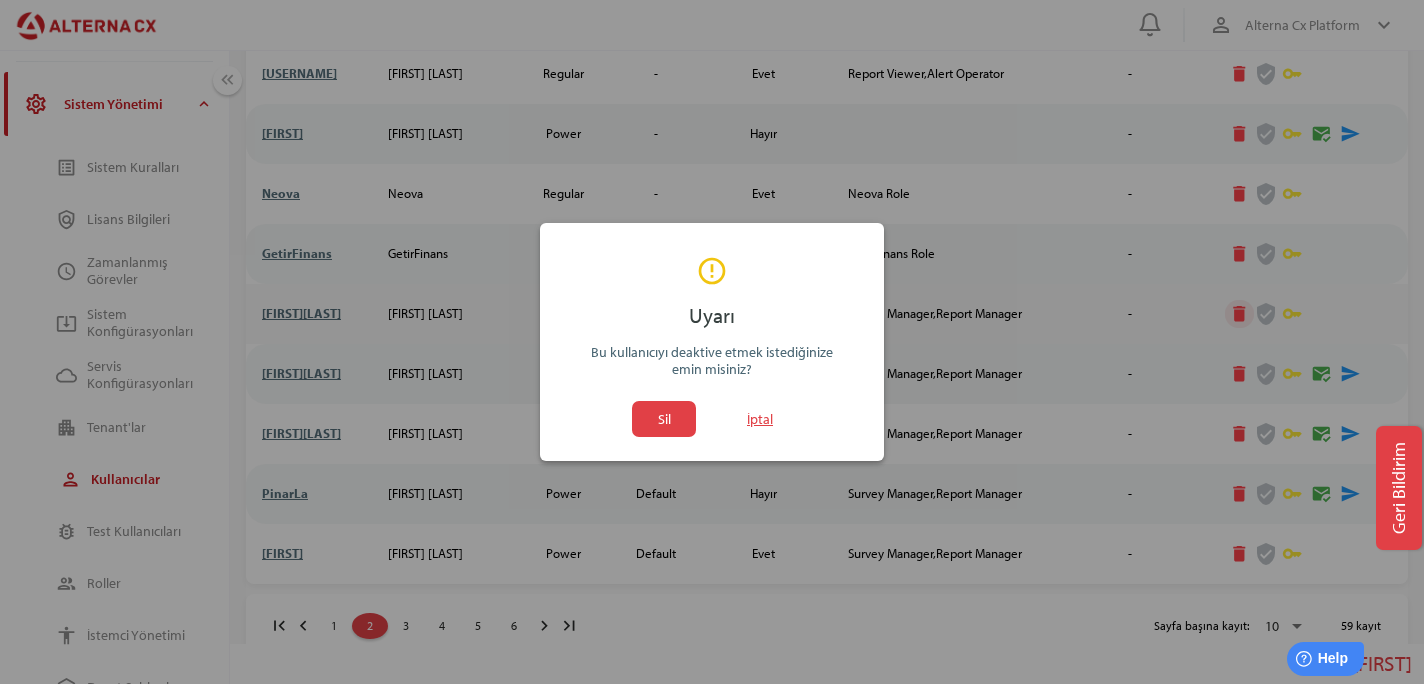 scroll, scrollTop: 0, scrollLeft: 0, axis: both 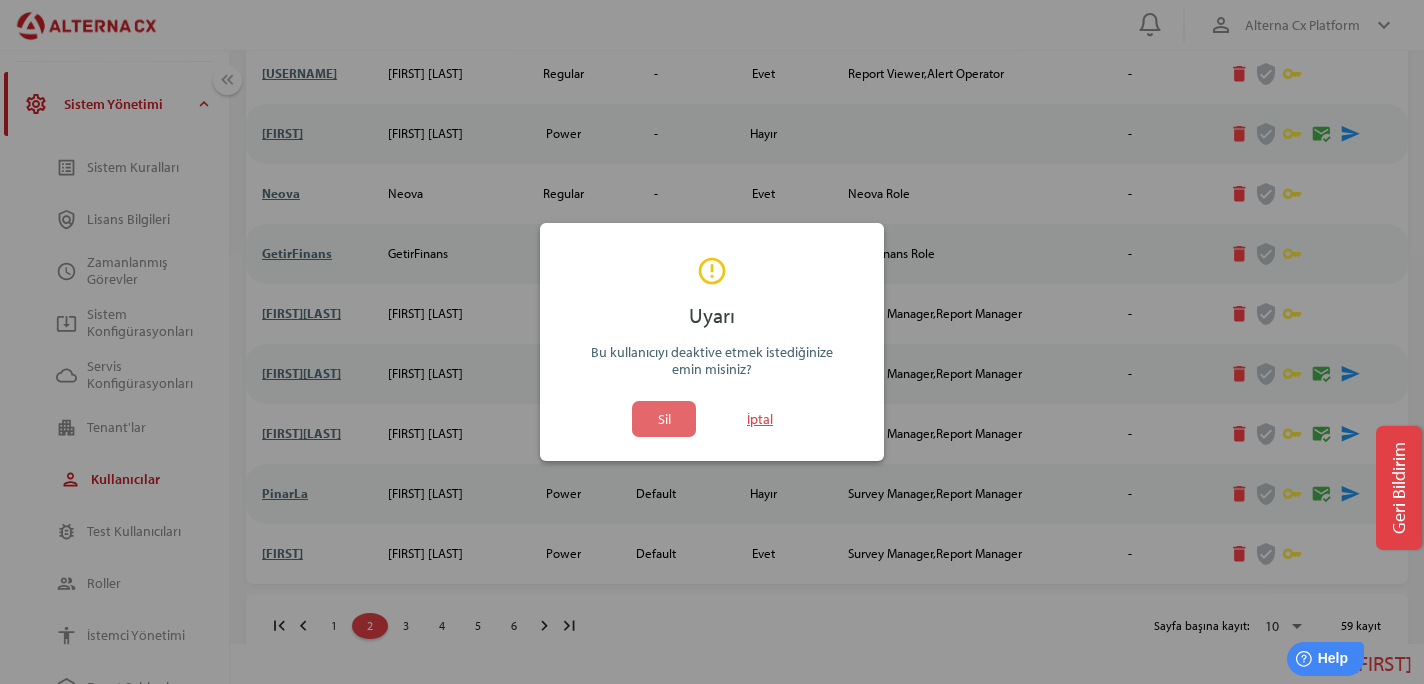 click on "Sil" at bounding box center [664, 419] 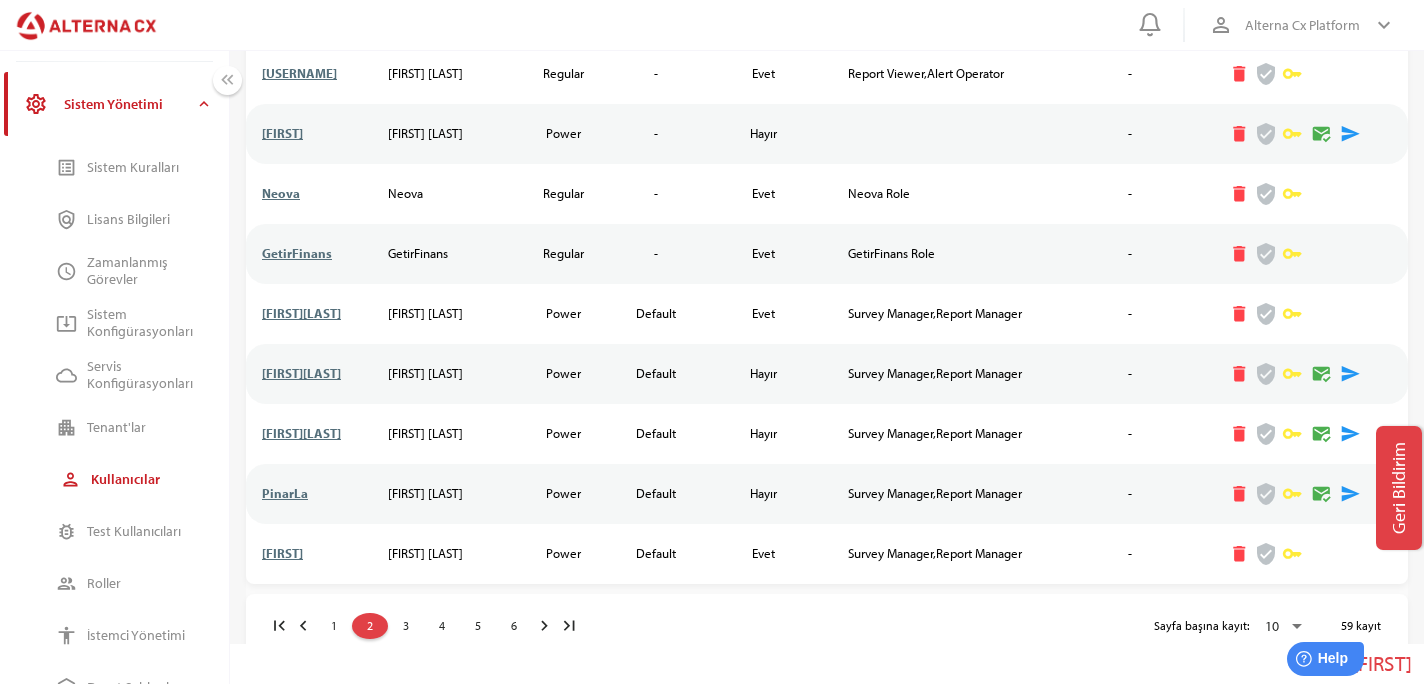 scroll, scrollTop: 189, scrollLeft: 0, axis: vertical 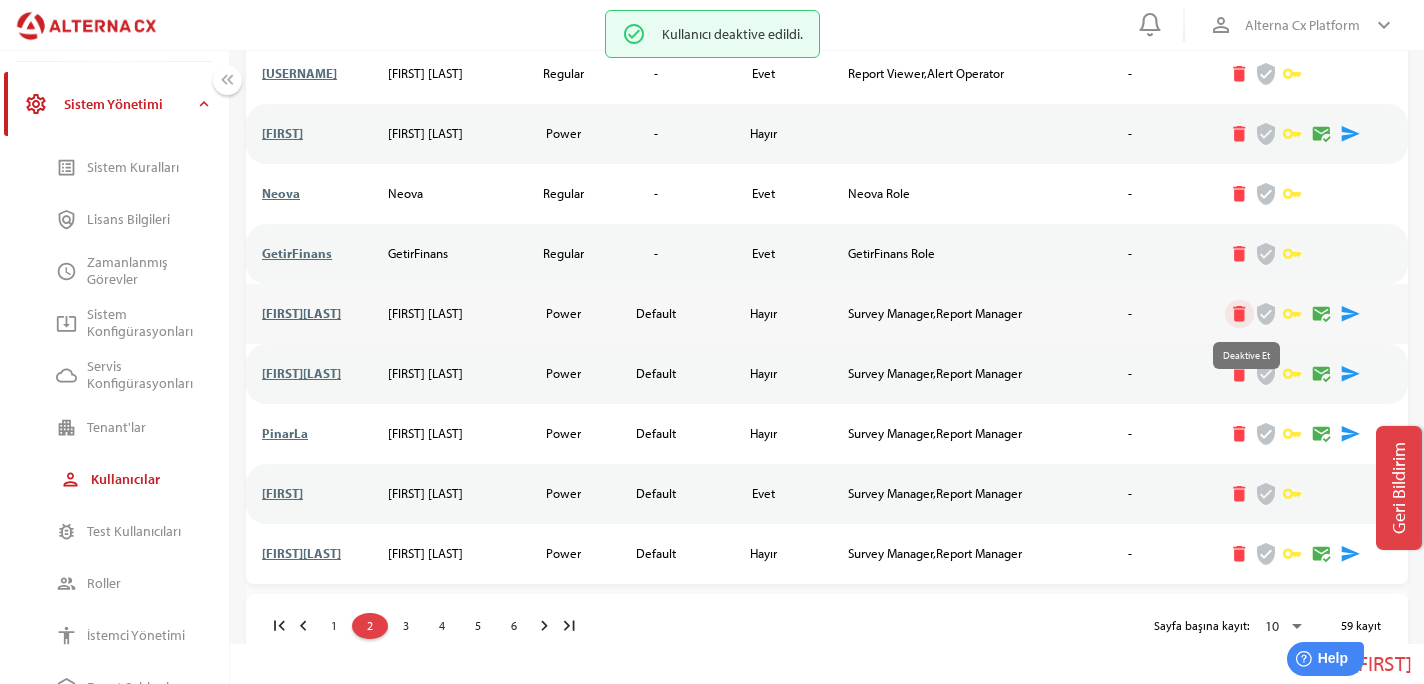 click on "delete" at bounding box center (1240, 314) 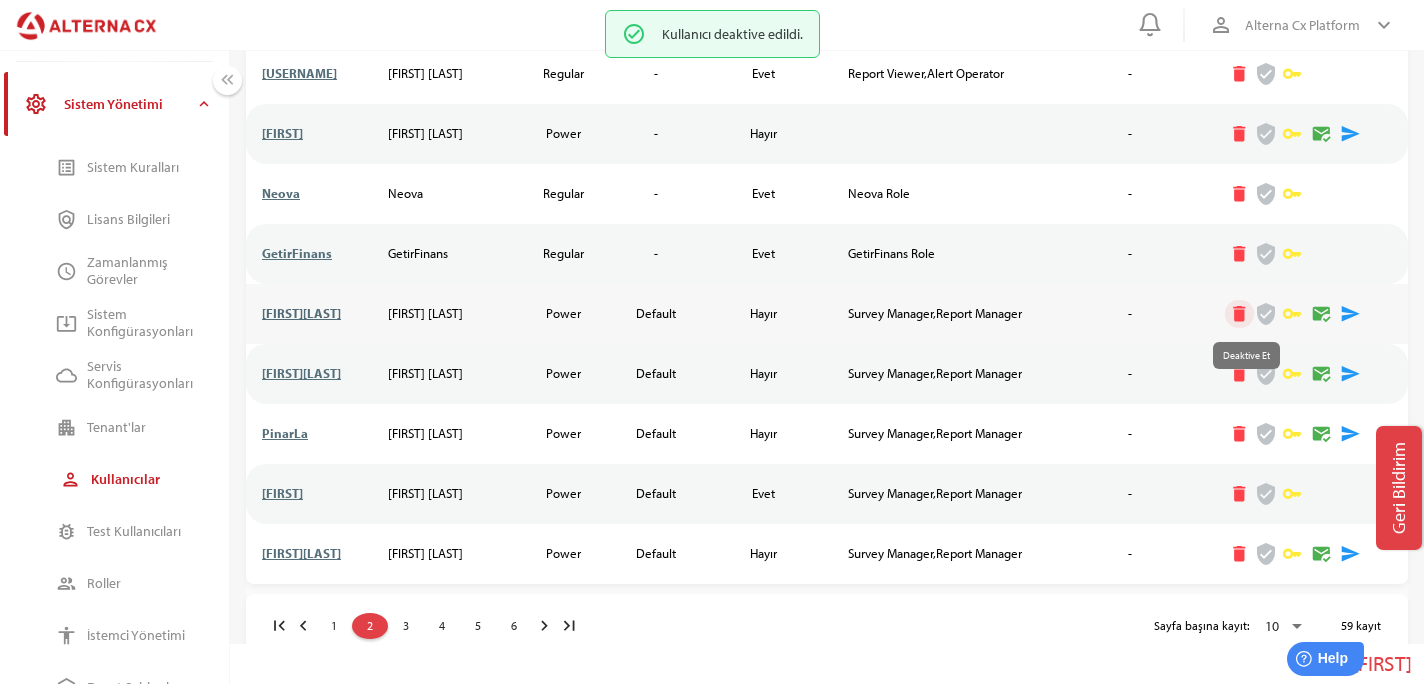 scroll, scrollTop: 0, scrollLeft: 0, axis: both 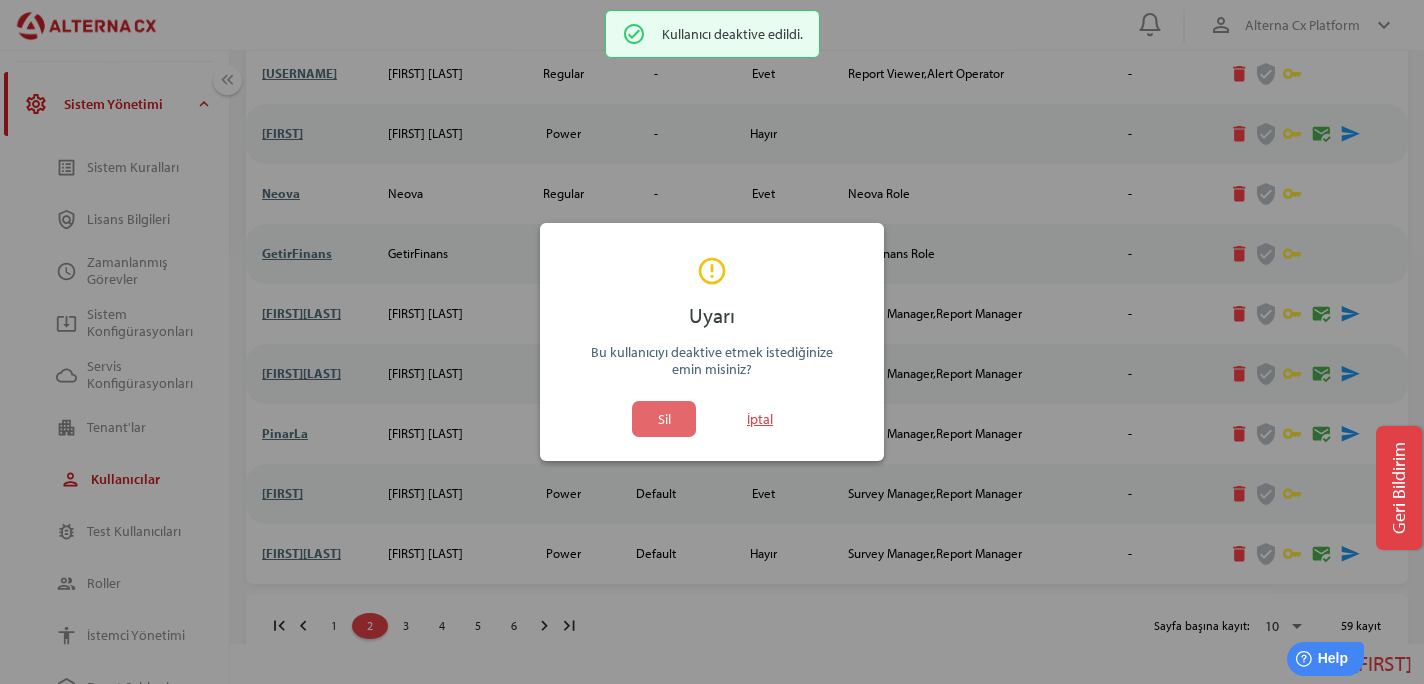 click on "Sil" at bounding box center (664, 419) 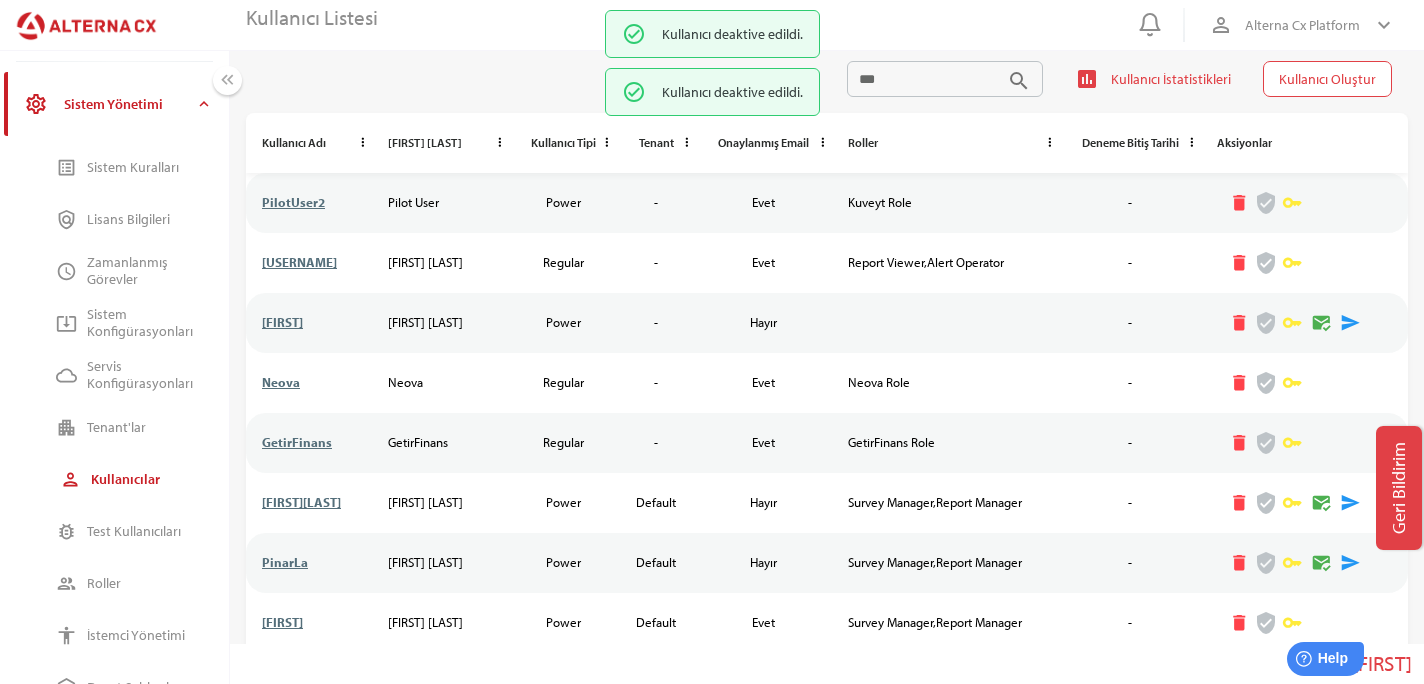 scroll, scrollTop: 189, scrollLeft: 0, axis: vertical 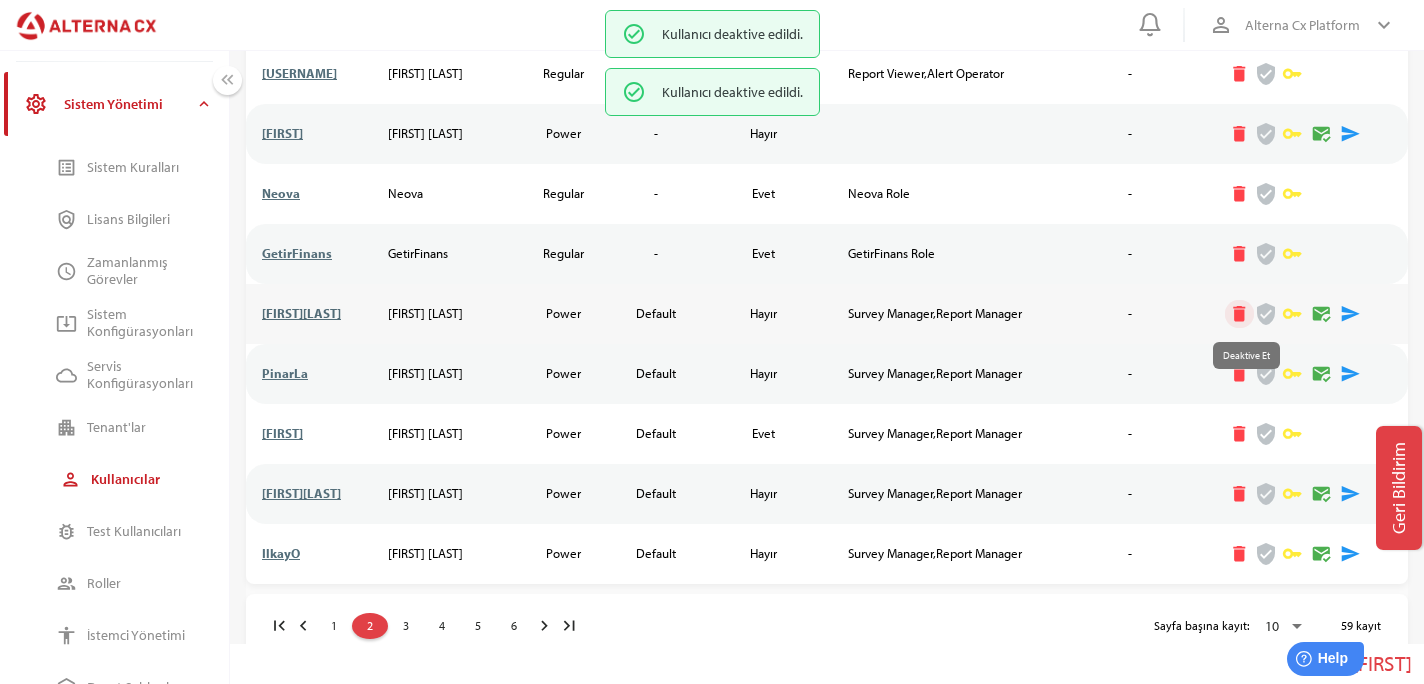 click on "delete" at bounding box center (1240, 314) 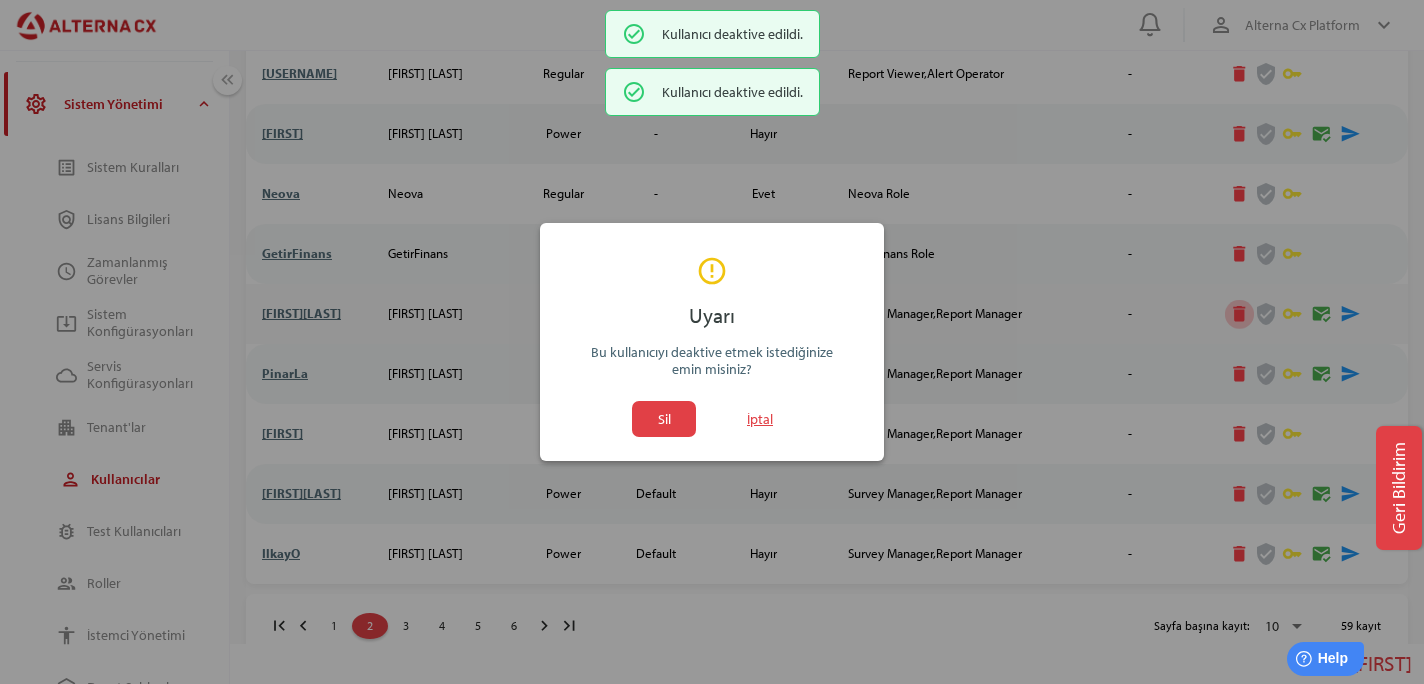 scroll, scrollTop: 0, scrollLeft: 0, axis: both 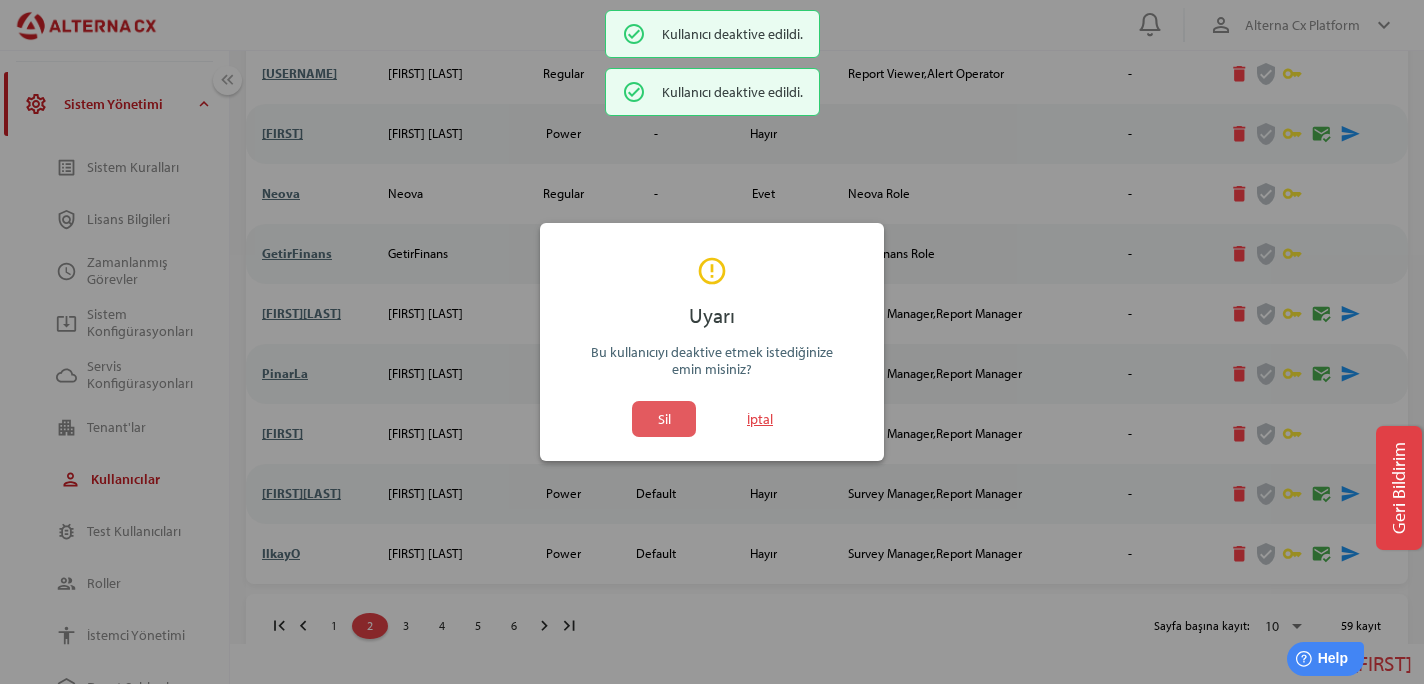 click on "Sil" at bounding box center [664, 419] 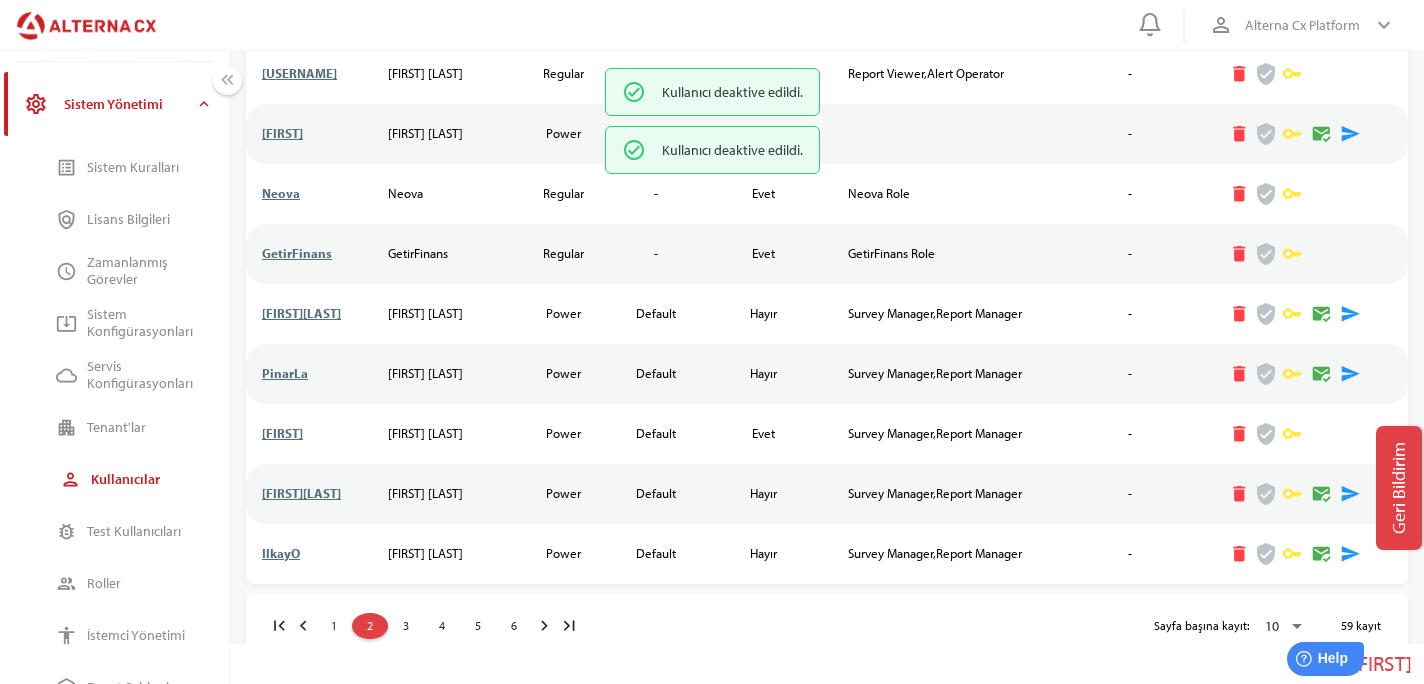 scroll, scrollTop: 189, scrollLeft: 0, axis: vertical 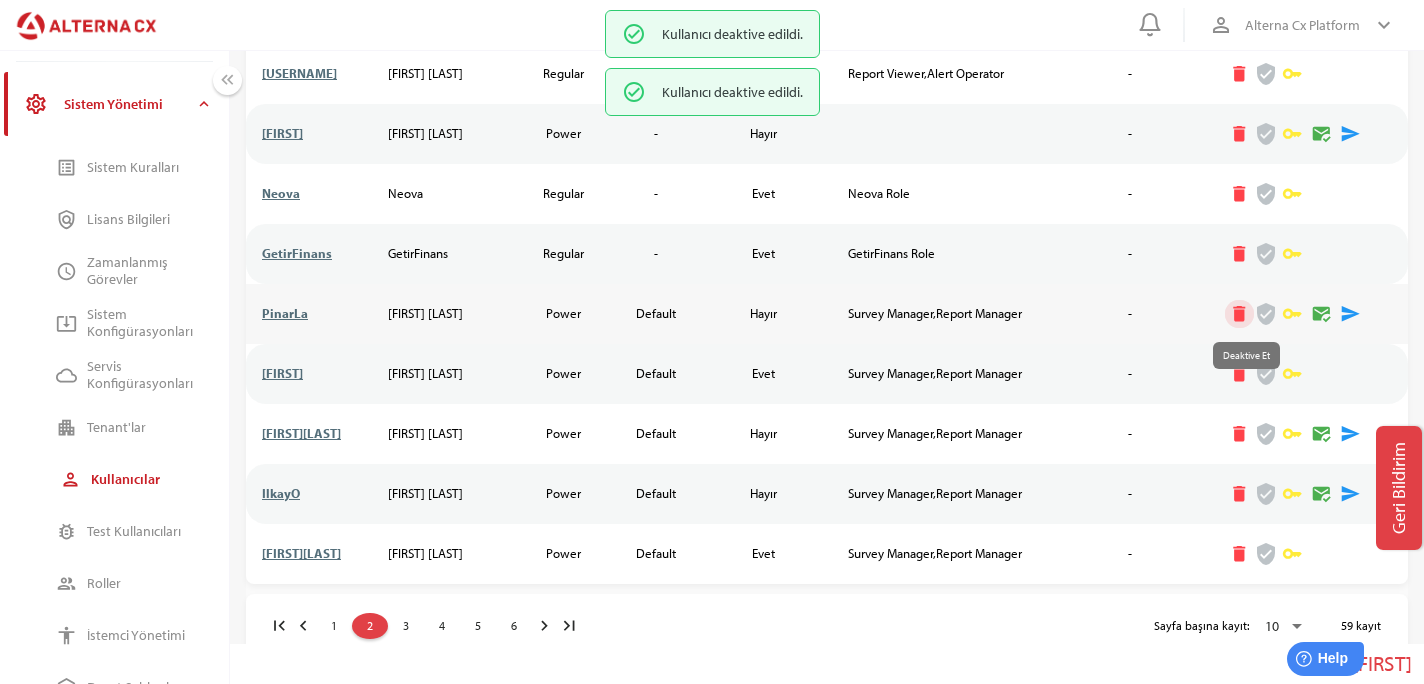 click on "delete" at bounding box center [1240, 314] 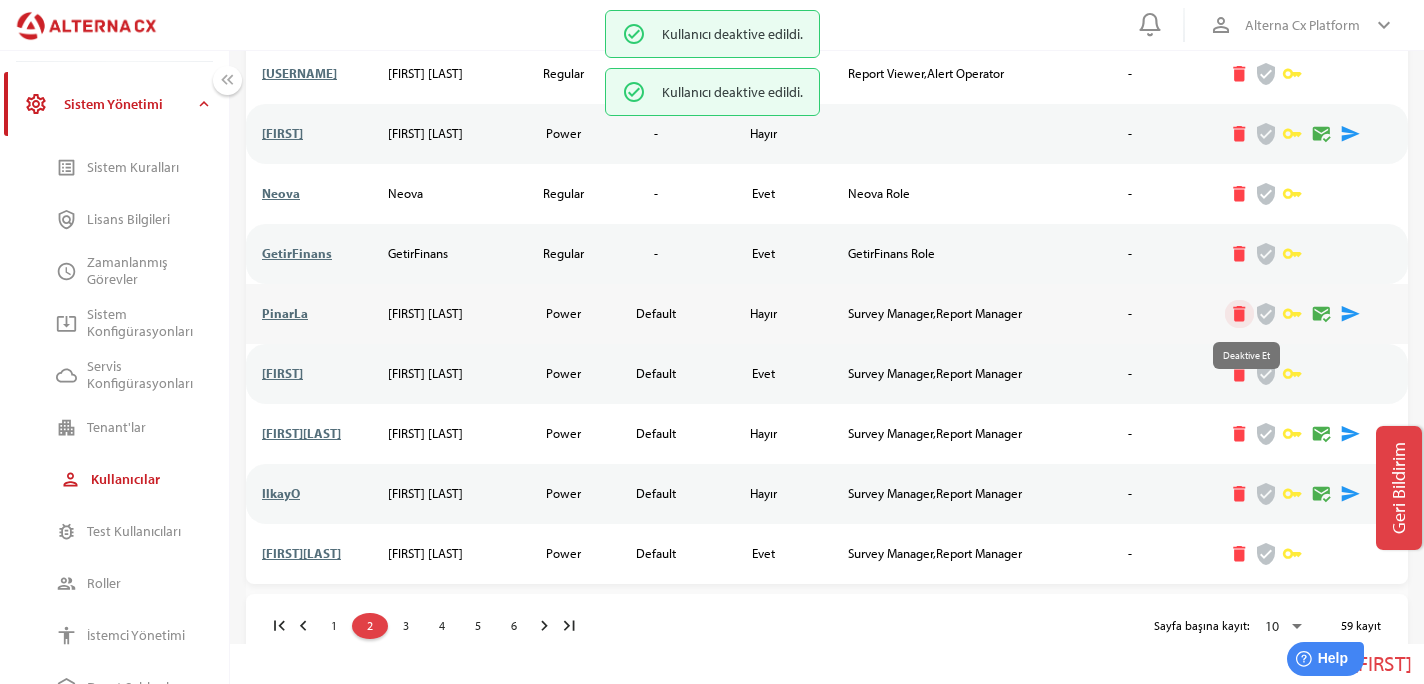 scroll, scrollTop: 0, scrollLeft: 0, axis: both 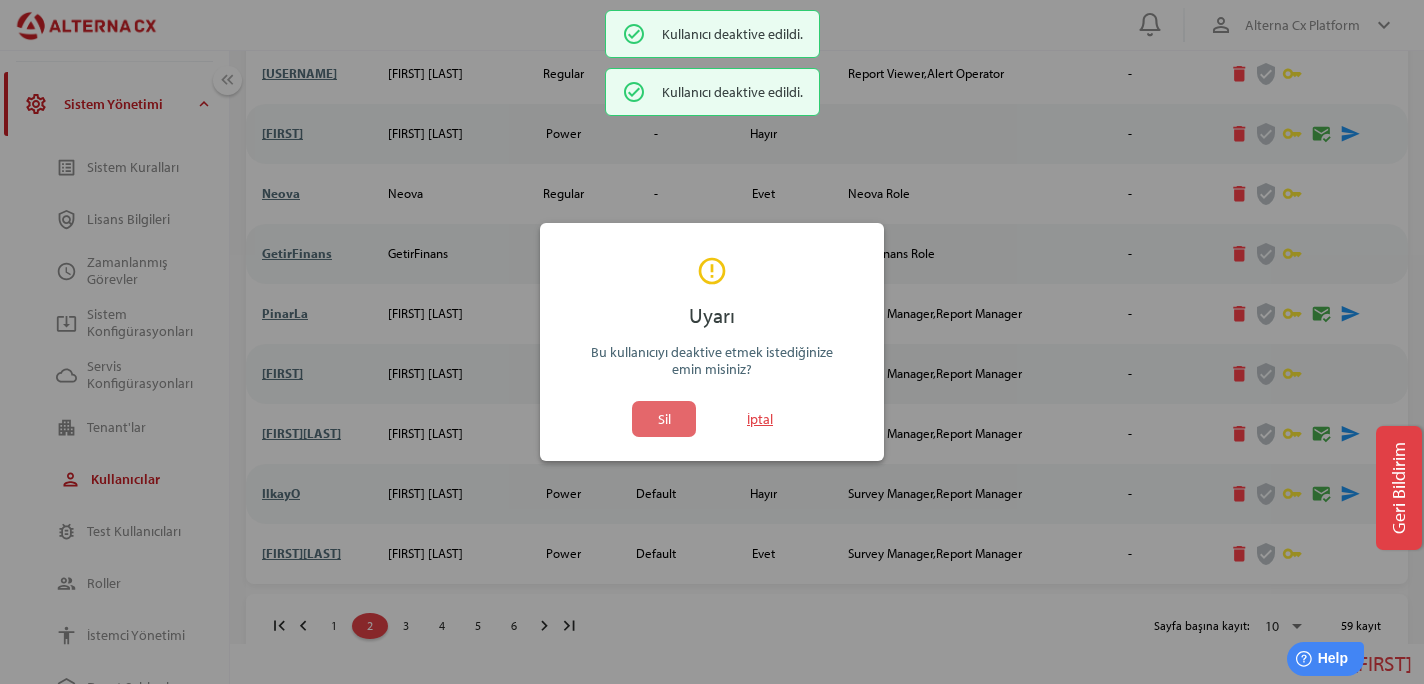 click on "Sil" at bounding box center (664, 419) 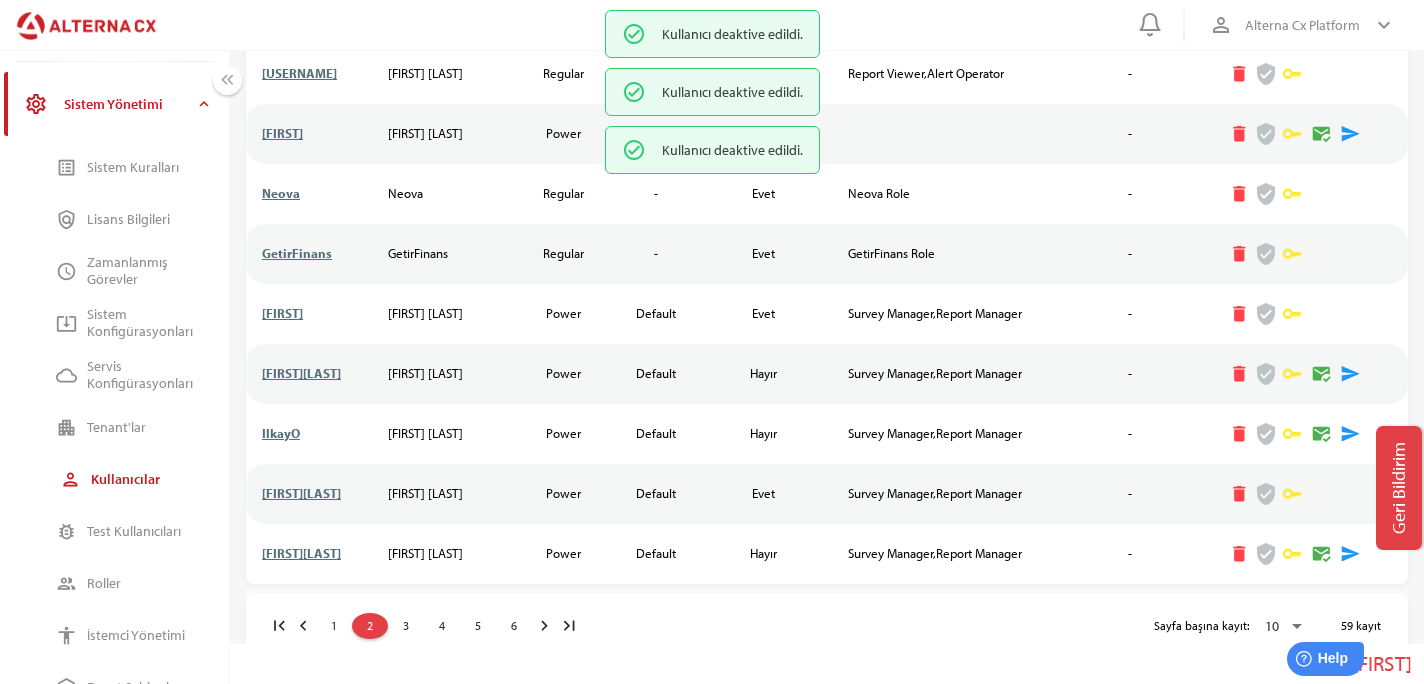 scroll, scrollTop: 189, scrollLeft: 0, axis: vertical 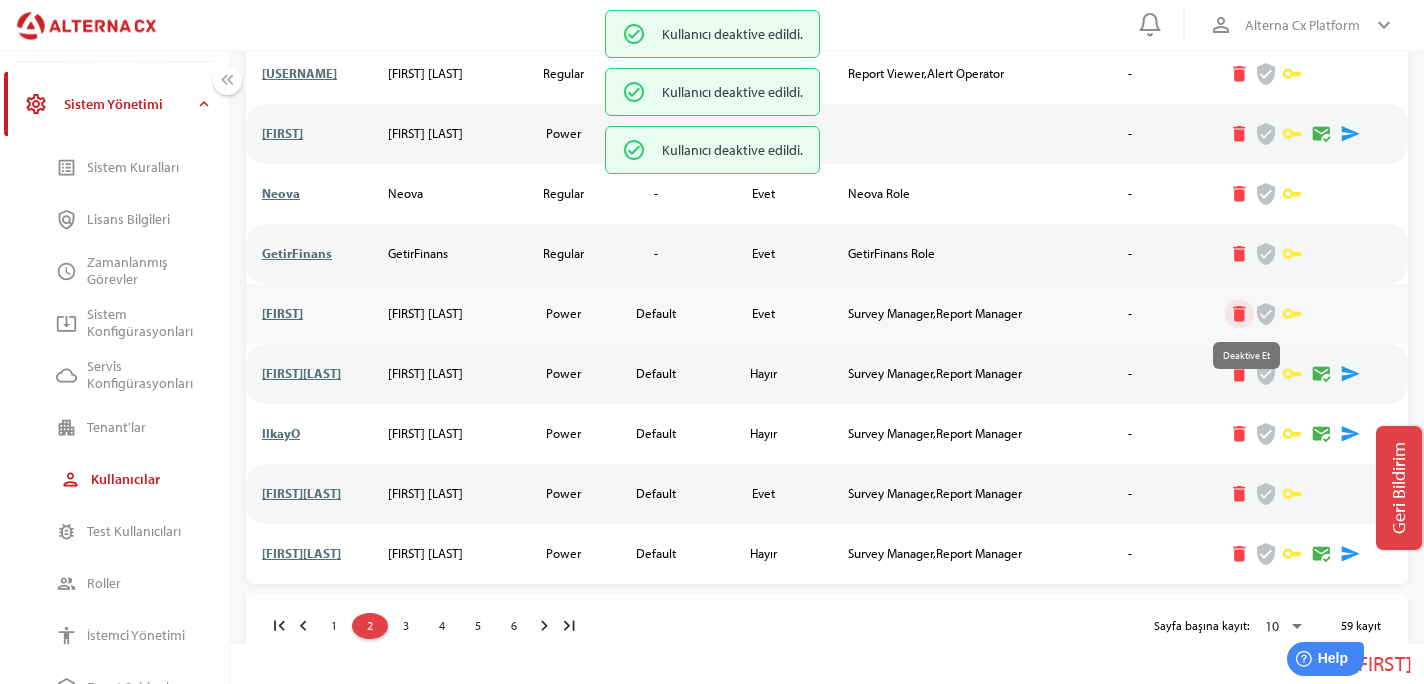 click on "delete" at bounding box center [1240, 314] 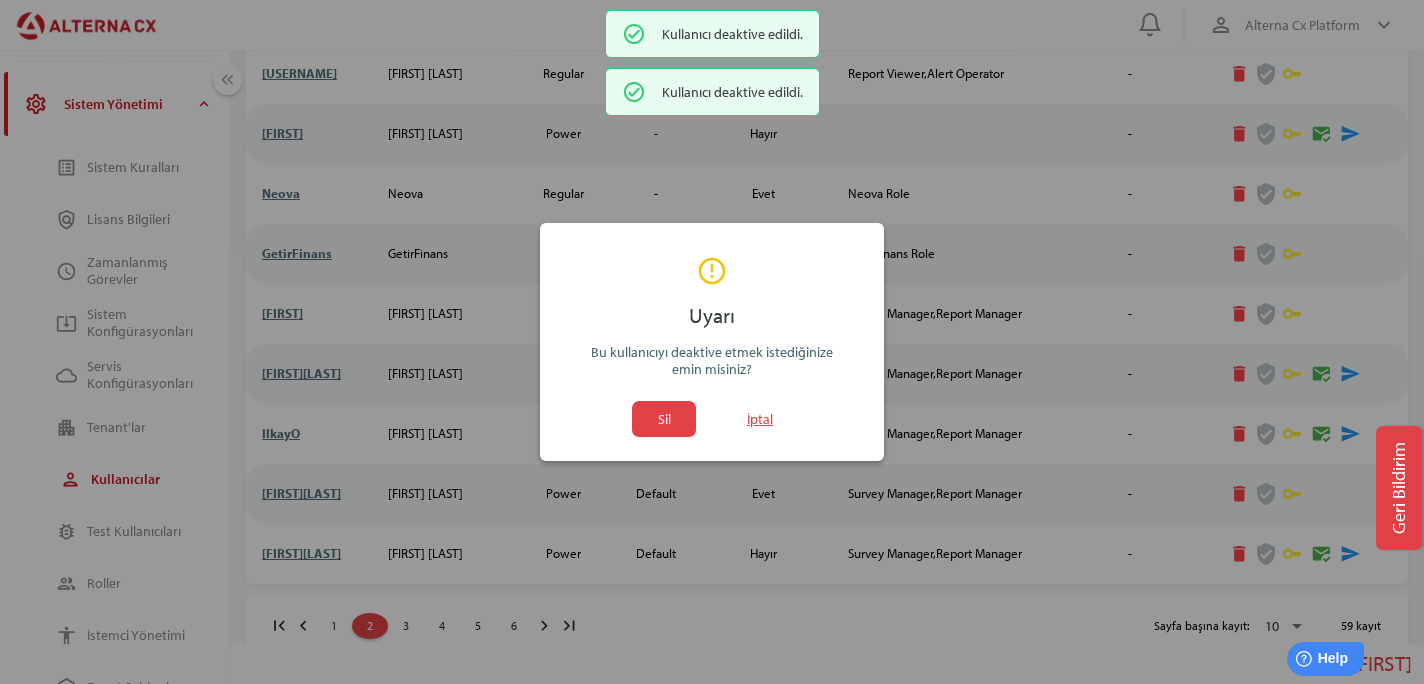 click on "Sil İptal" at bounding box center (712, 419) 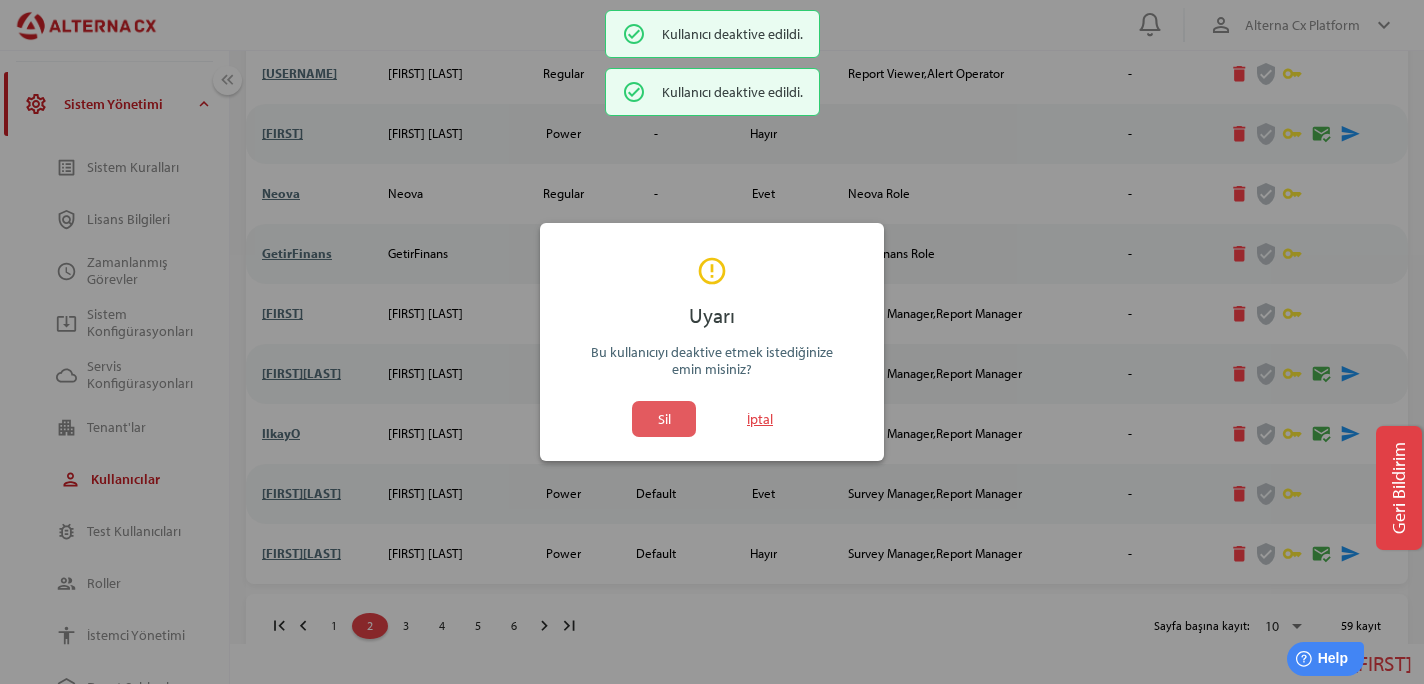 click on "Sil" at bounding box center (664, 419) 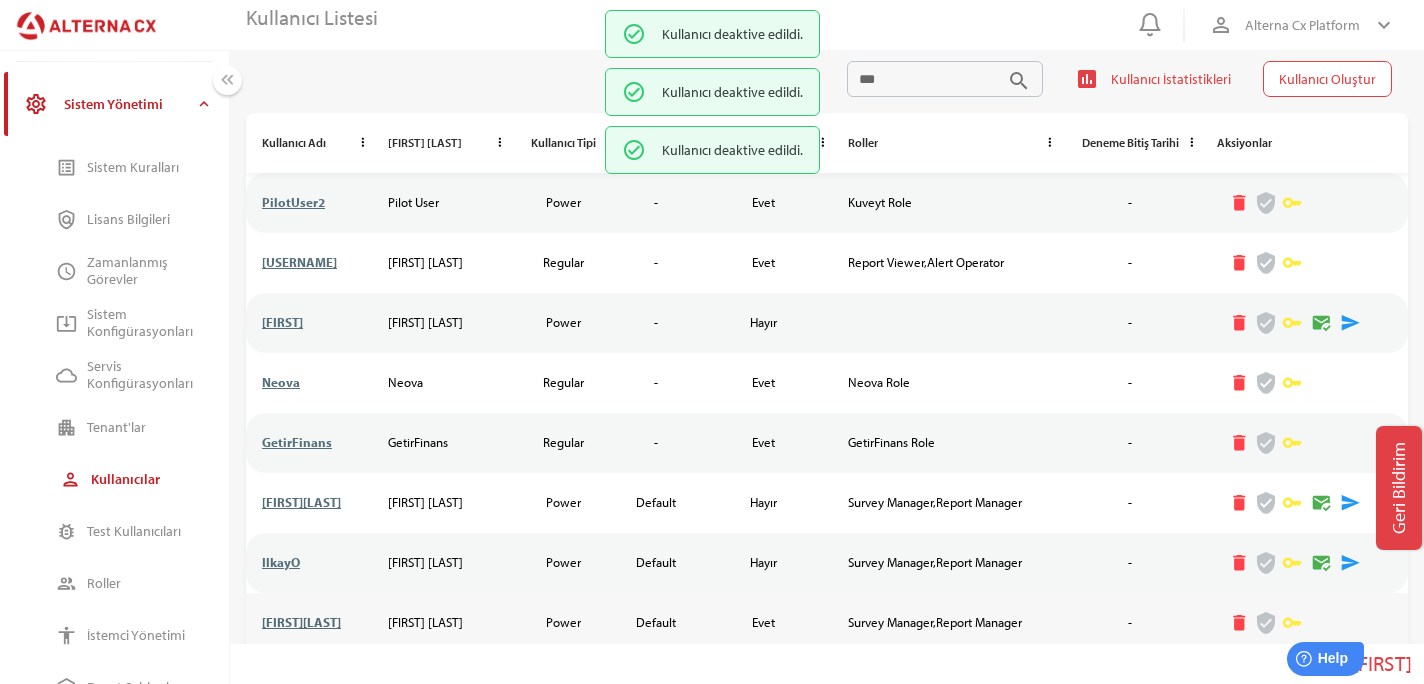 scroll, scrollTop: 189, scrollLeft: 0, axis: vertical 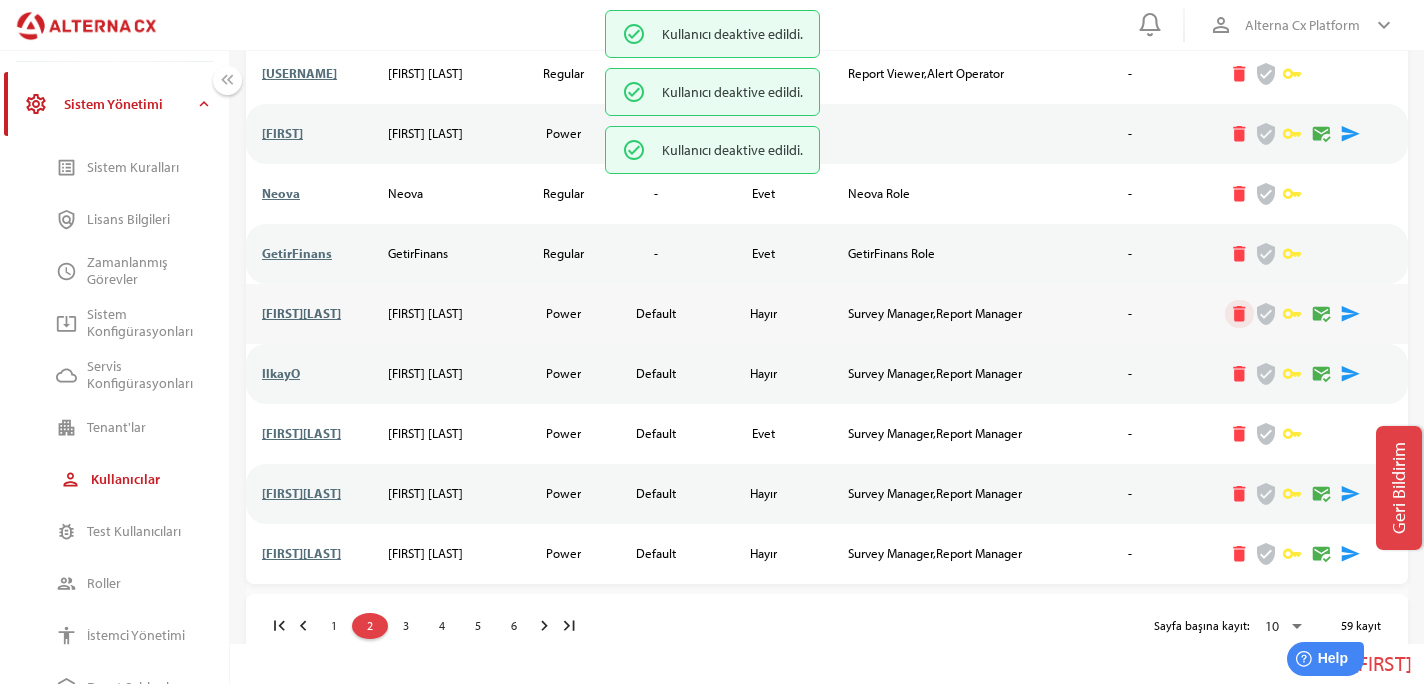 click on "delete" at bounding box center (1240, 314) 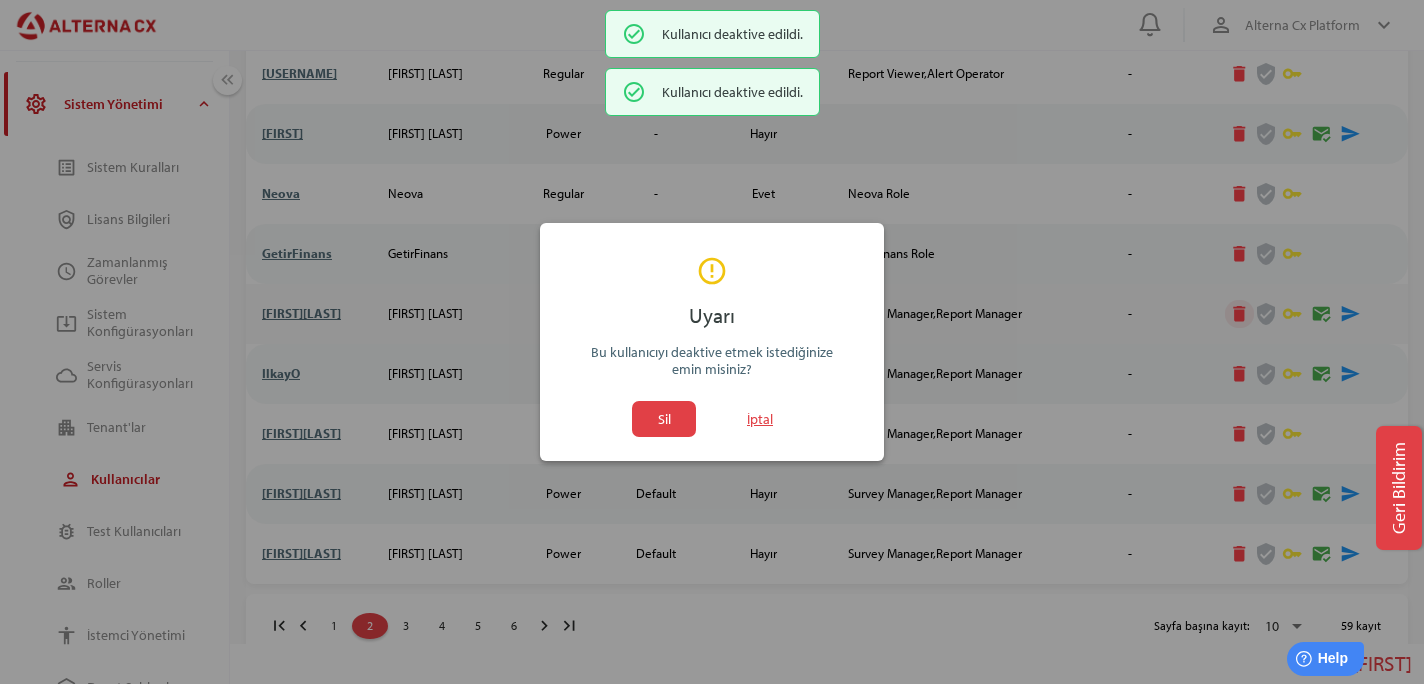 scroll, scrollTop: 0, scrollLeft: 0, axis: both 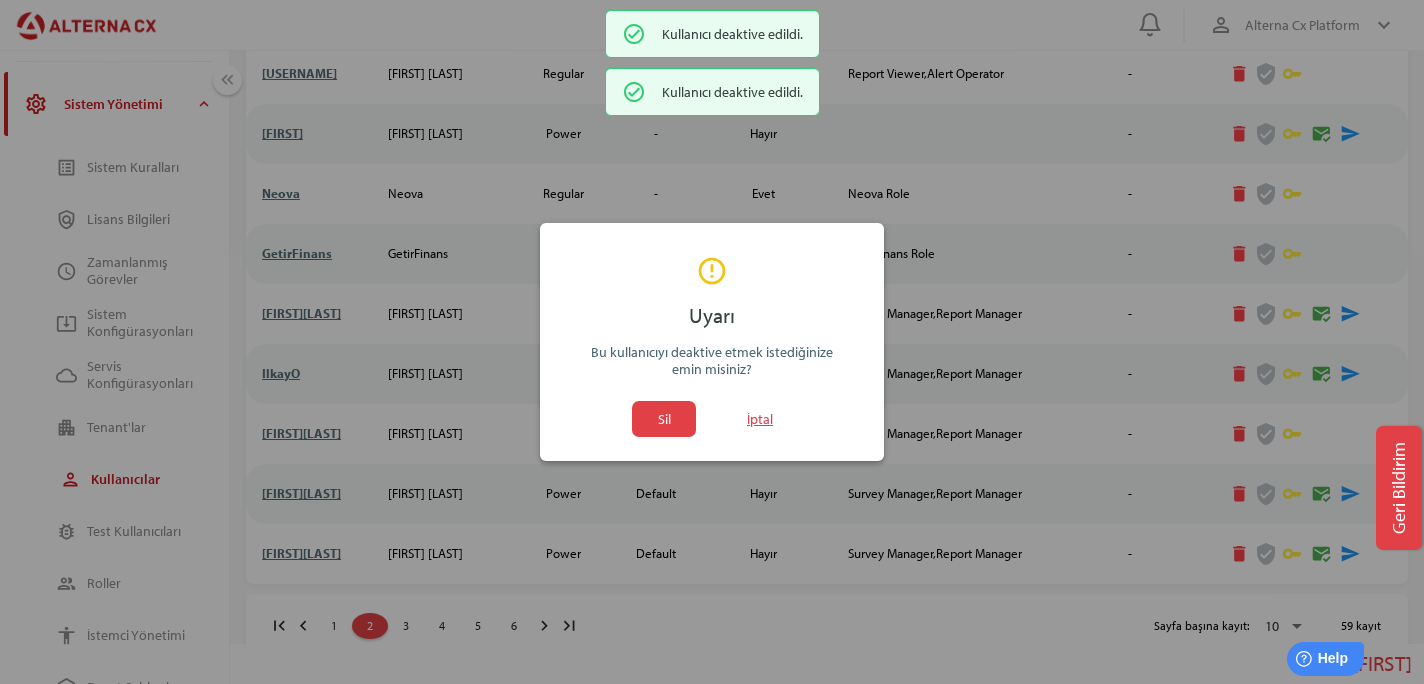 click on "[FIRST] [LAST]" at bounding box center [712, 342] 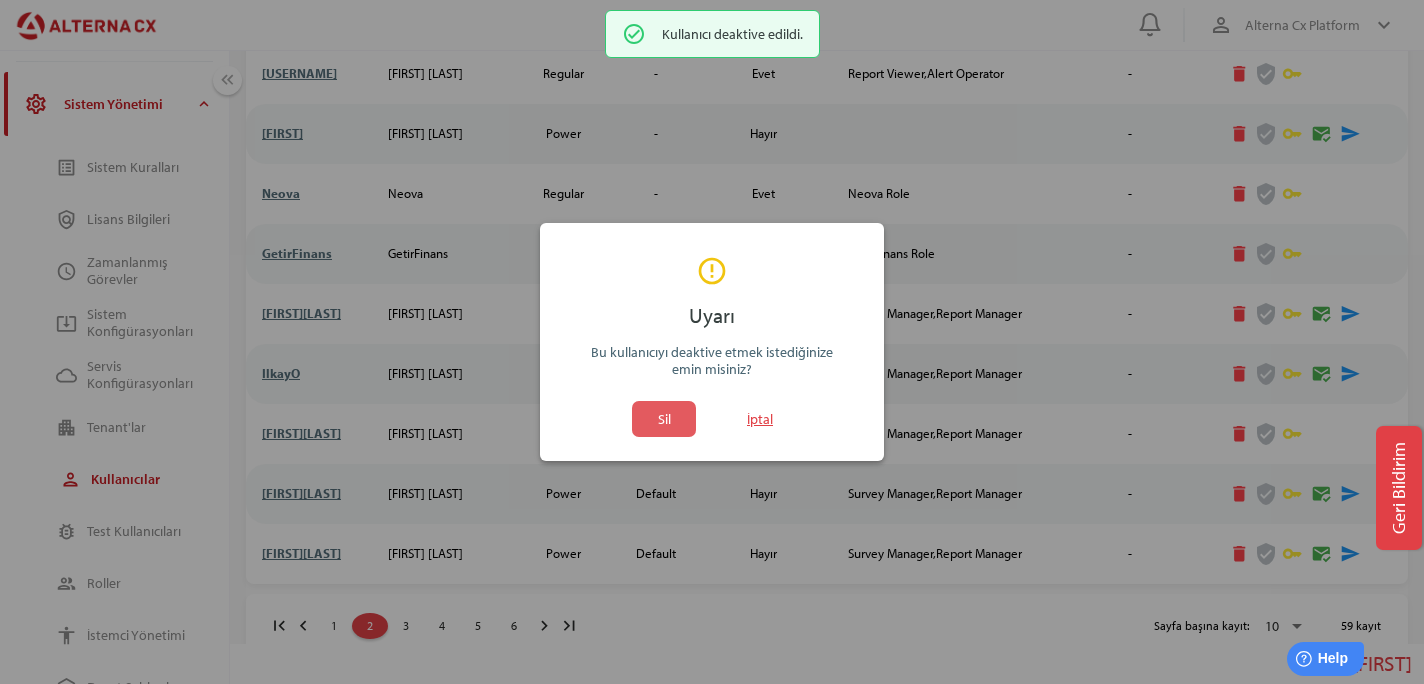click on "Sil" at bounding box center (664, 419) 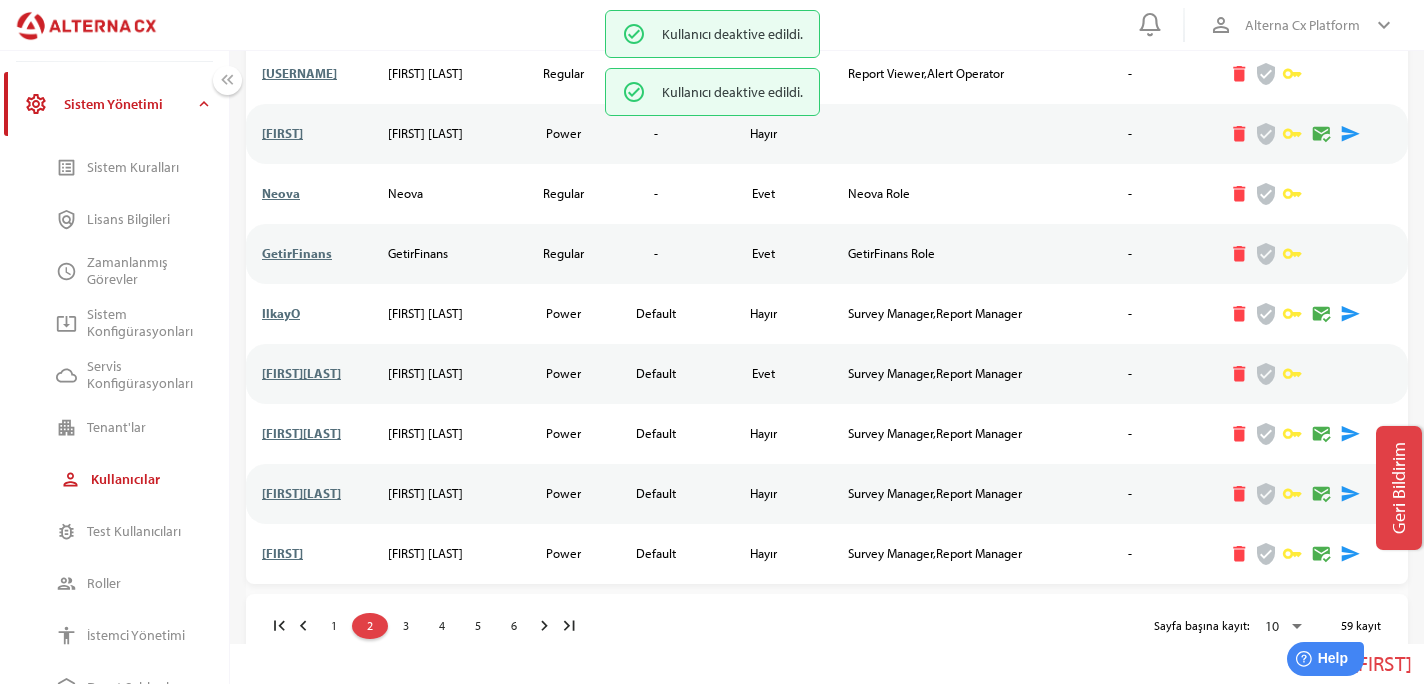 scroll, scrollTop: 189, scrollLeft: 0, axis: vertical 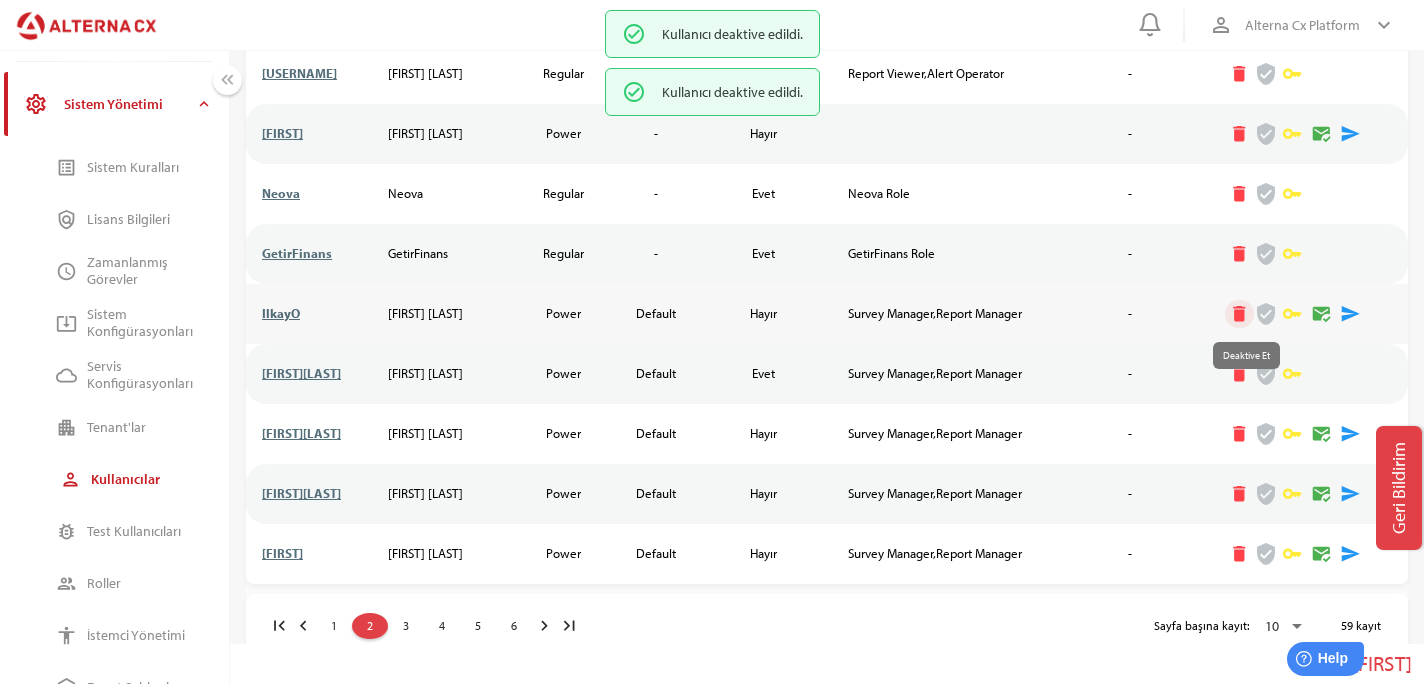 click on "delete" at bounding box center (1240, 314) 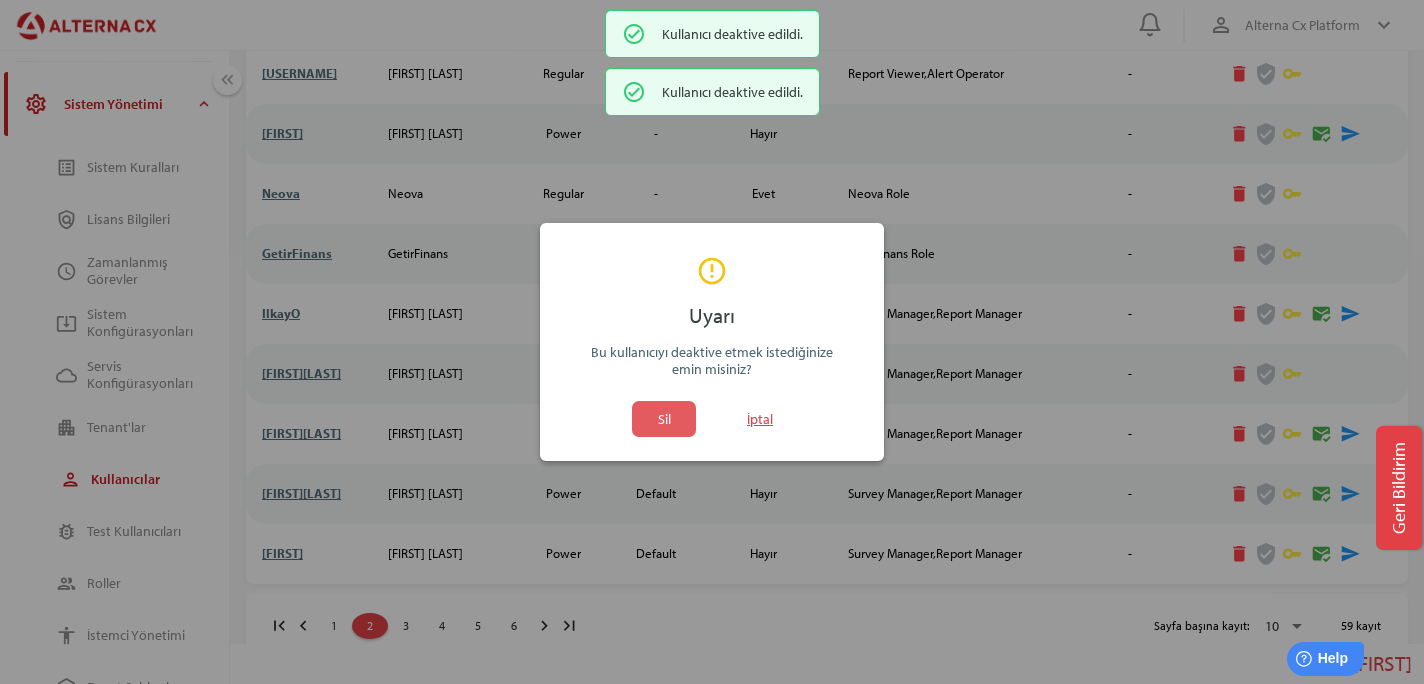 click on "Sil" at bounding box center (664, 419) 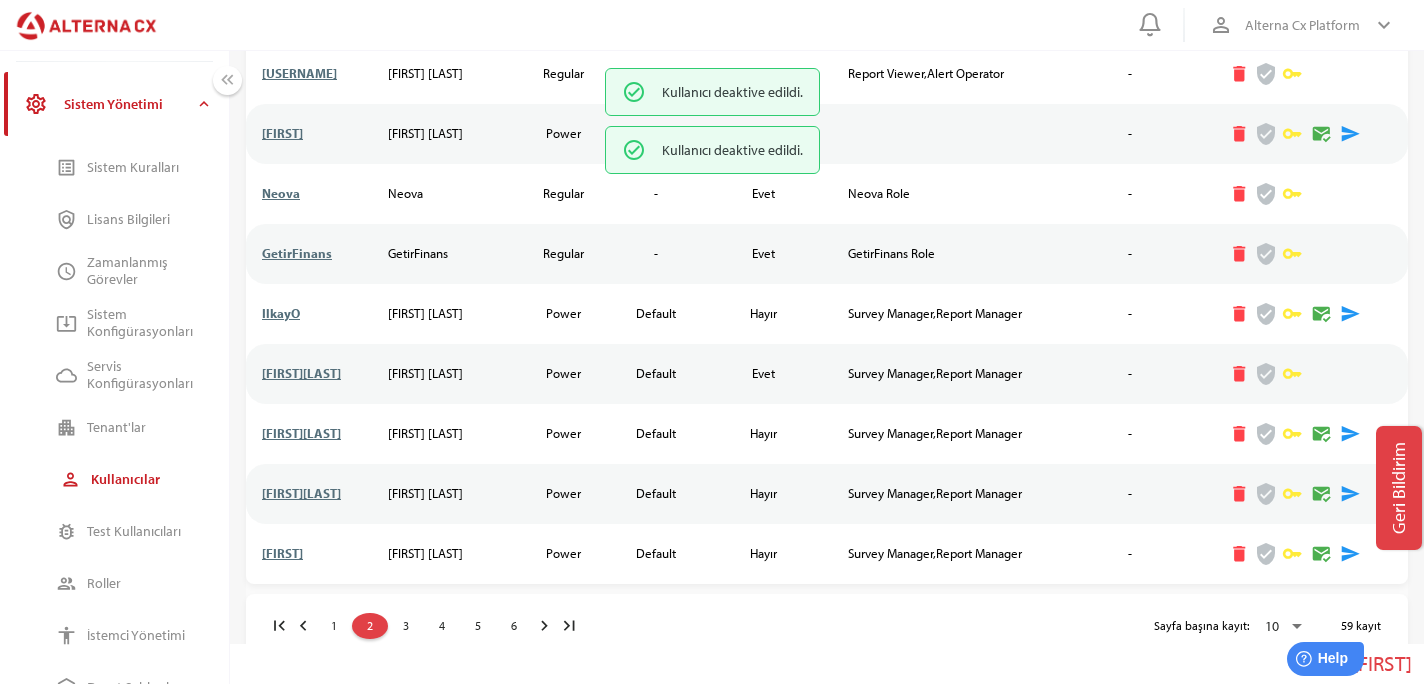 scroll, scrollTop: 189, scrollLeft: 0, axis: vertical 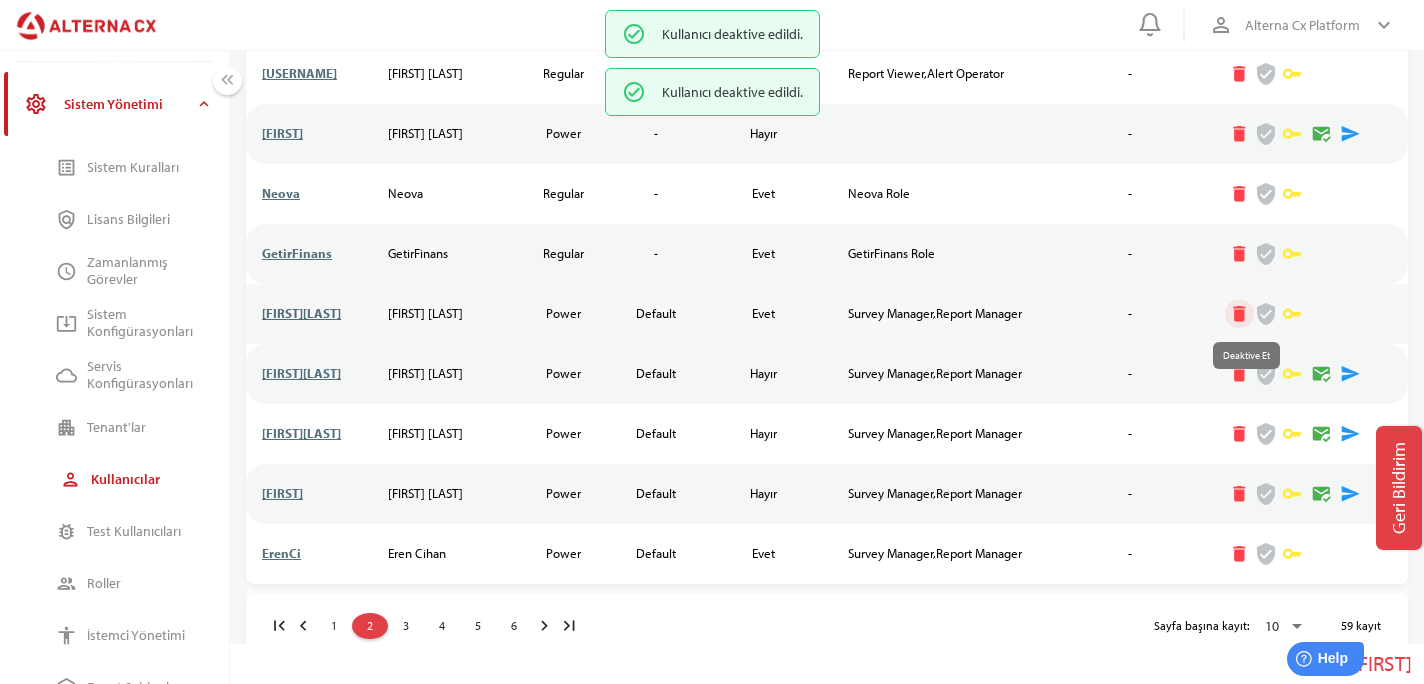 click on "delete" at bounding box center (1240, 314) 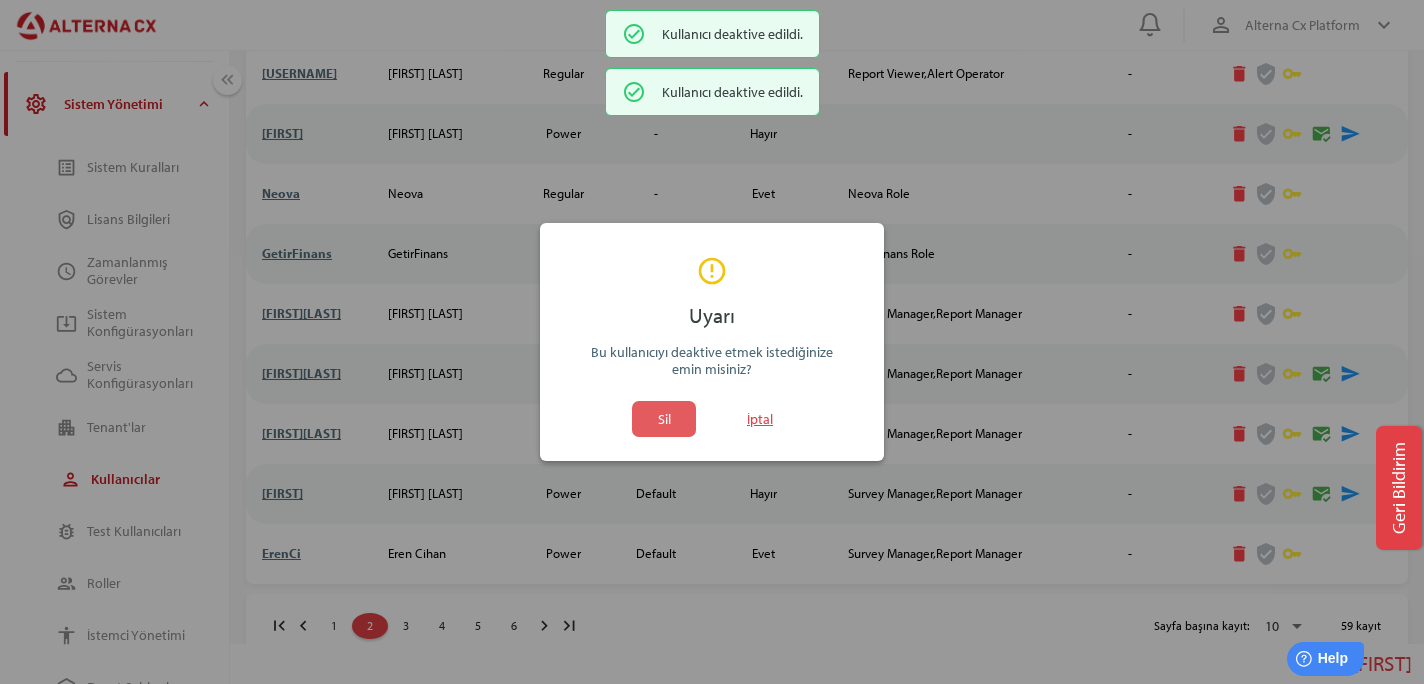 click on "Sil" at bounding box center [664, 419] 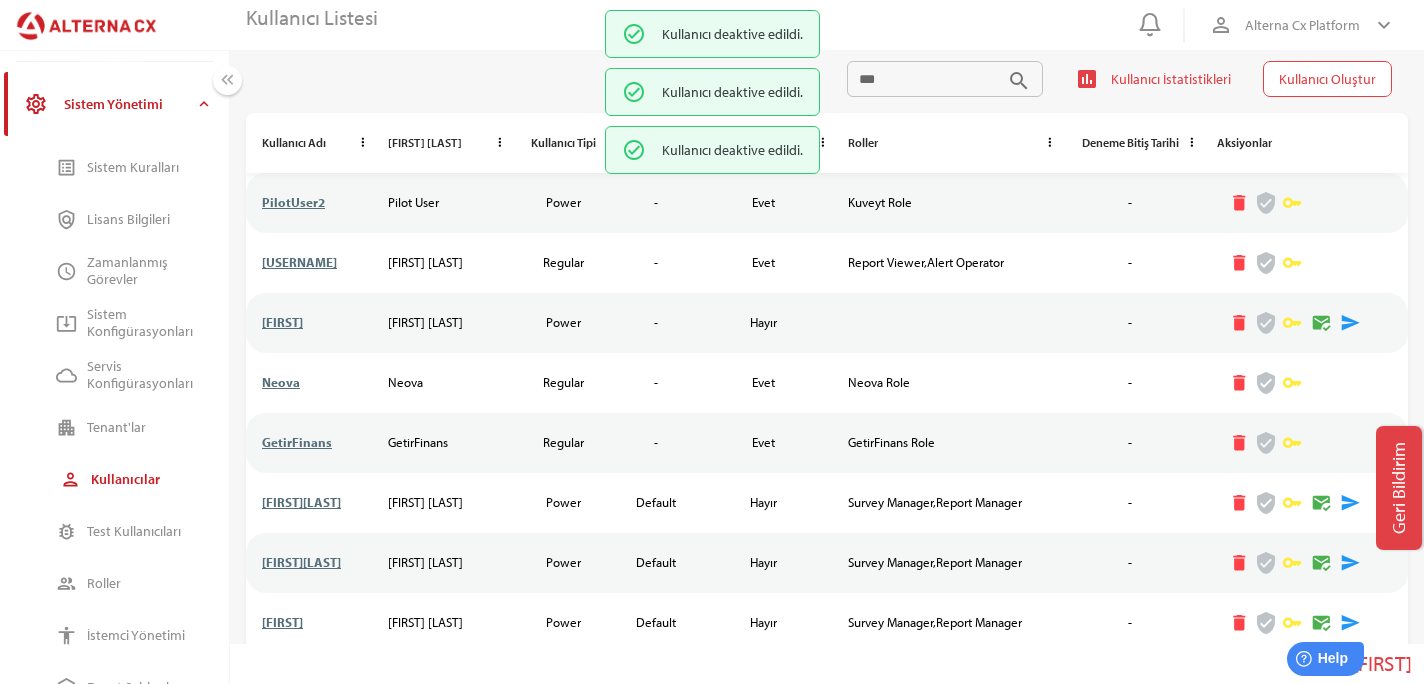 scroll, scrollTop: 189, scrollLeft: 0, axis: vertical 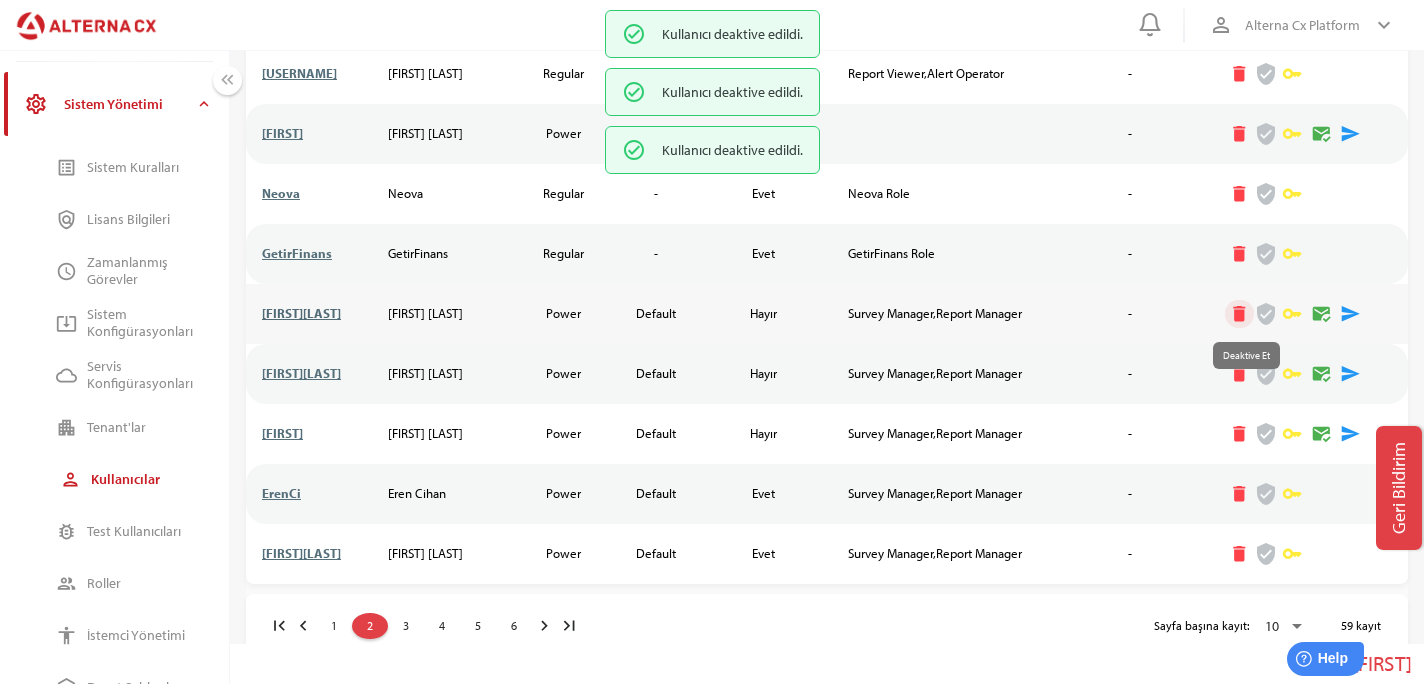 click on "delete" at bounding box center (1240, 314) 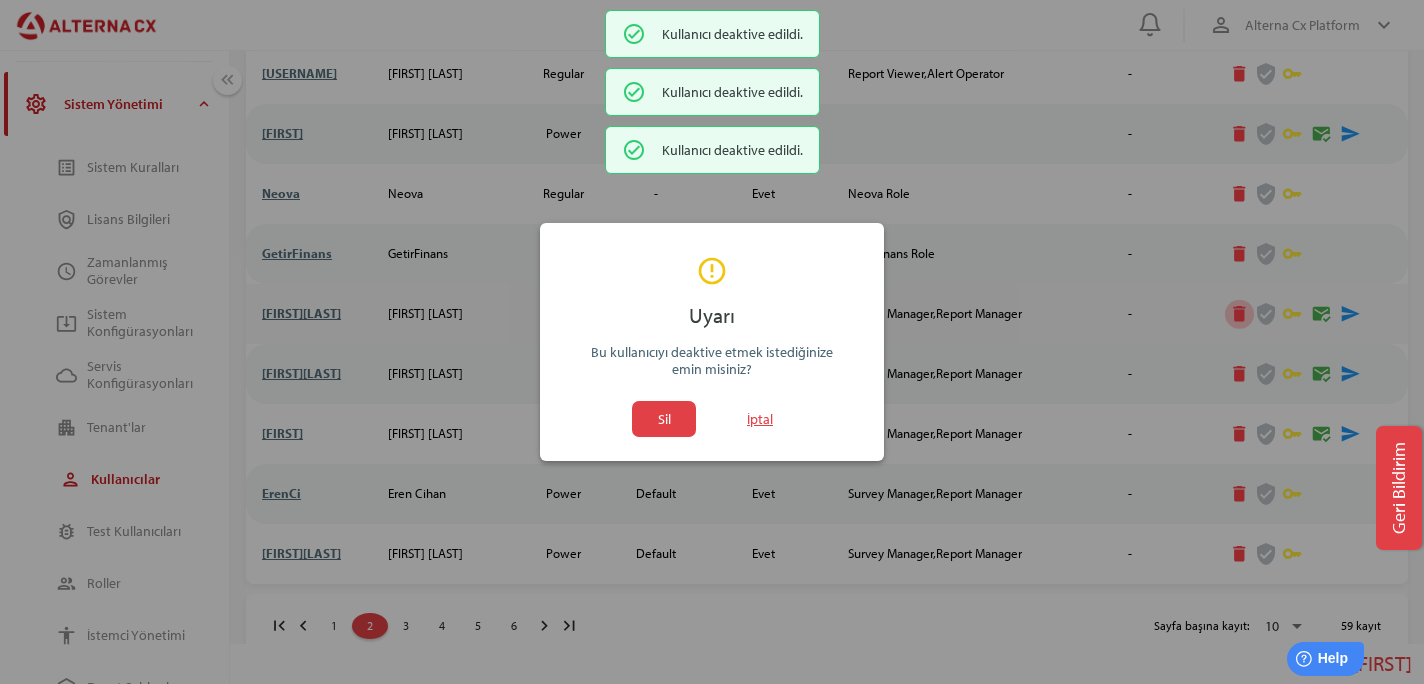 scroll 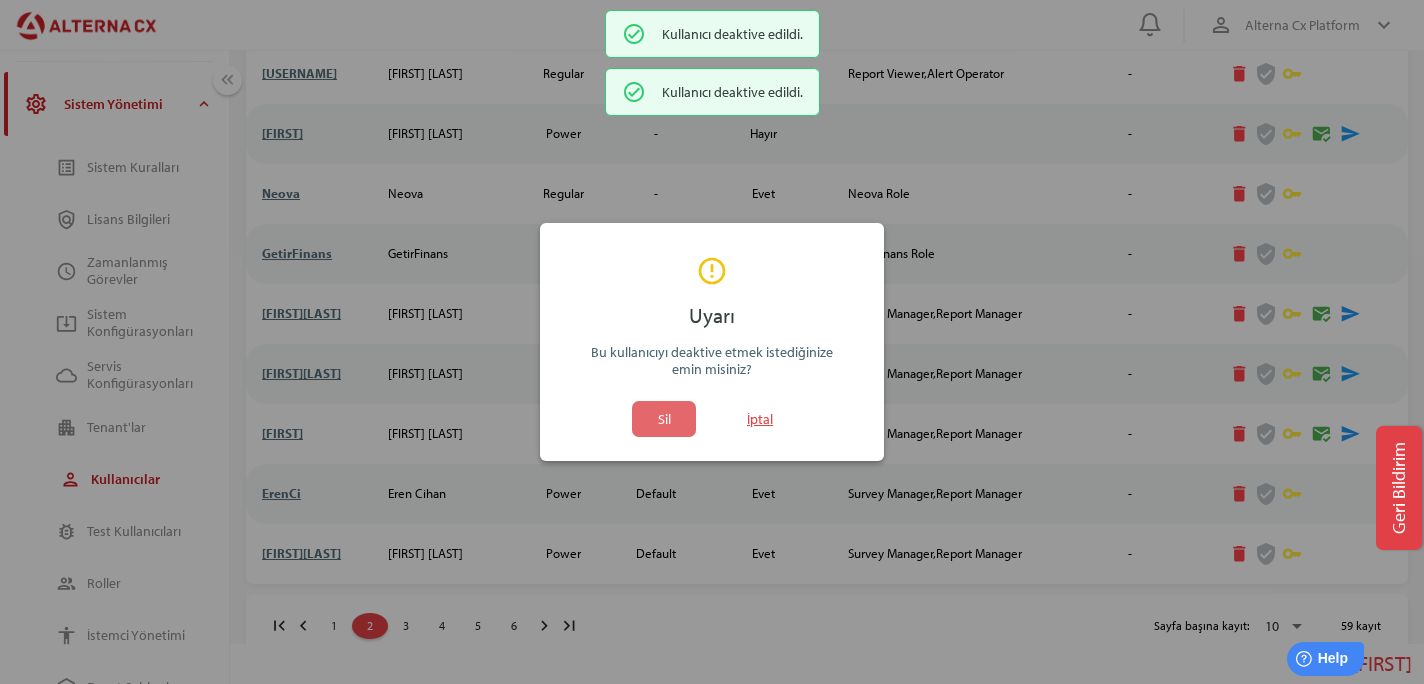 click on "Sil" at bounding box center (664, 419) 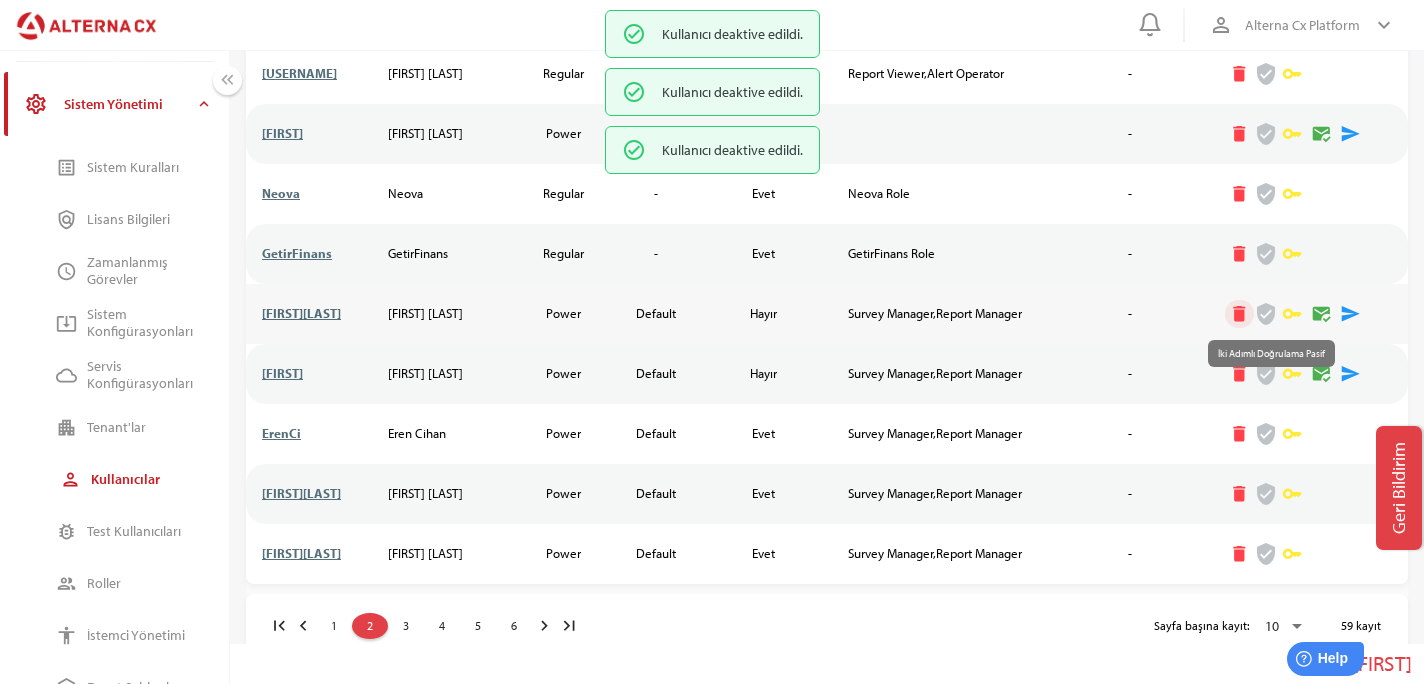 click on "delete" at bounding box center (1240, 314) 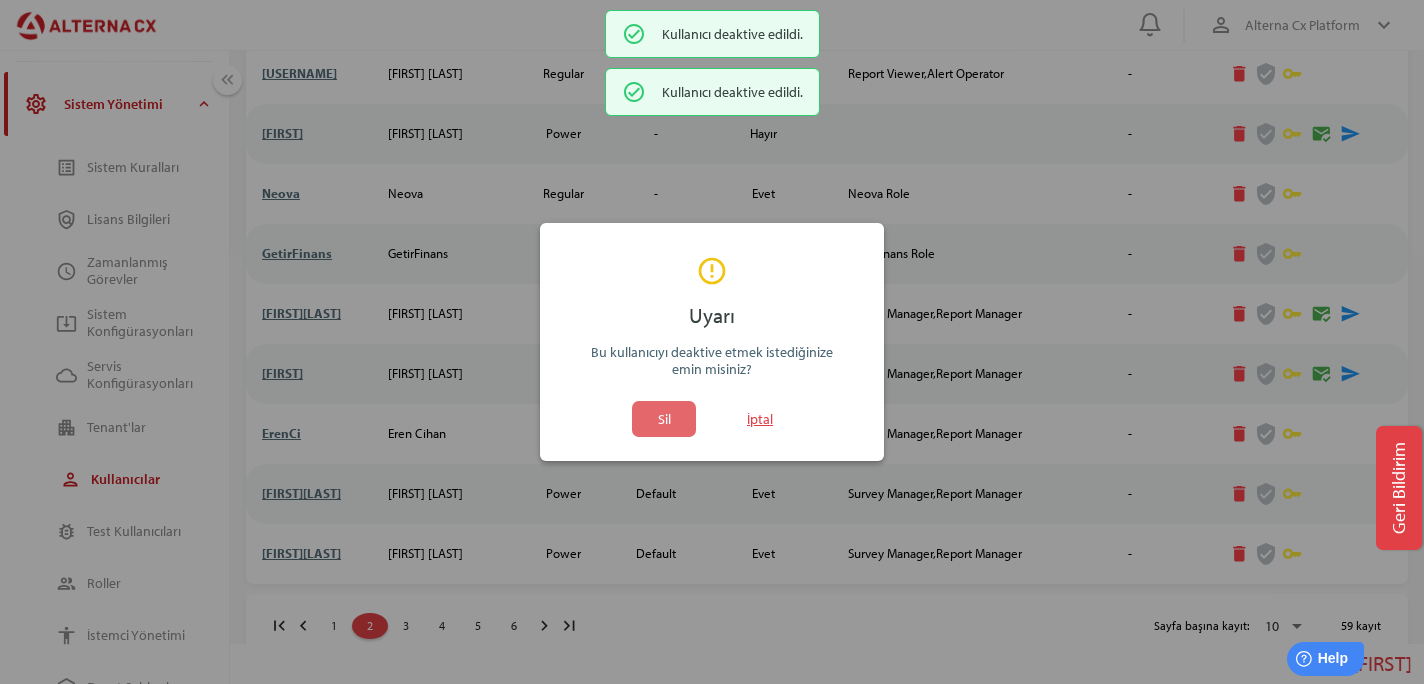 click on "Sil" at bounding box center [664, 419] 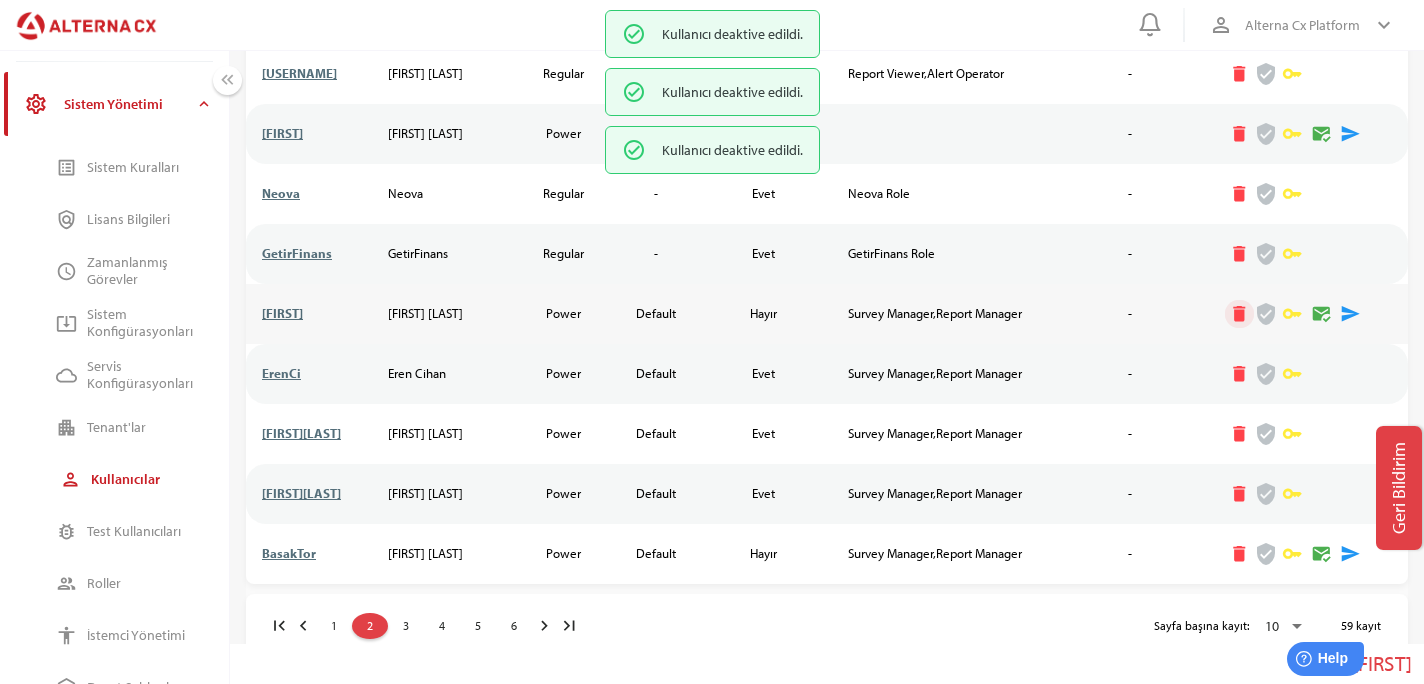 click on "delete" at bounding box center [1240, 314] 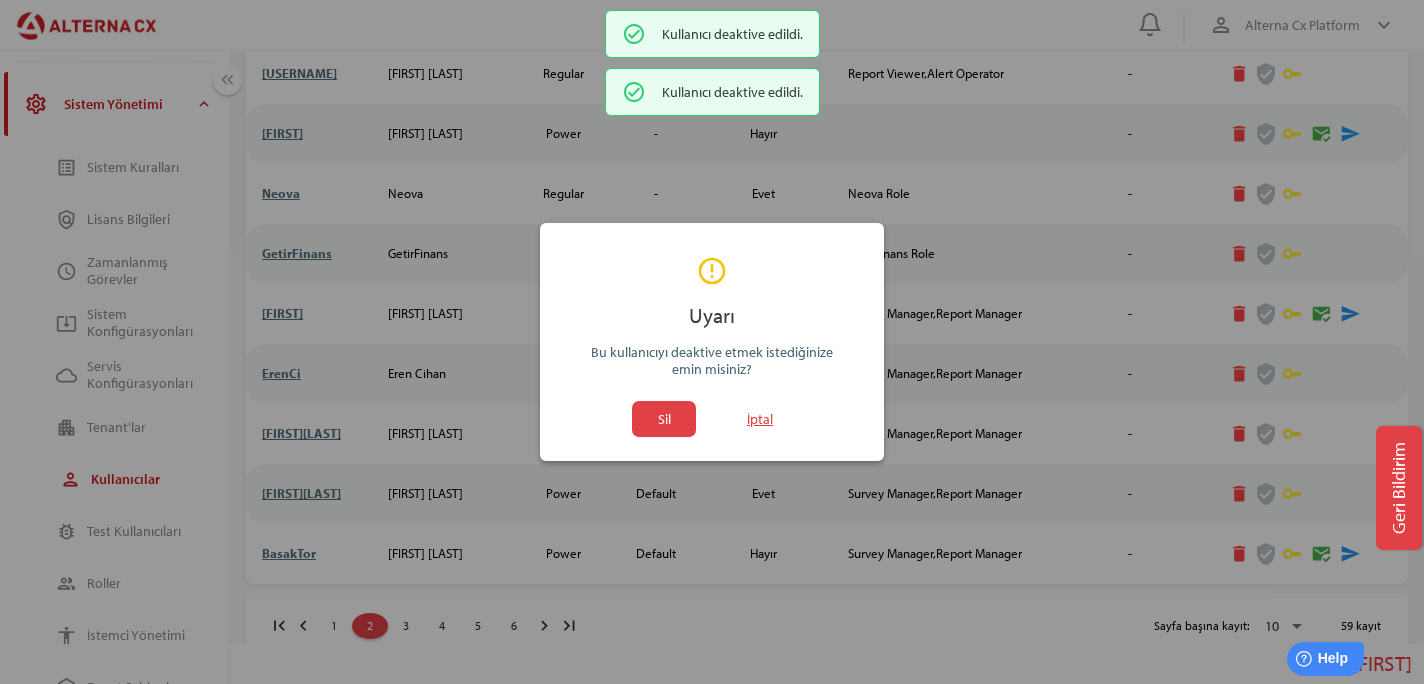 click on "Sil İptal" at bounding box center (712, 419) 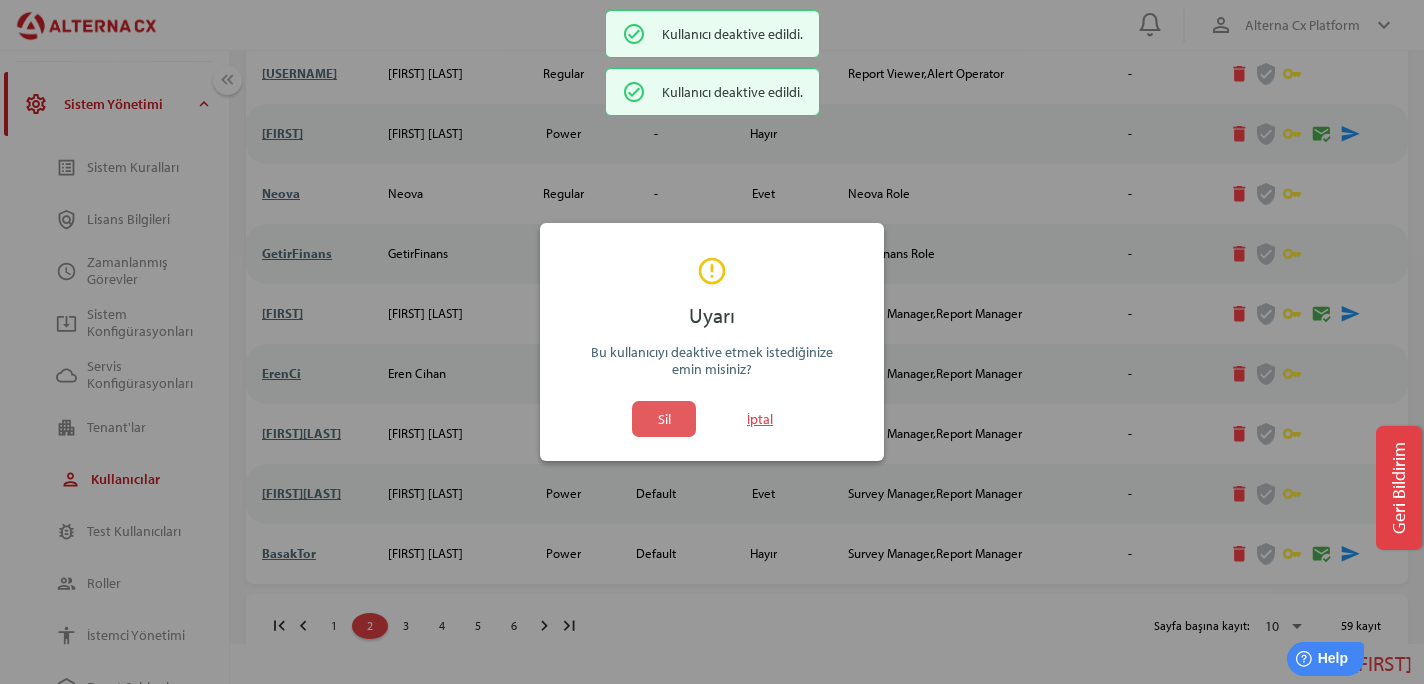 click on "Sil" at bounding box center [664, 419] 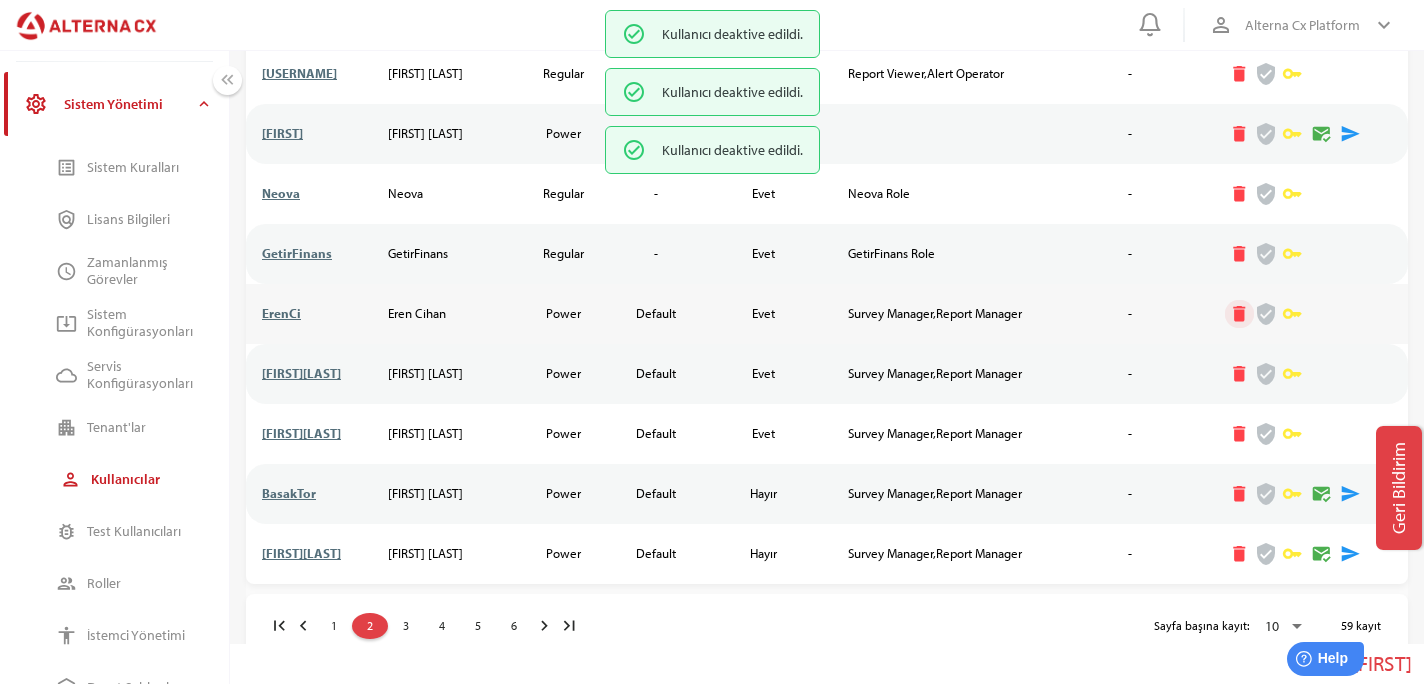 click on "delete" at bounding box center (1239, 314) 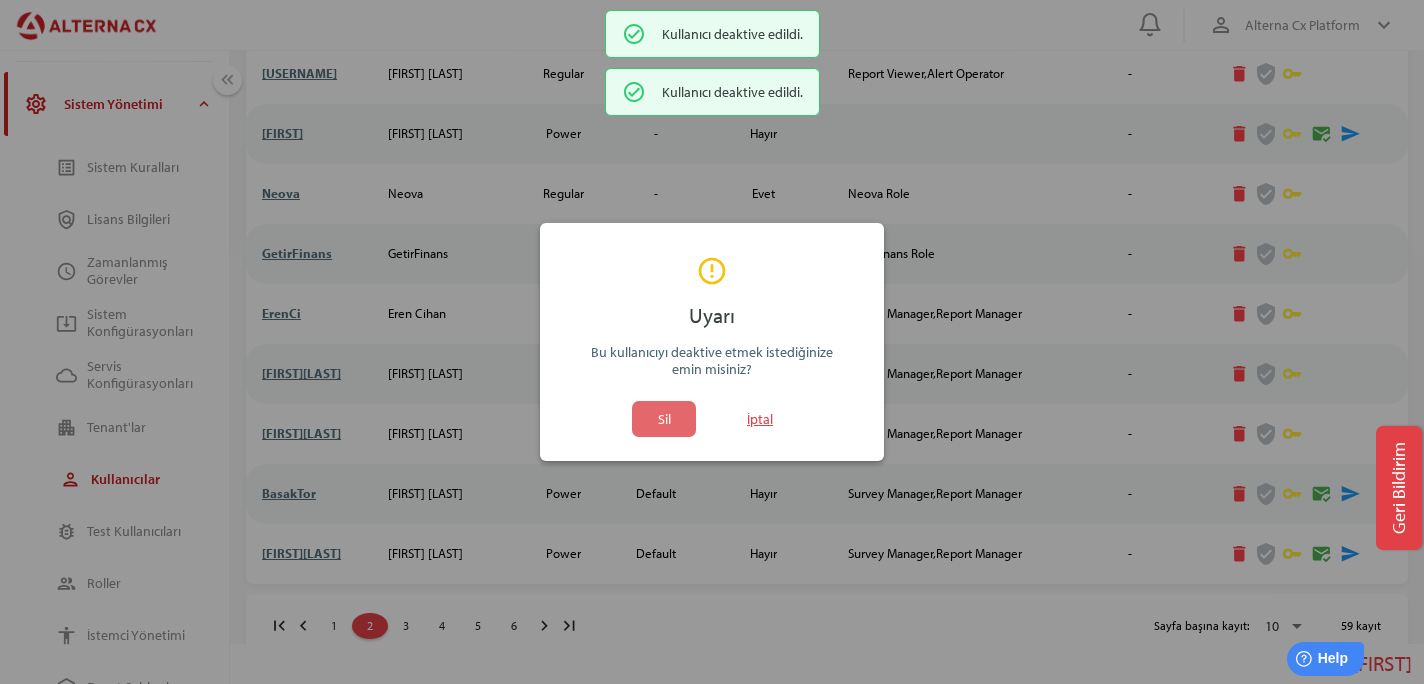 click on "Sil" at bounding box center (664, 419) 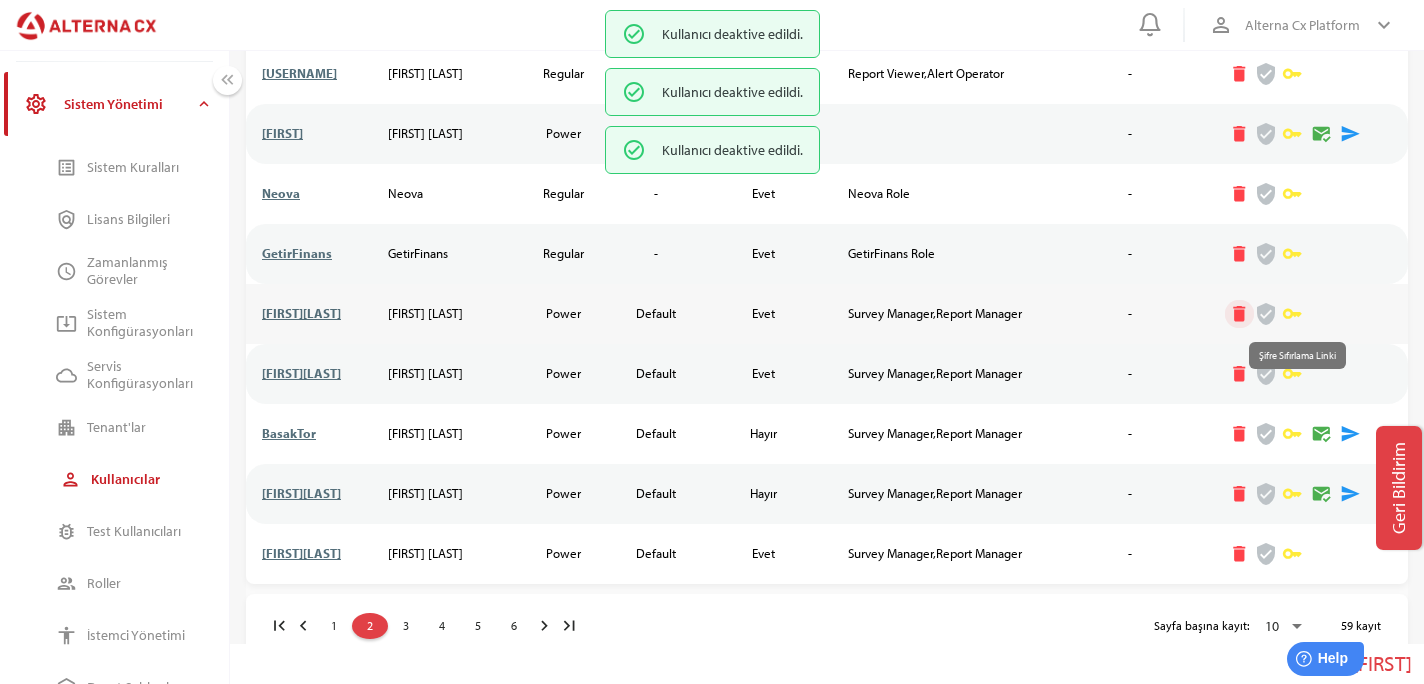 click on "delete" at bounding box center (1240, 314) 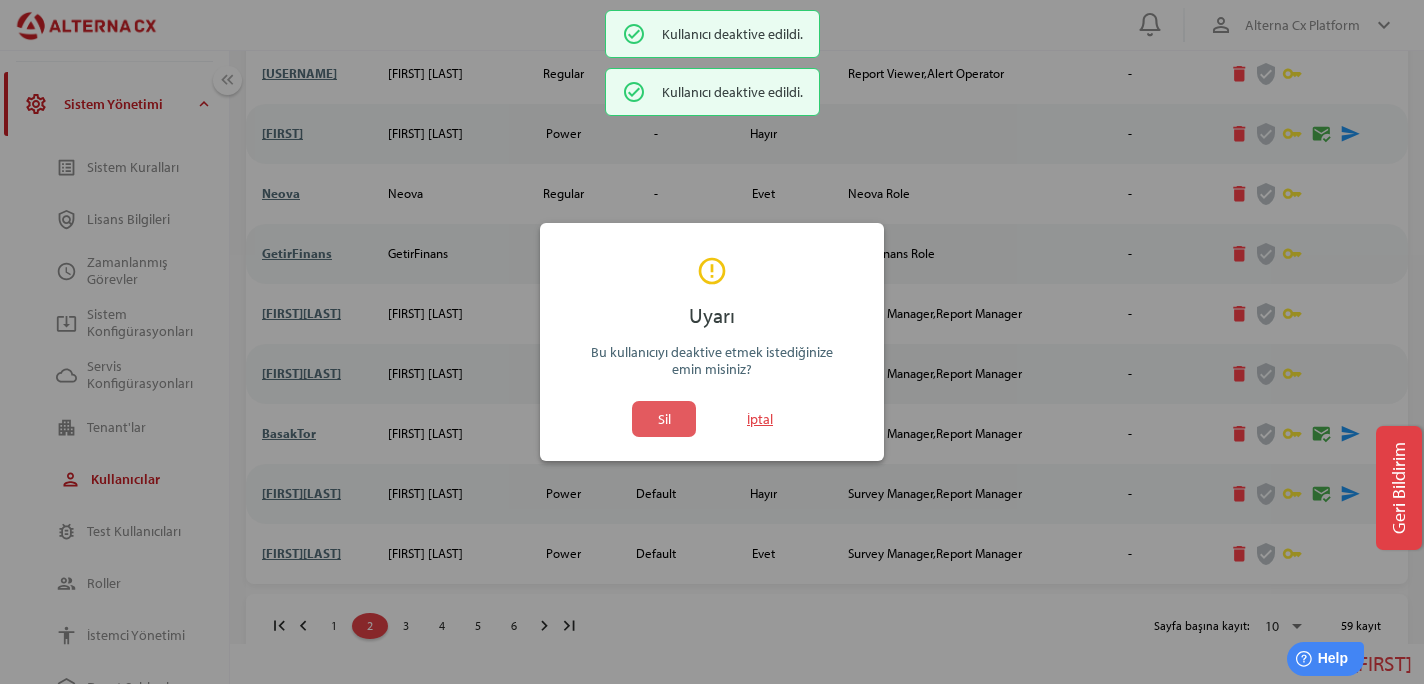 click on "Sil" at bounding box center [664, 419] 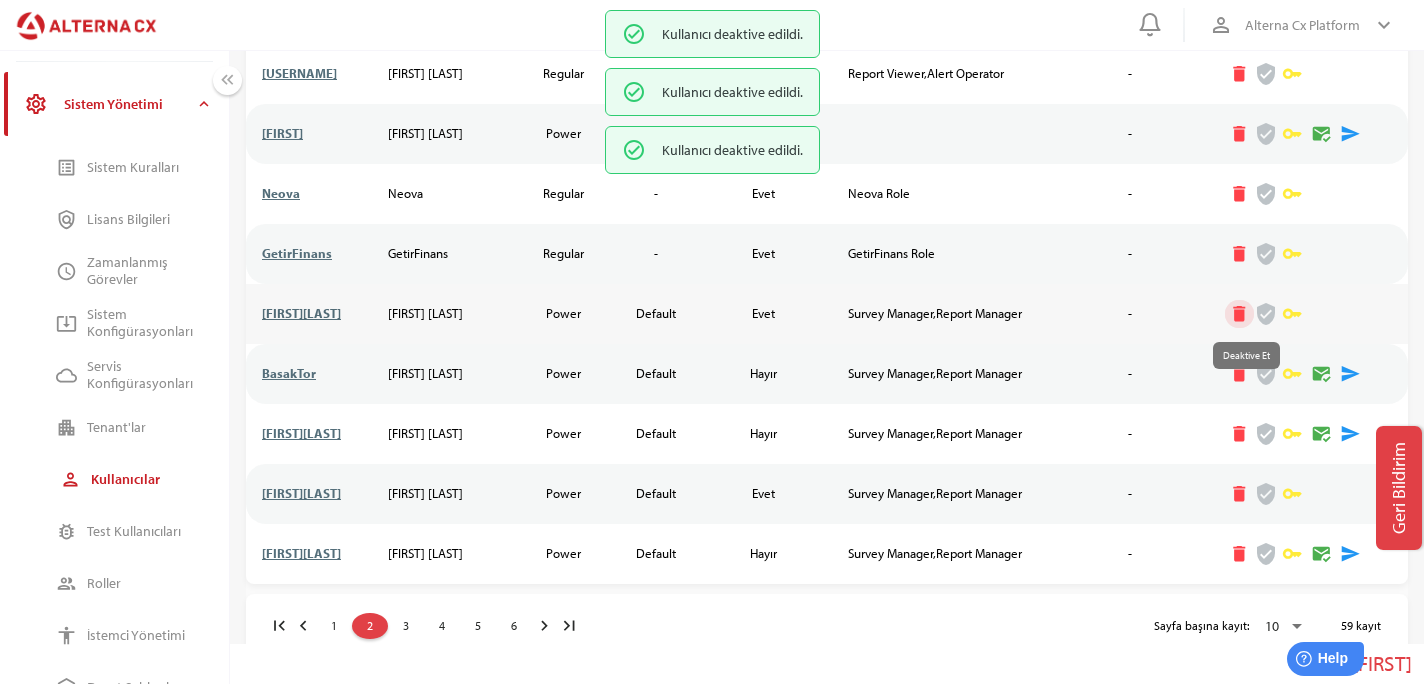 click on "delete" at bounding box center [1240, 314] 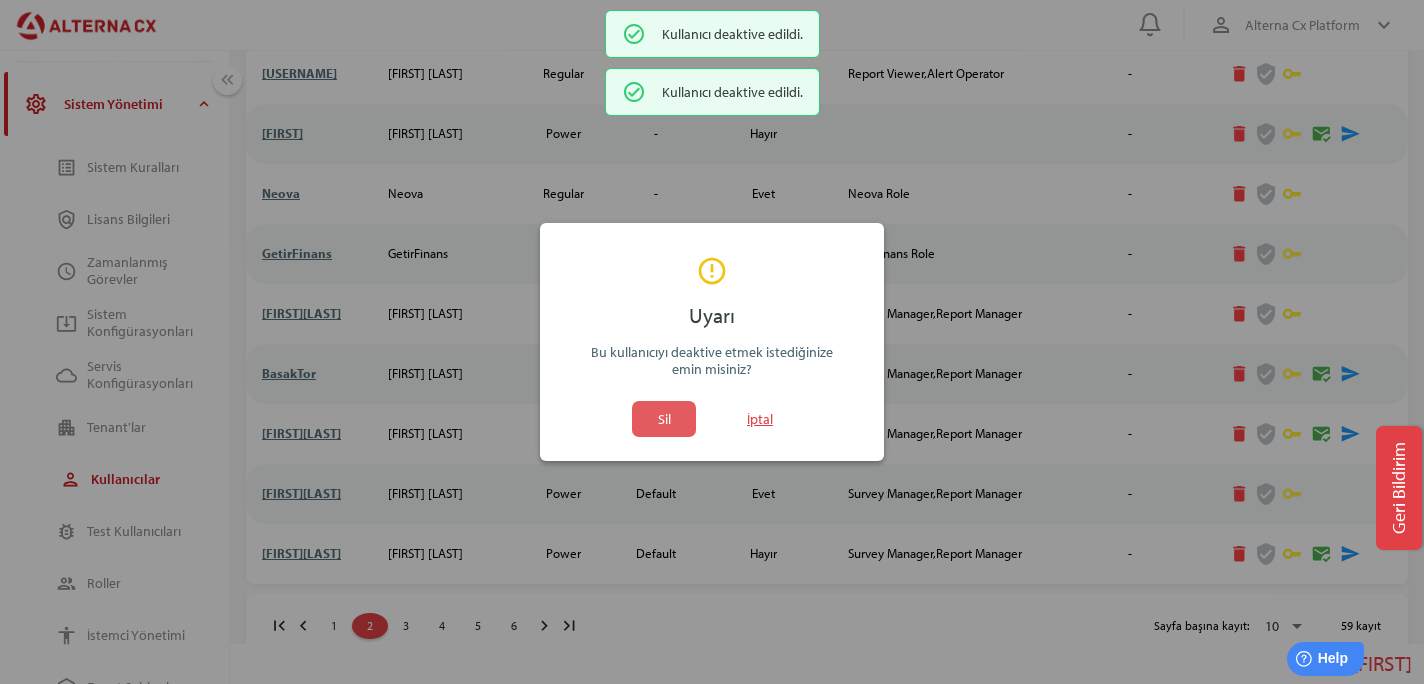 click on "Sil" at bounding box center [664, 419] 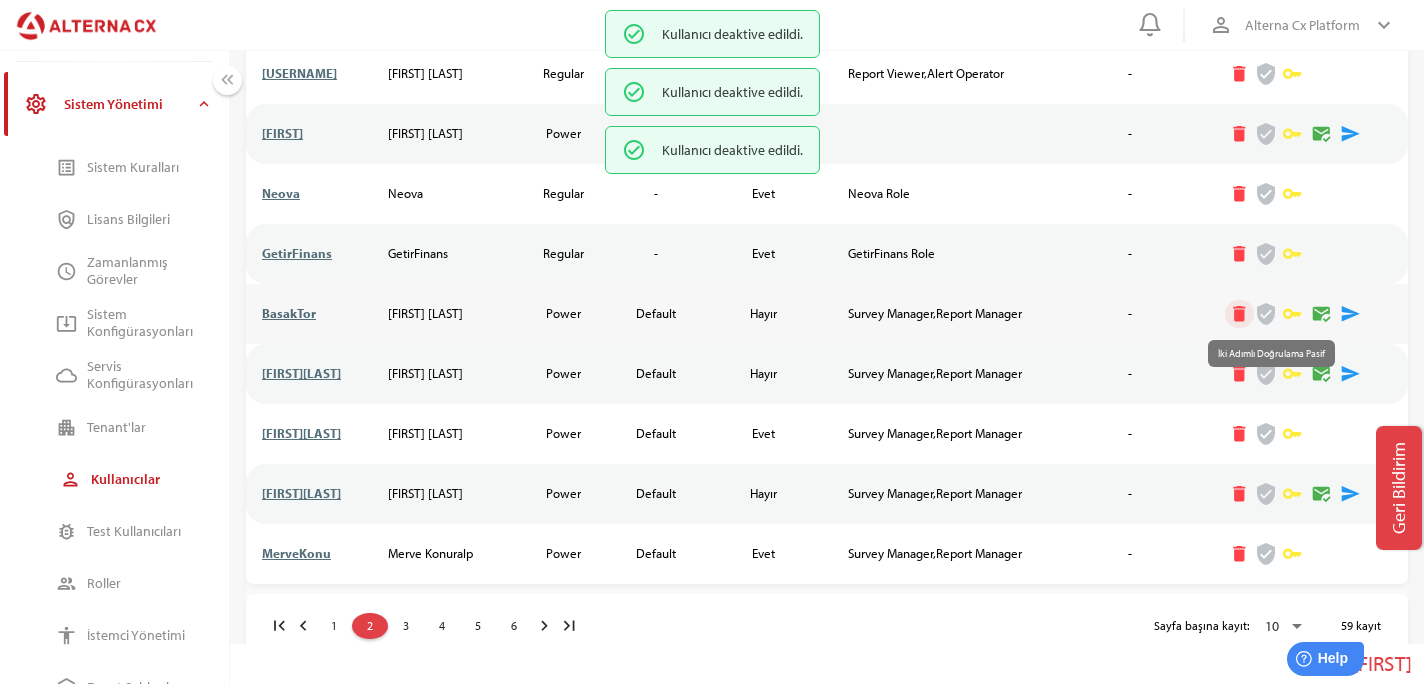 click on "delete" at bounding box center (1240, 314) 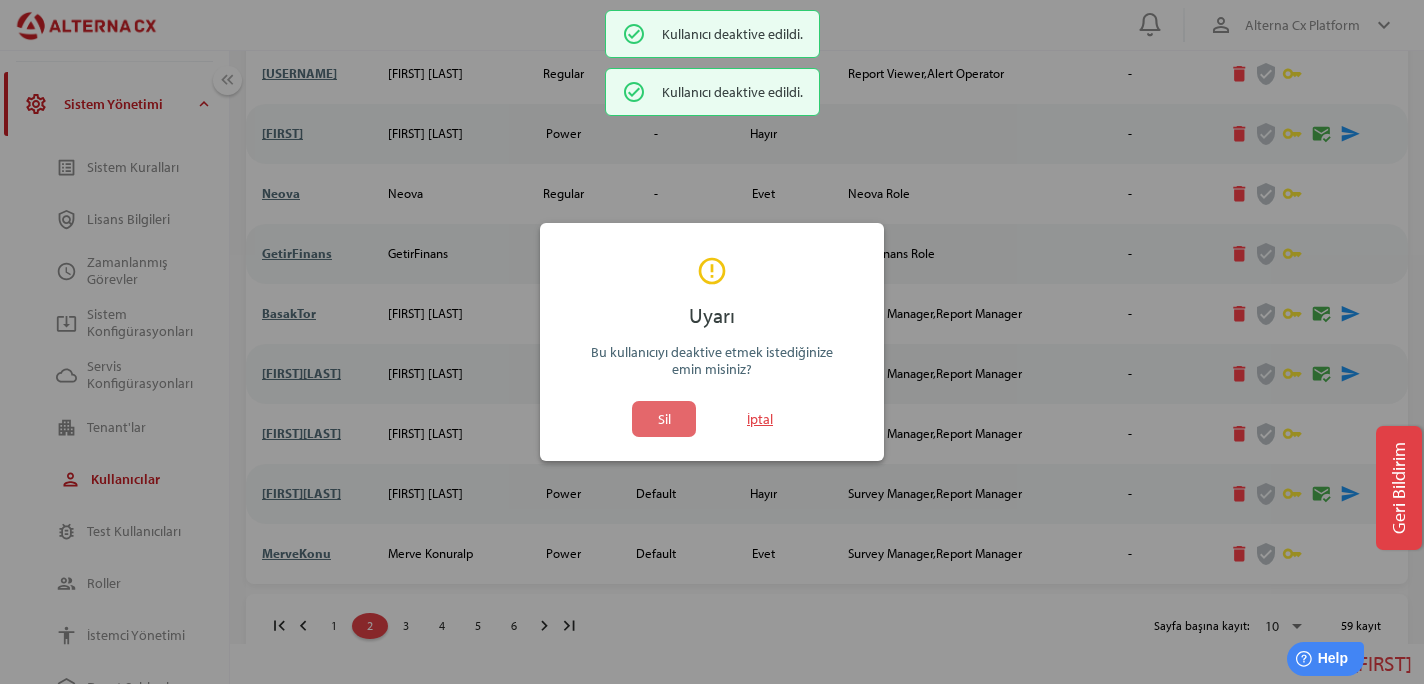 click on "Sil" at bounding box center (664, 419) 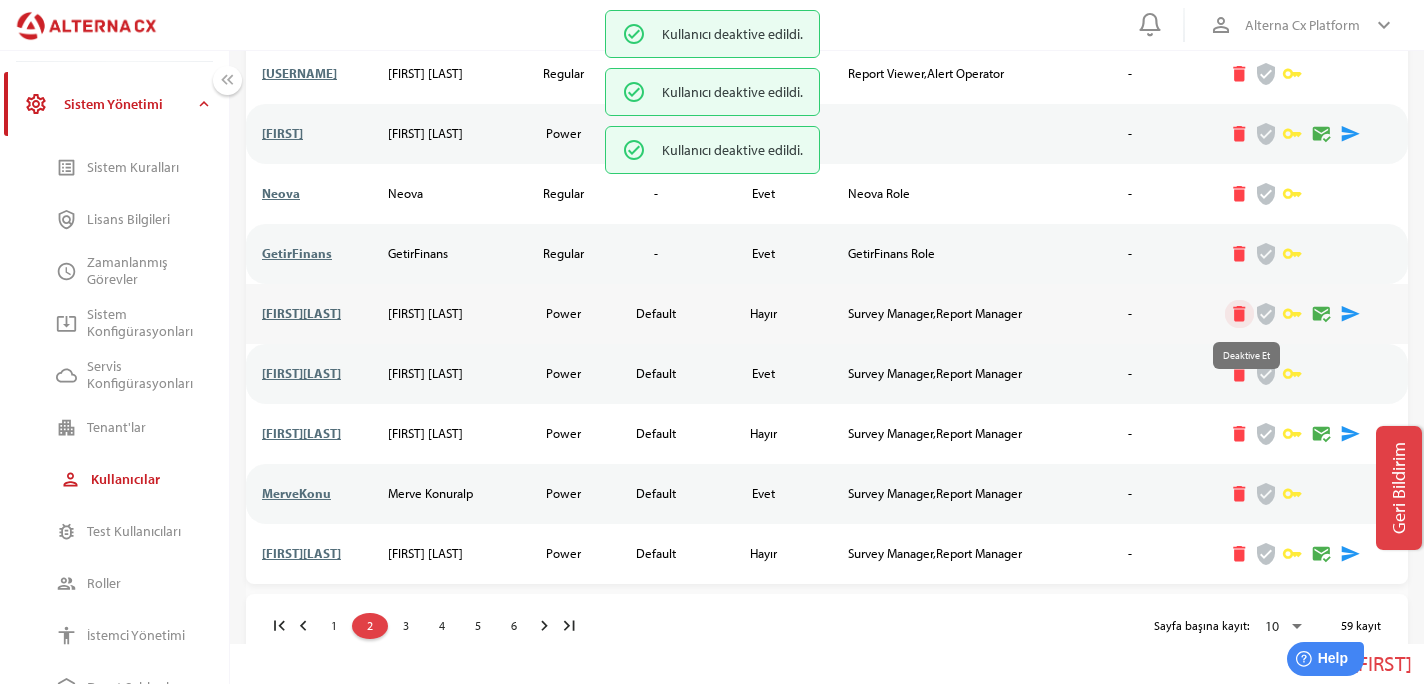 click on "delete" at bounding box center (1240, 314) 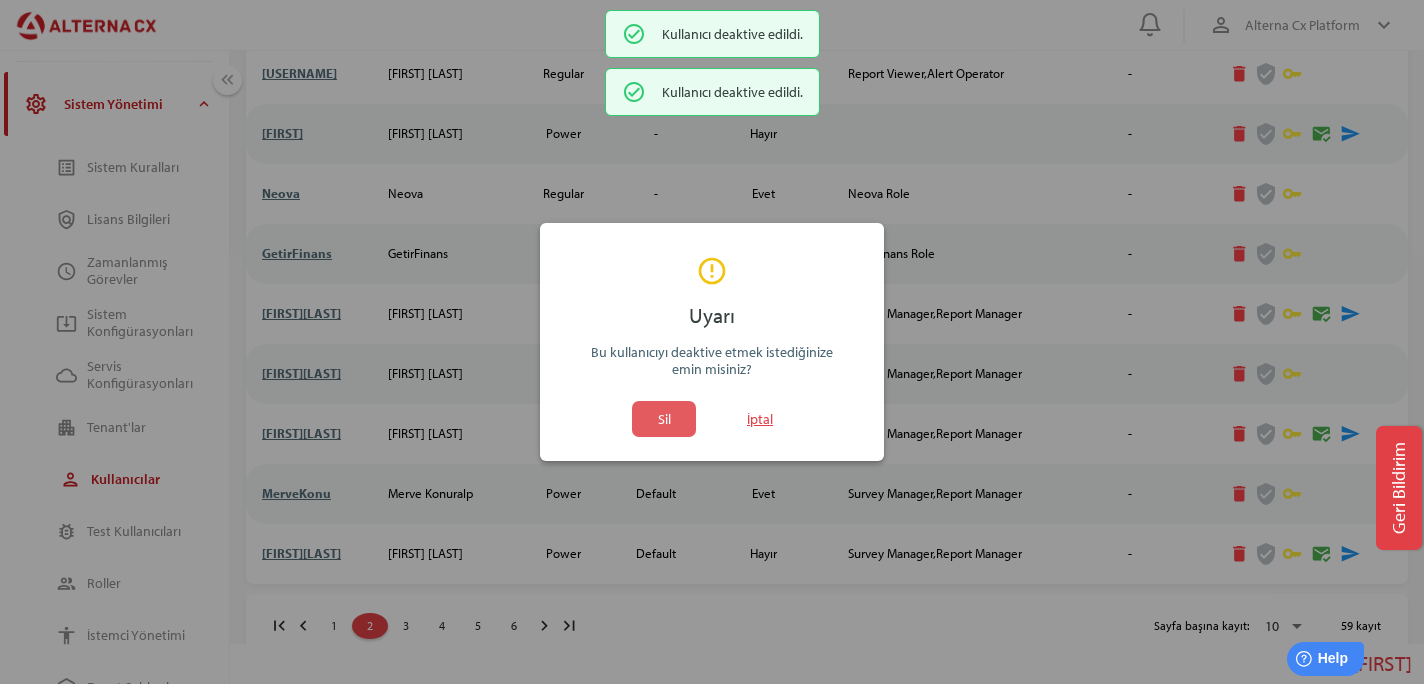 click on "Sil" at bounding box center [664, 419] 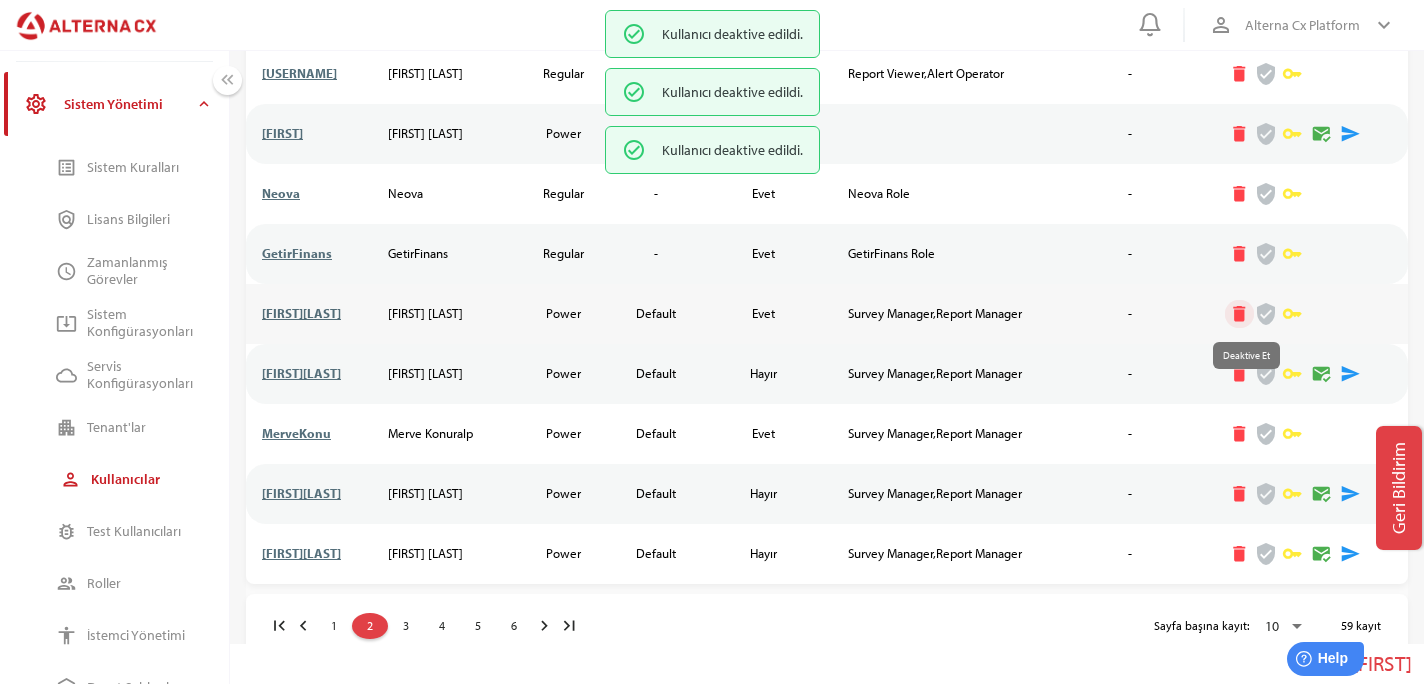 click on "delete" at bounding box center (1240, 314) 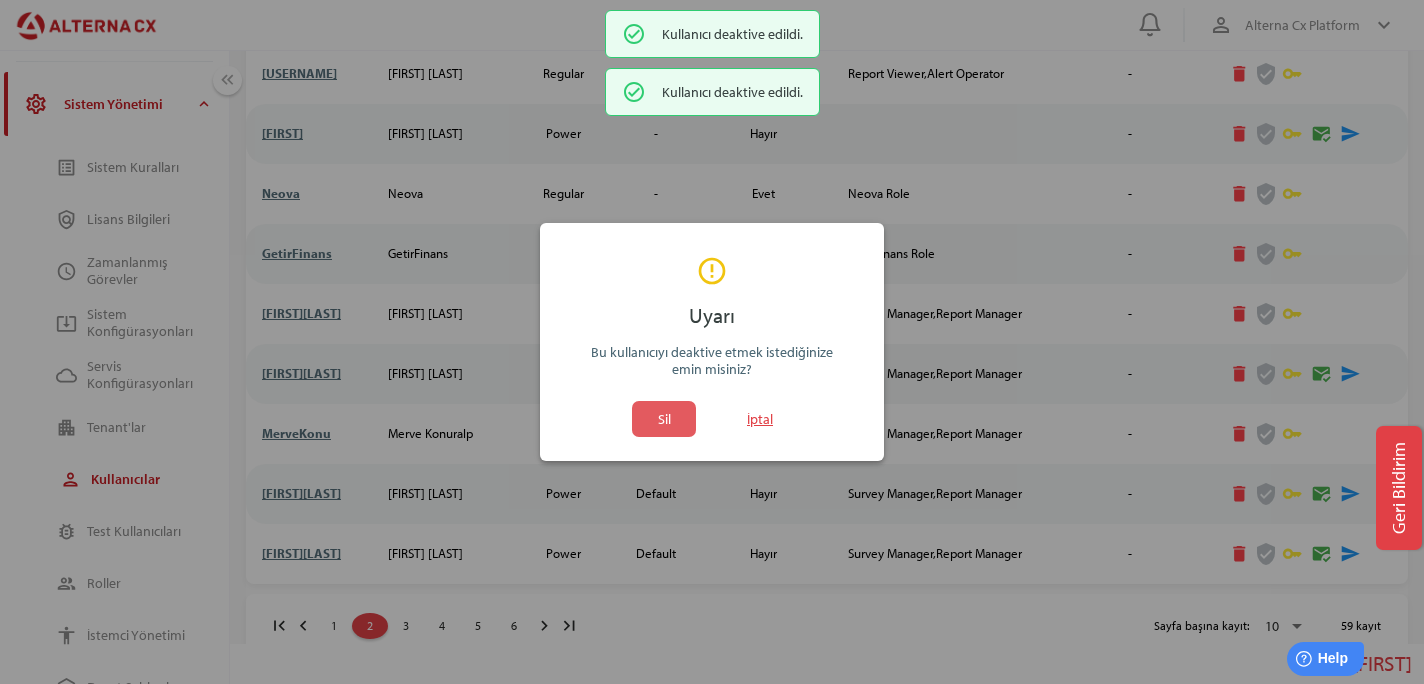 click on "Sil" at bounding box center [664, 419] 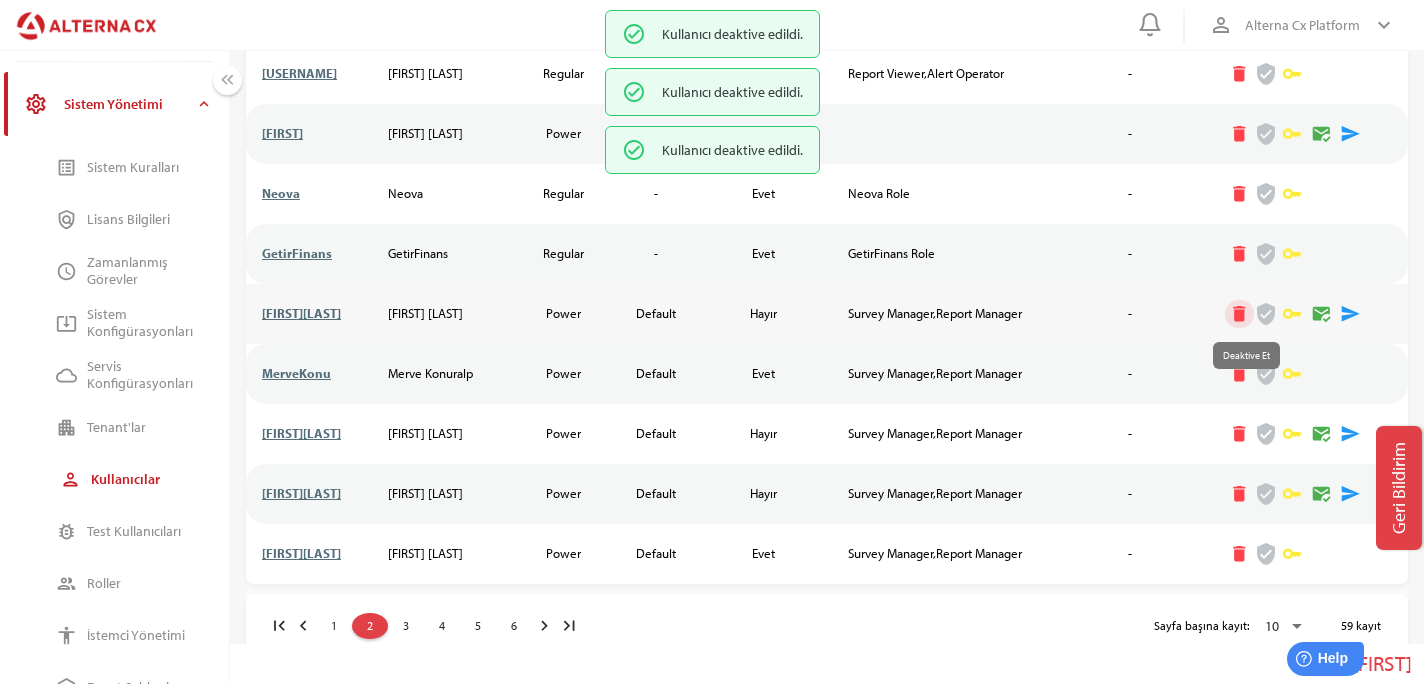 click on "delete" at bounding box center [1240, 314] 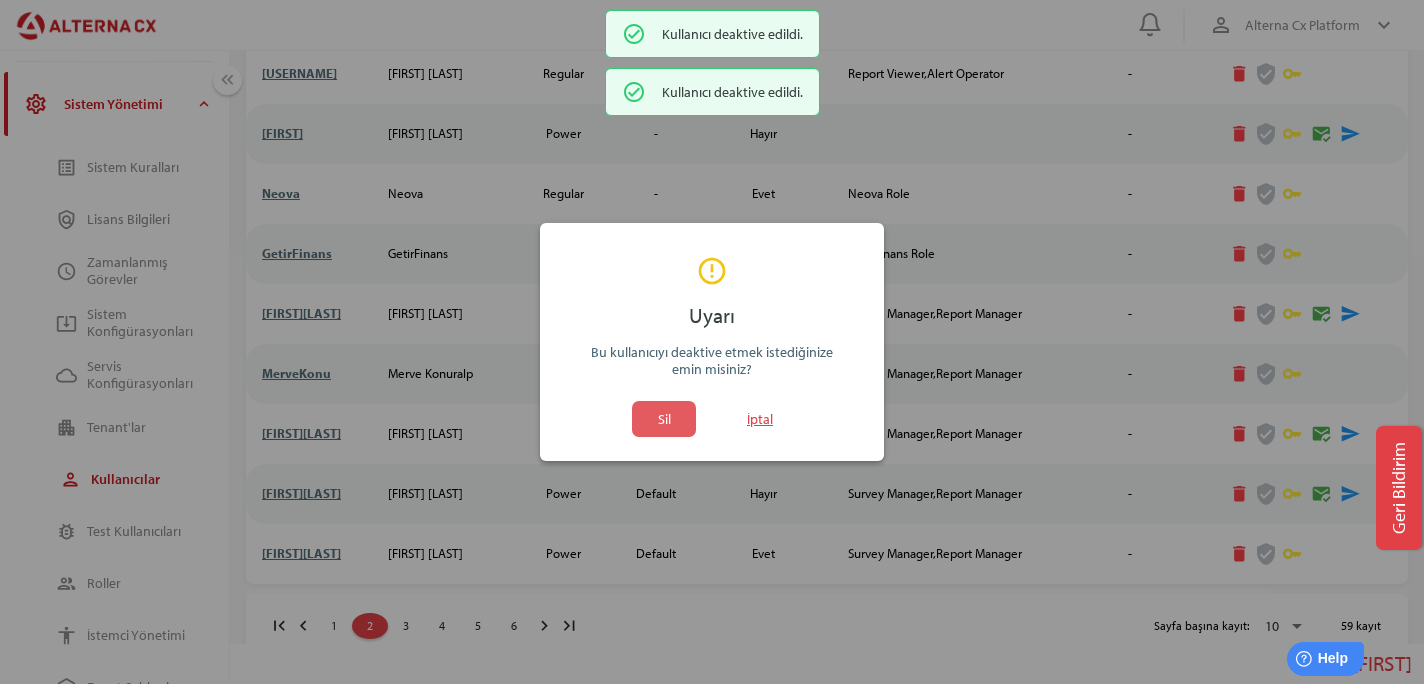 click on "Sil" at bounding box center [664, 419] 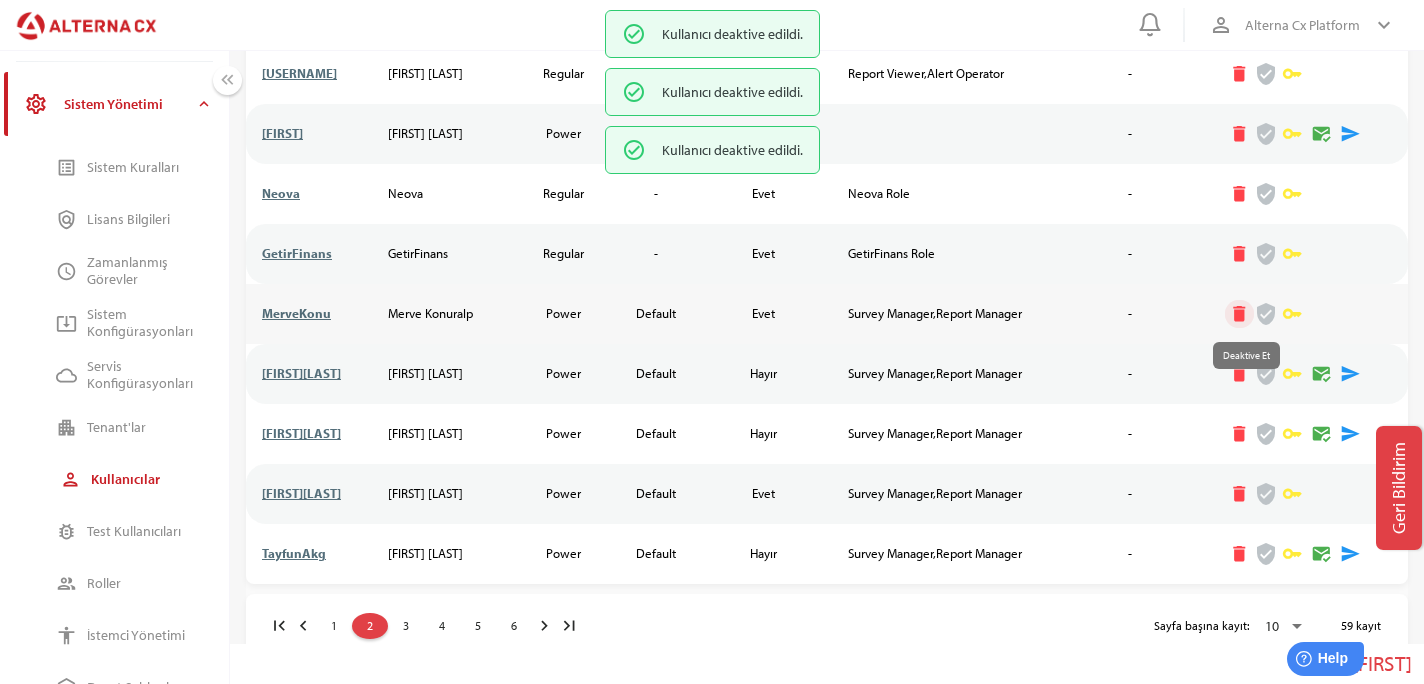 click on "delete" at bounding box center [1240, 314] 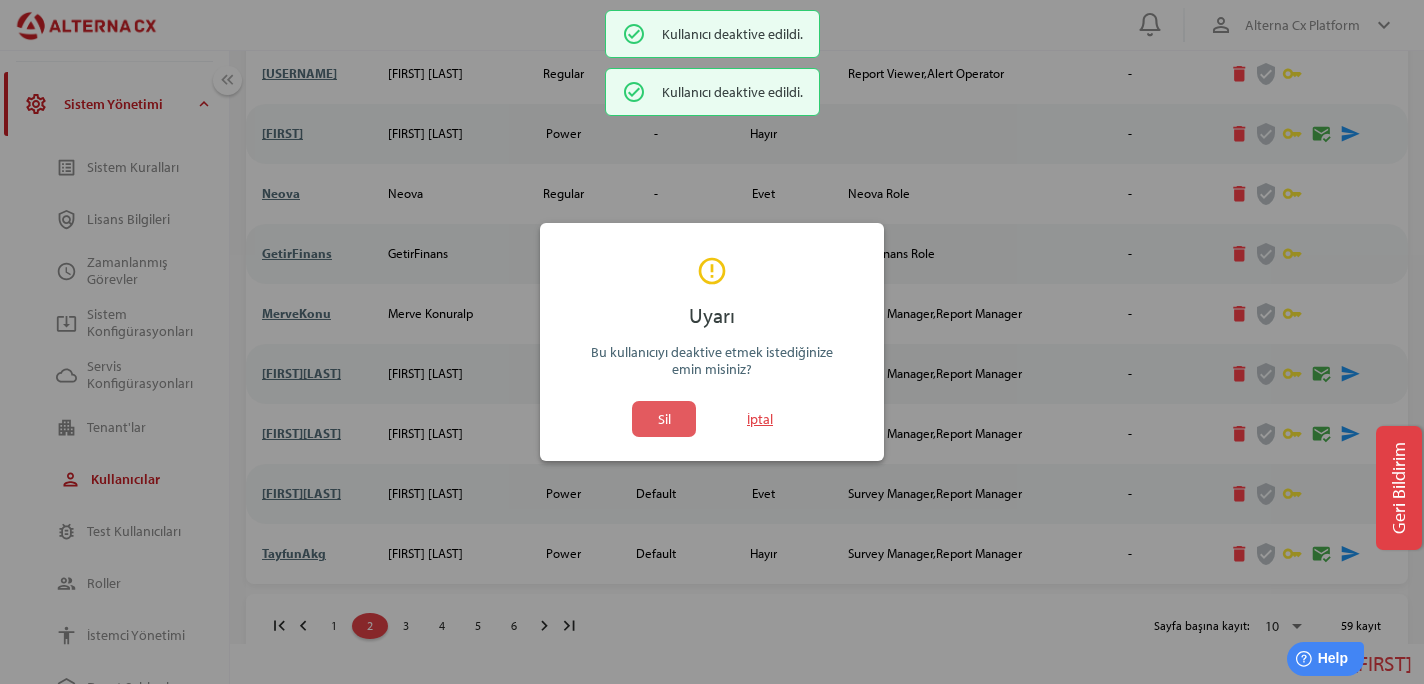 click on "Sil" at bounding box center [664, 419] 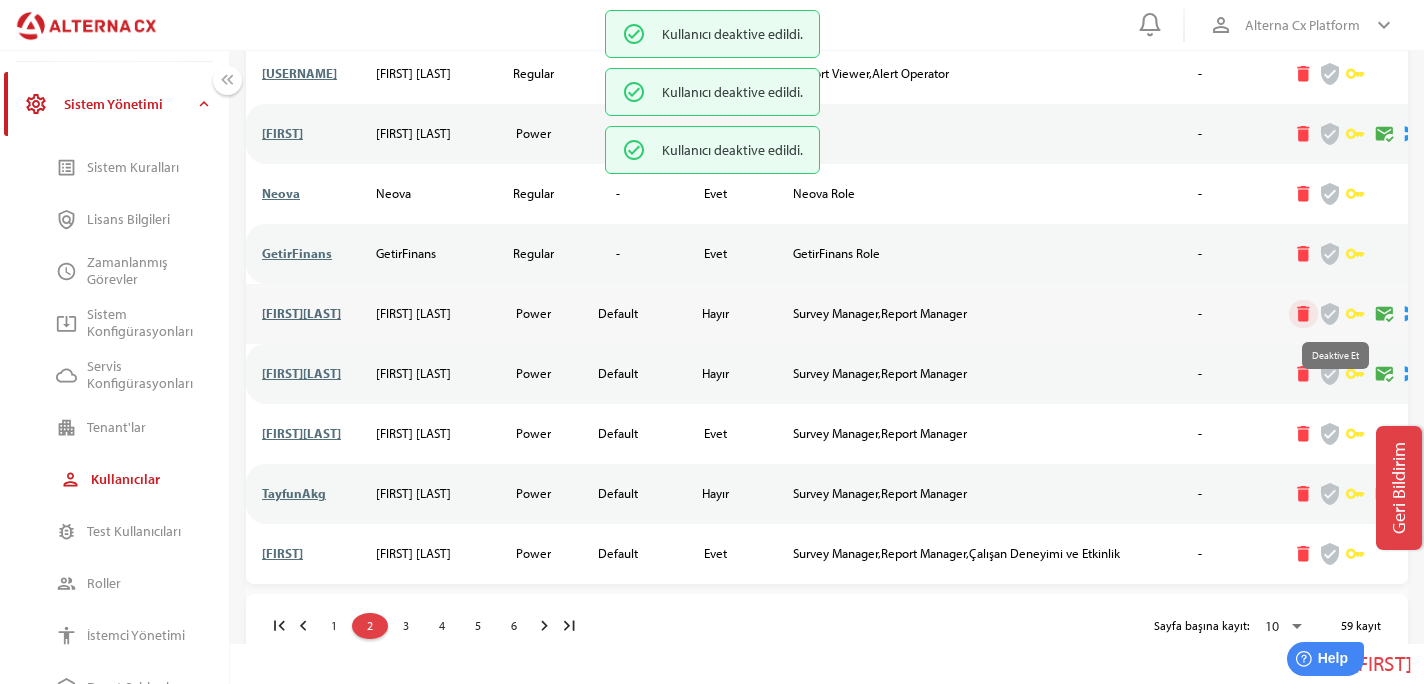 click on "delete" at bounding box center (1303, 314) 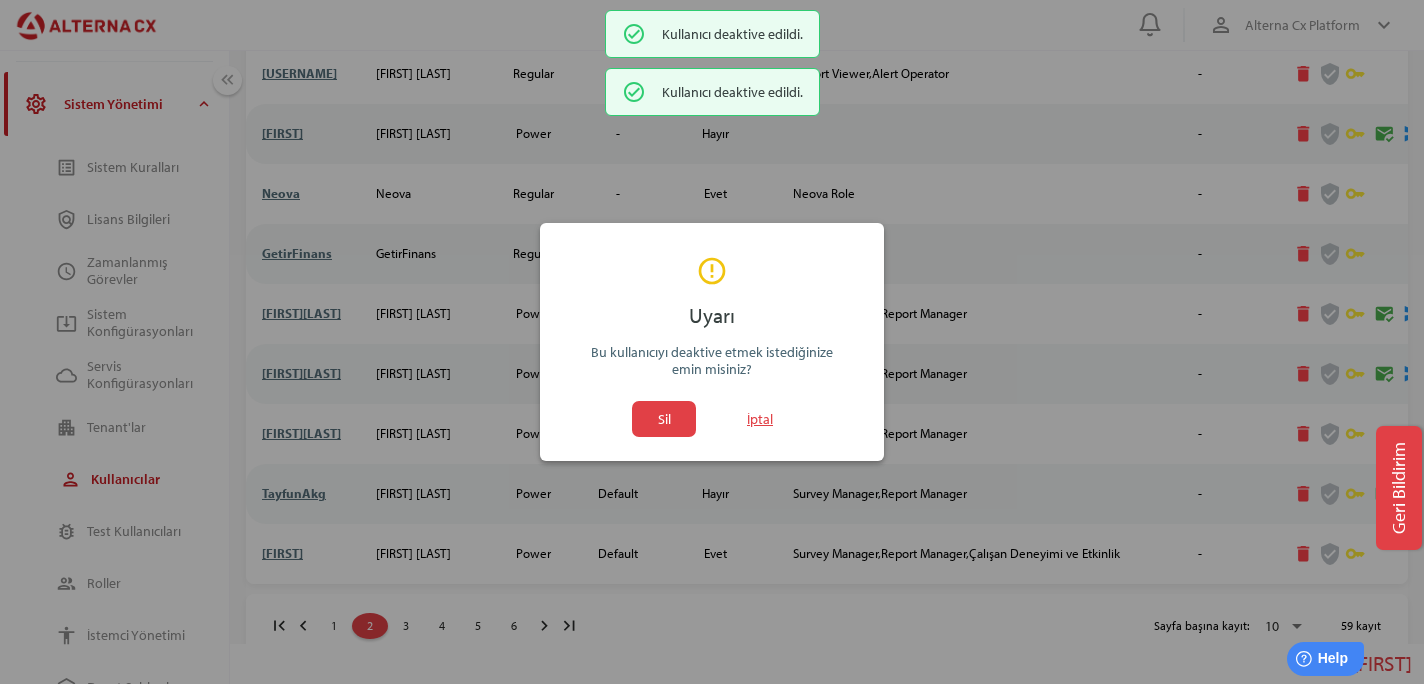 click on "Sil İptal" at bounding box center (712, 419) 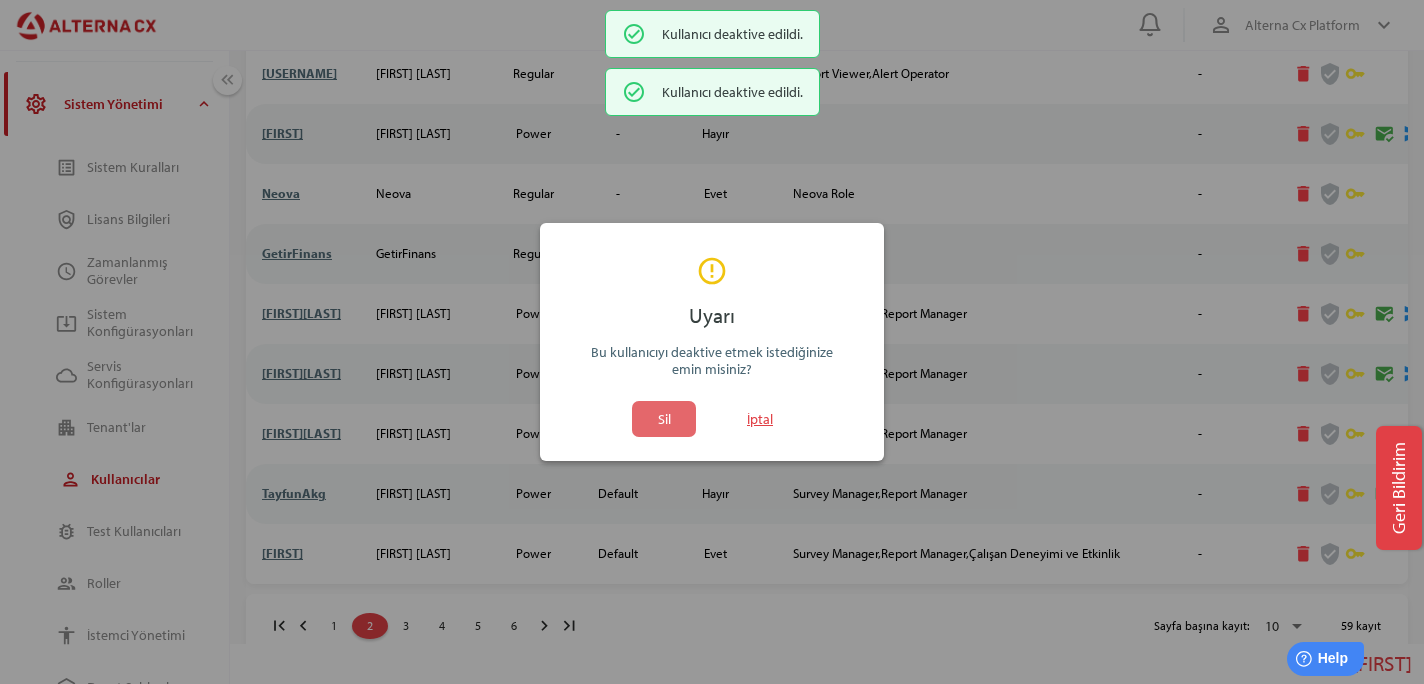 click on "Sil" at bounding box center (664, 419) 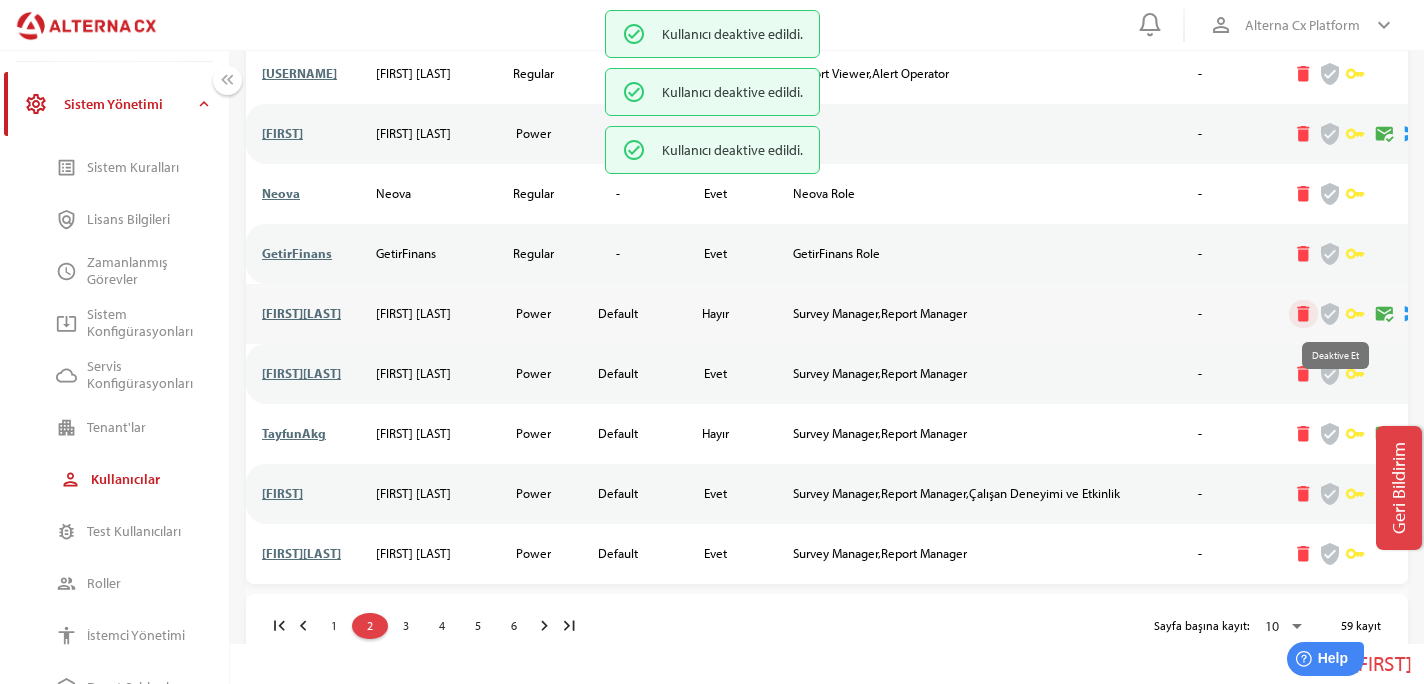 click on "delete" at bounding box center [1303, 314] 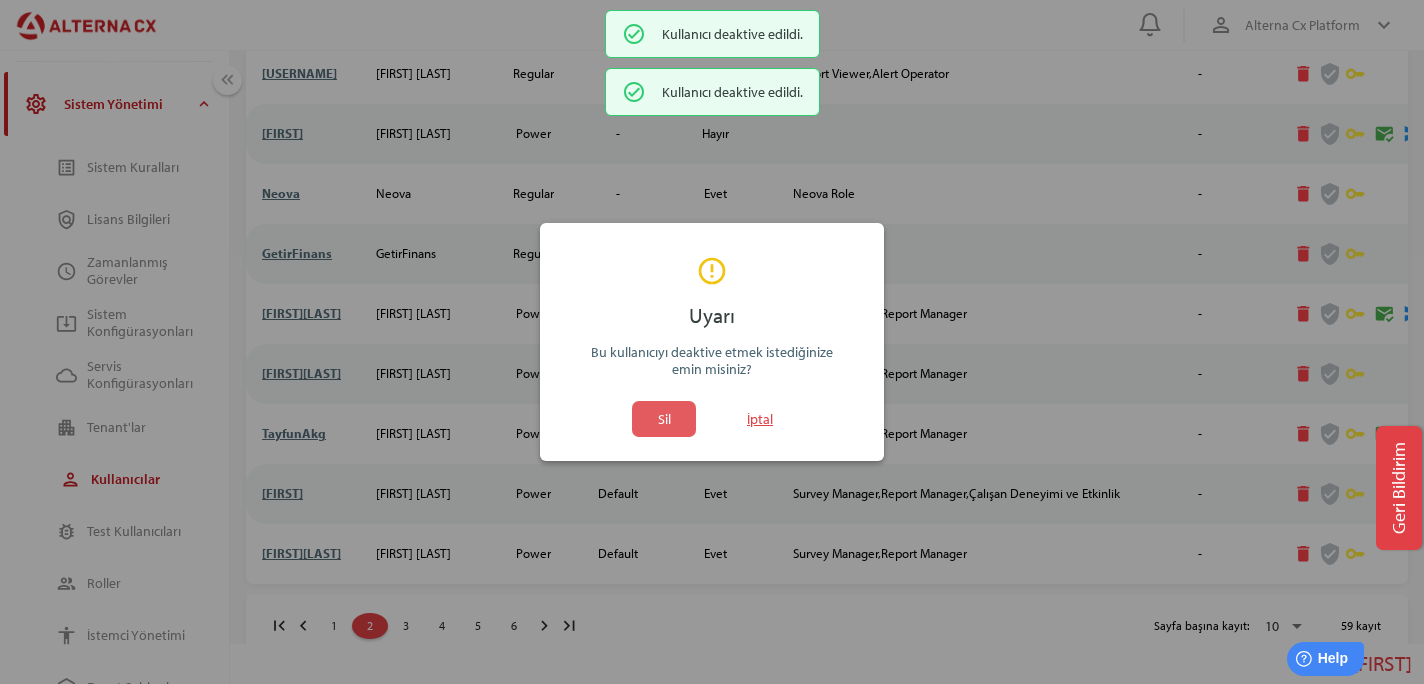 click on "Sil" at bounding box center [664, 419] 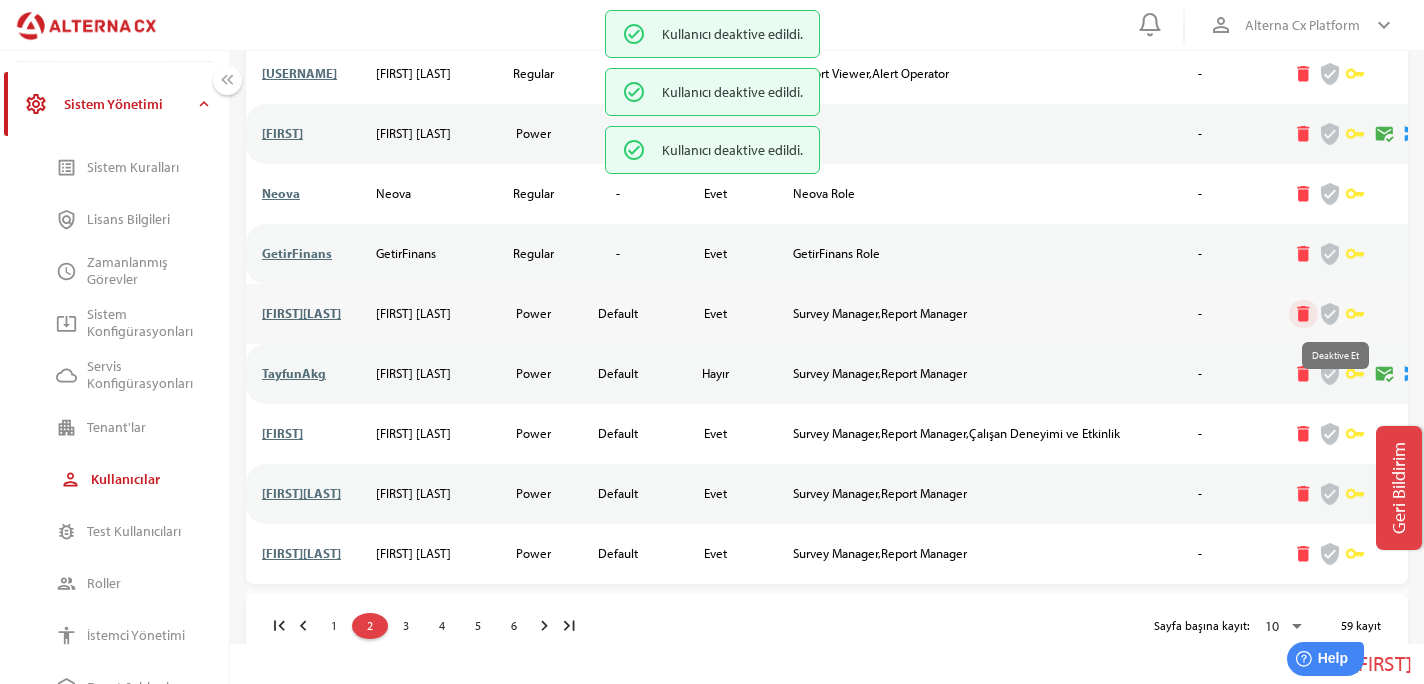click on "delete" at bounding box center (1303, 314) 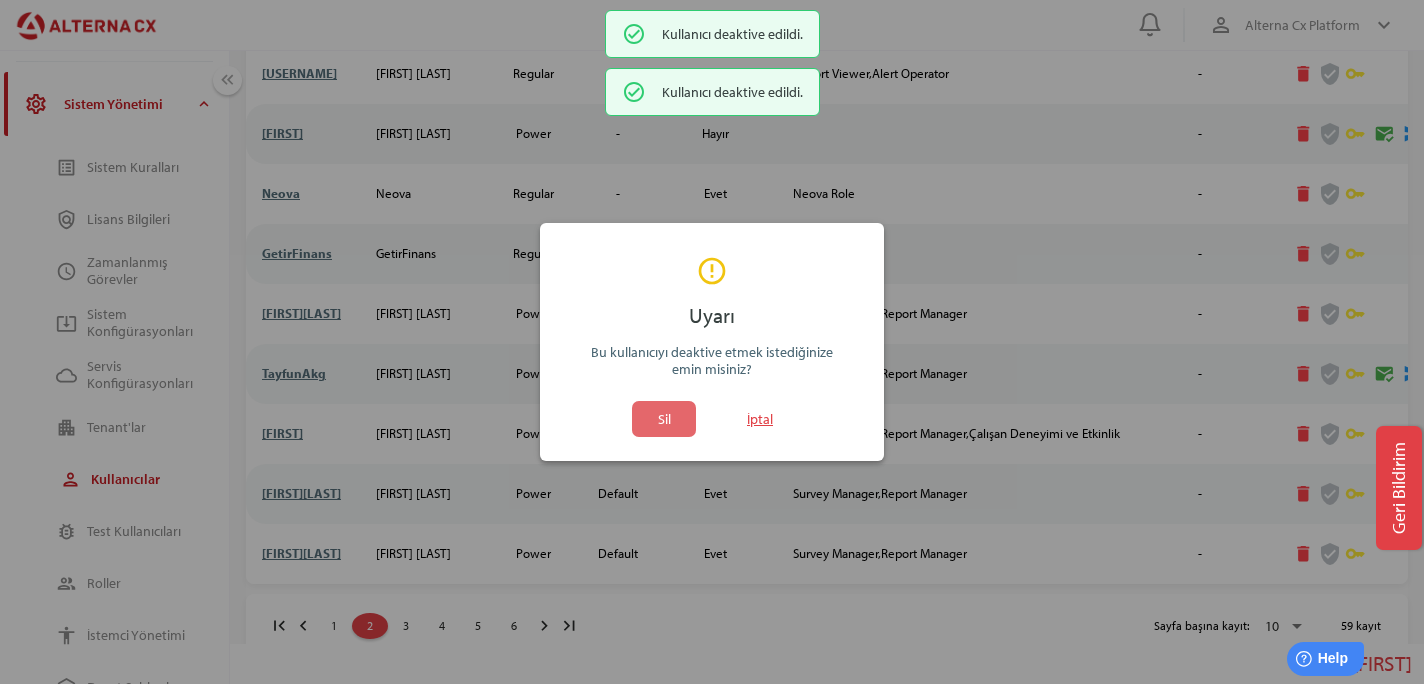 click on "Sil" at bounding box center [664, 419] 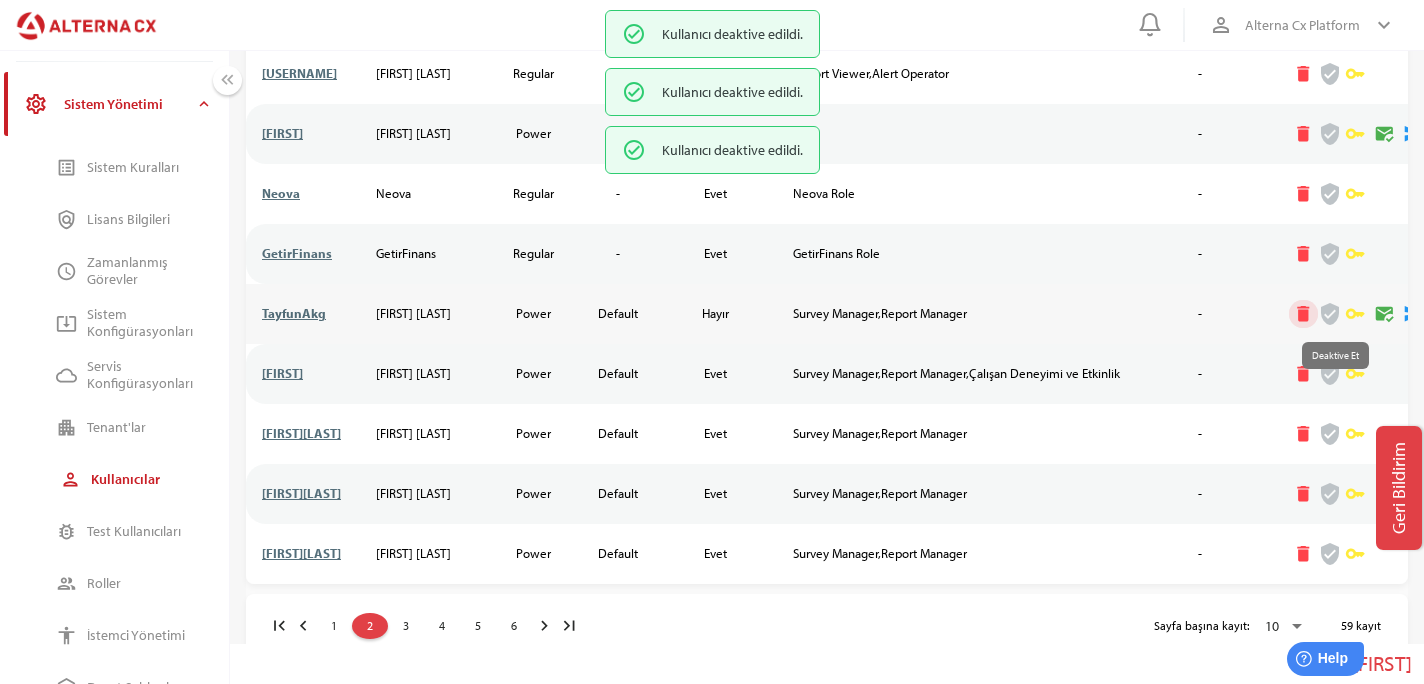 click on "delete" at bounding box center [1303, 314] 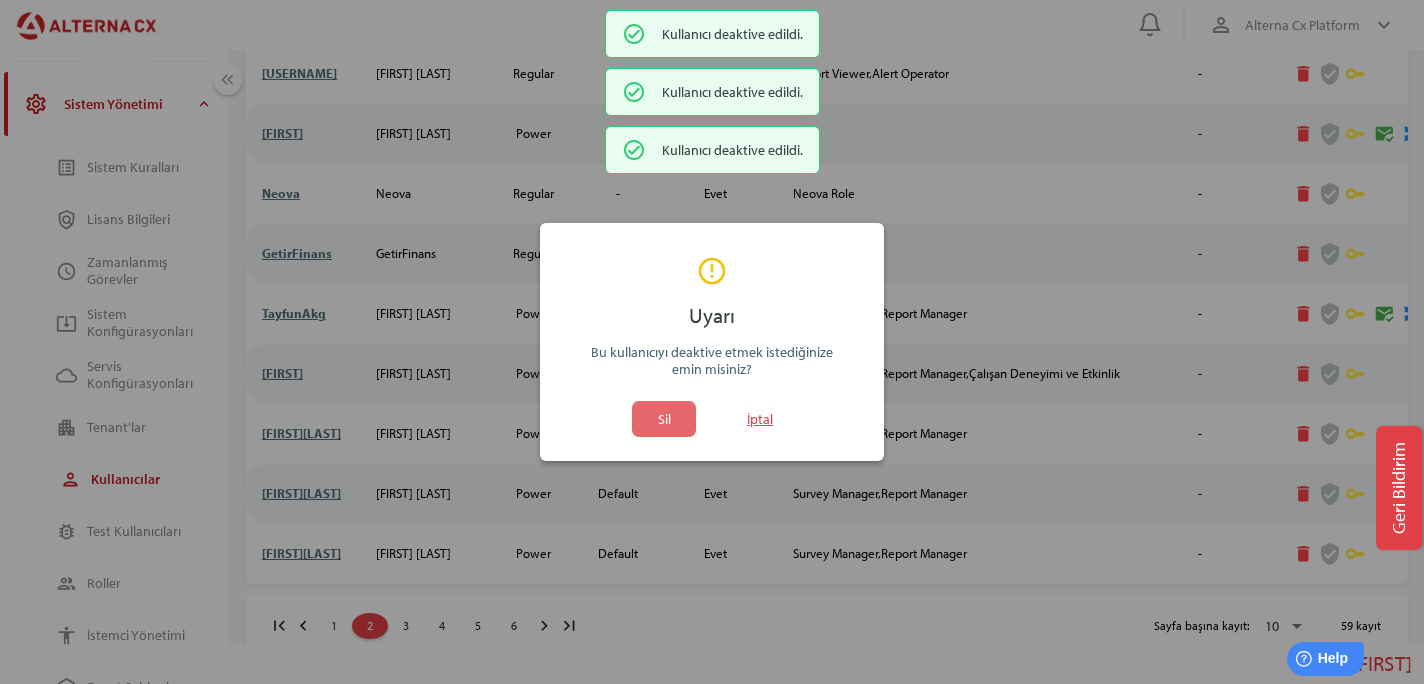 click on "Sil" at bounding box center [664, 419] 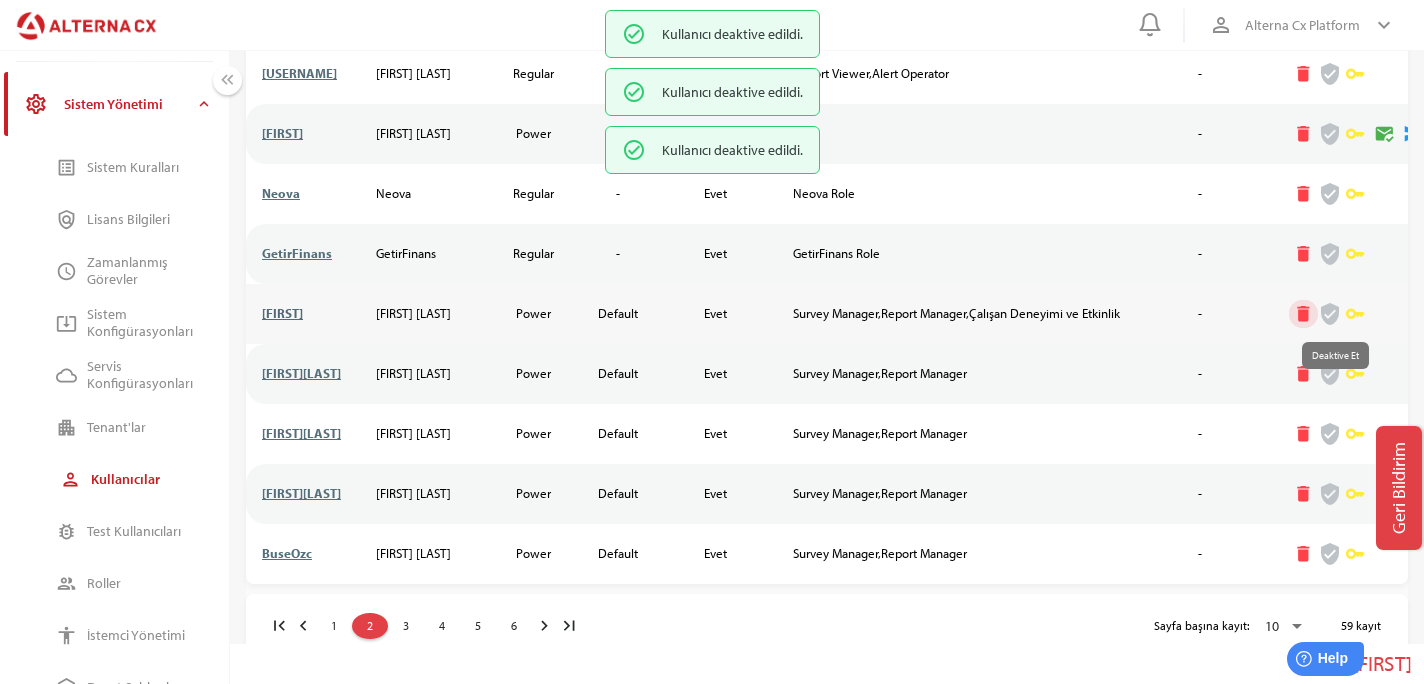 click on "delete" at bounding box center (1303, 314) 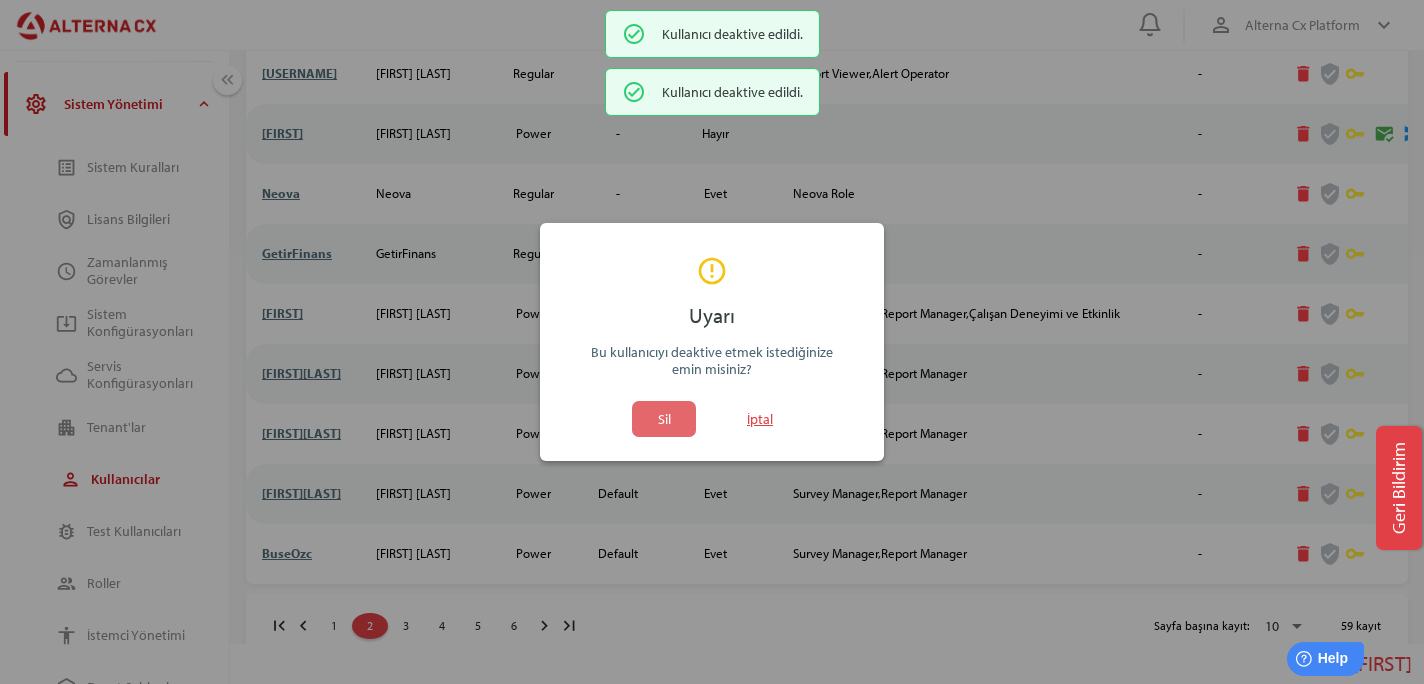 click on "Sil" at bounding box center [664, 419] 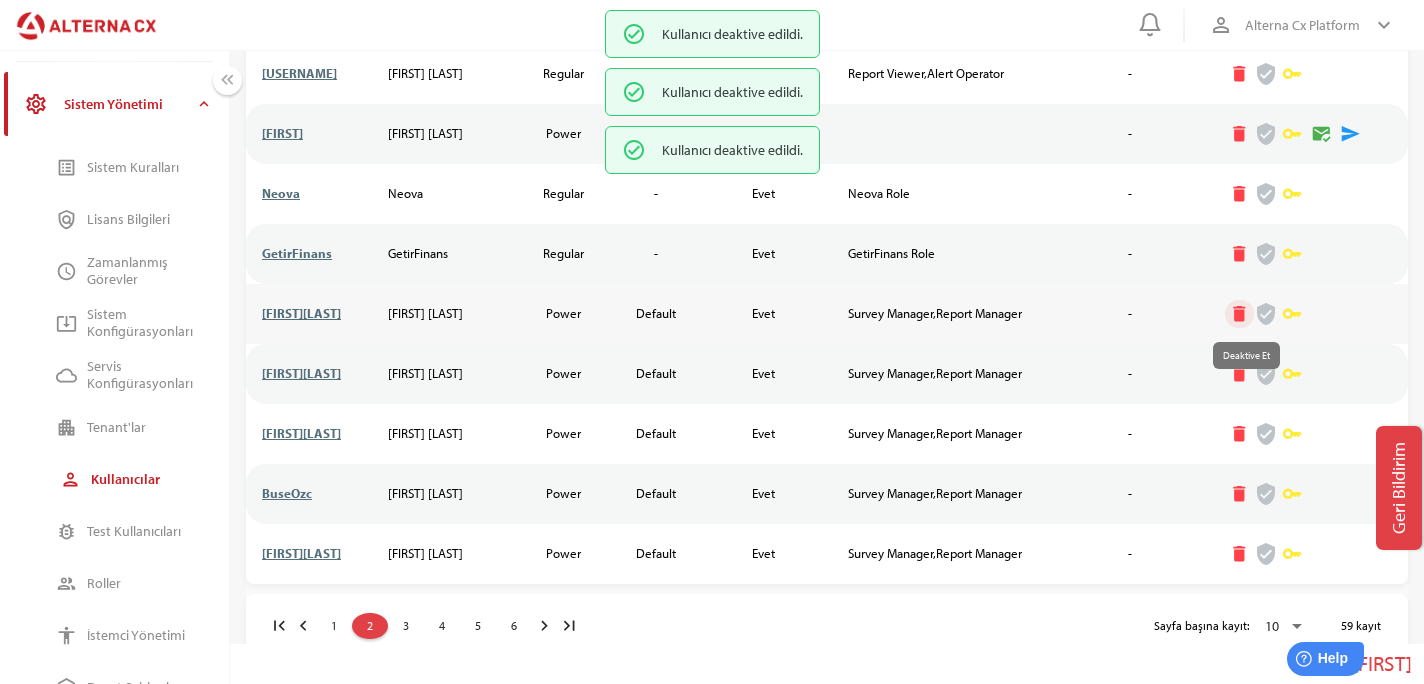 click on "delete" at bounding box center [1240, 314] 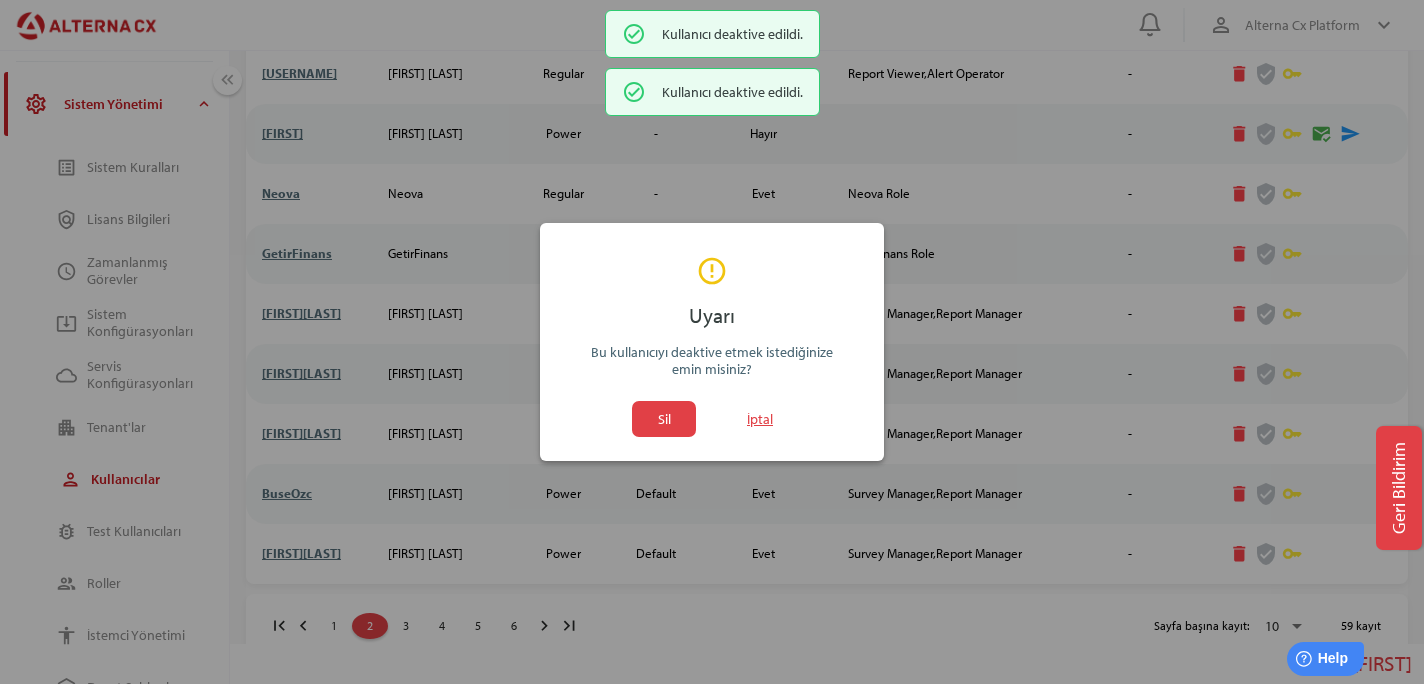 click on "Sil İptal" at bounding box center [712, 419] 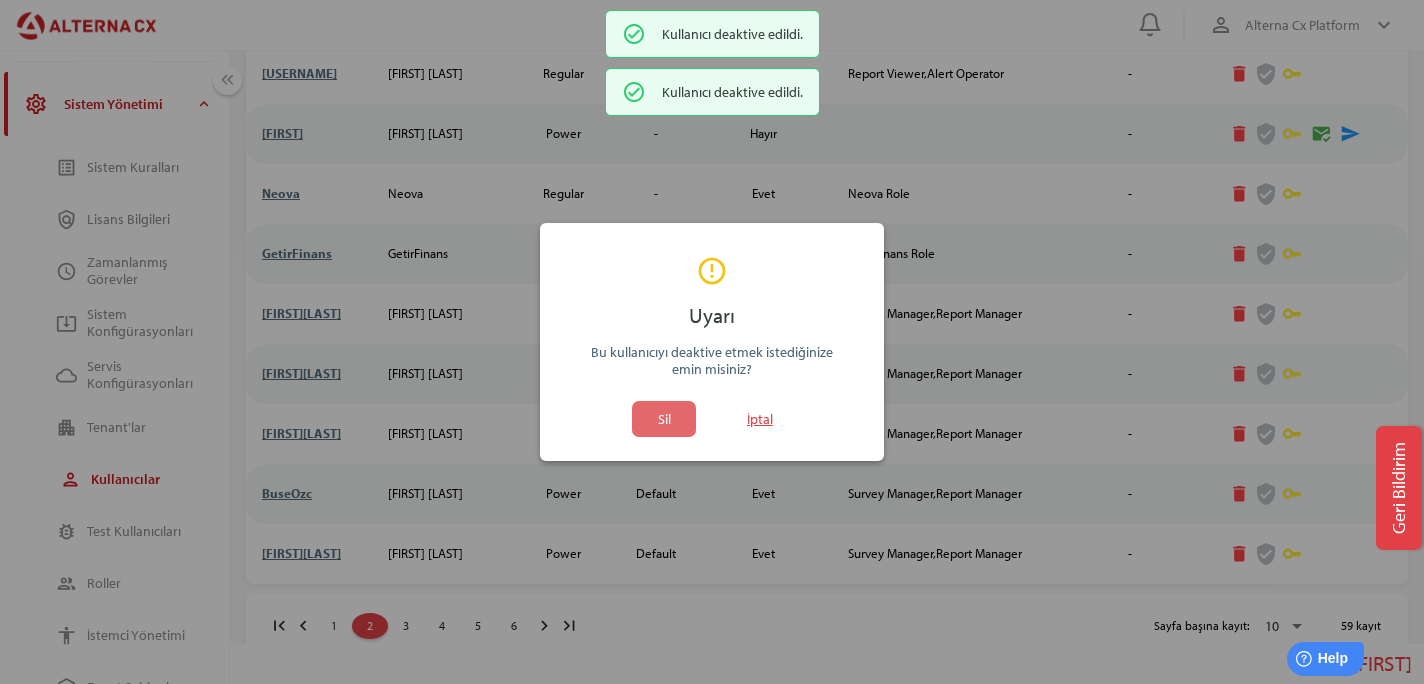 click on "Sil" at bounding box center [664, 419] 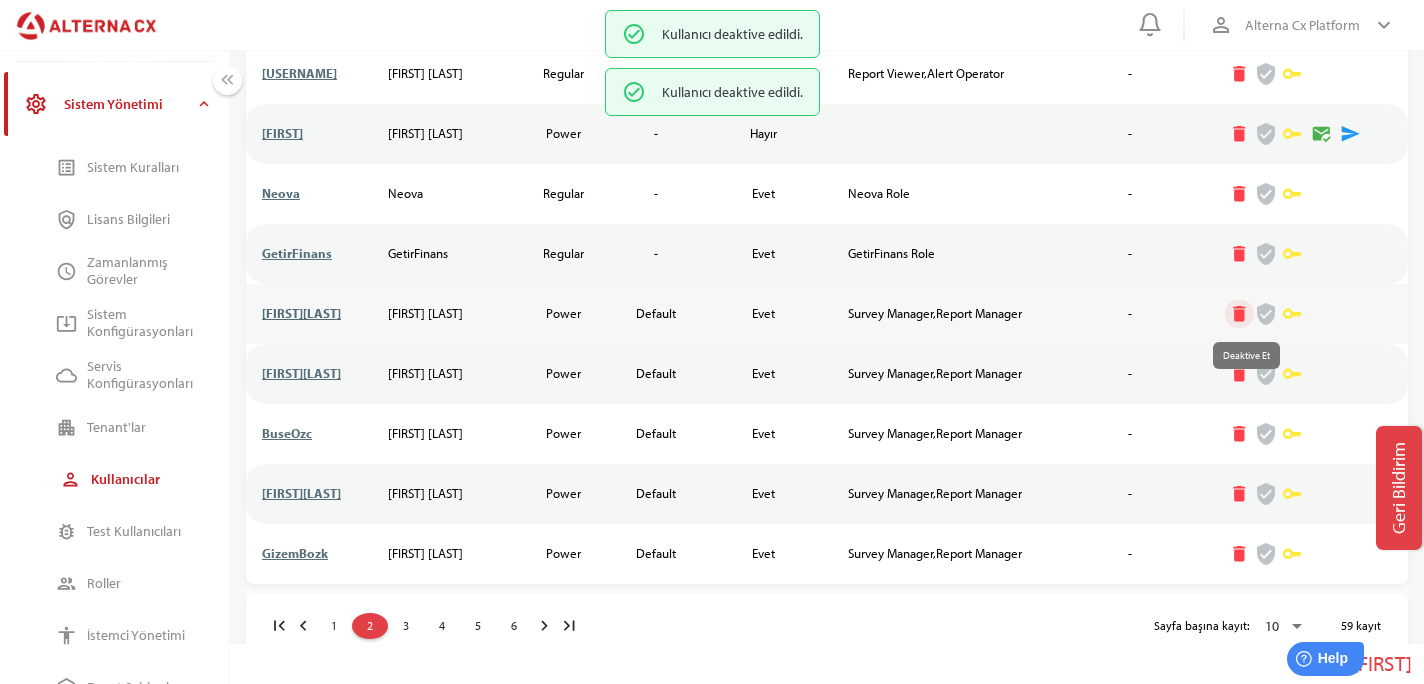 click on "delete" at bounding box center [1240, 314] 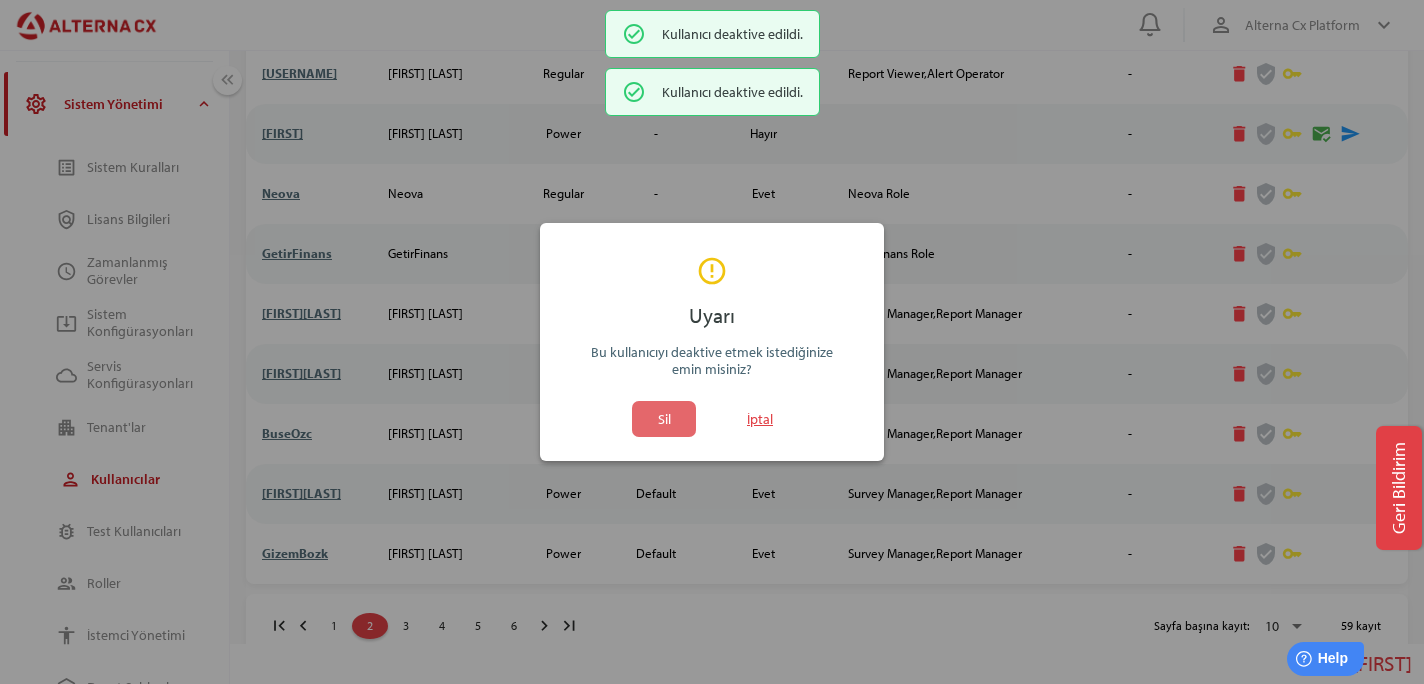 click on "Sil" at bounding box center (664, 419) 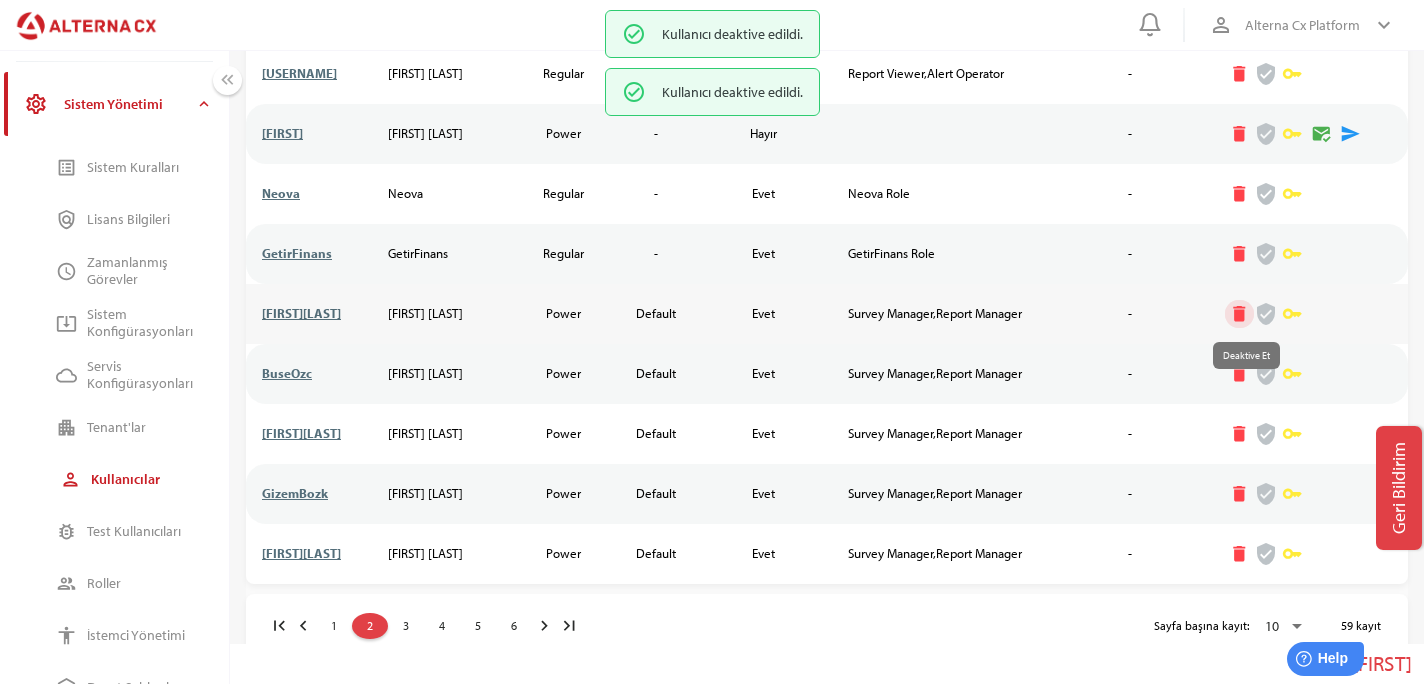 click on "delete" at bounding box center (1240, 314) 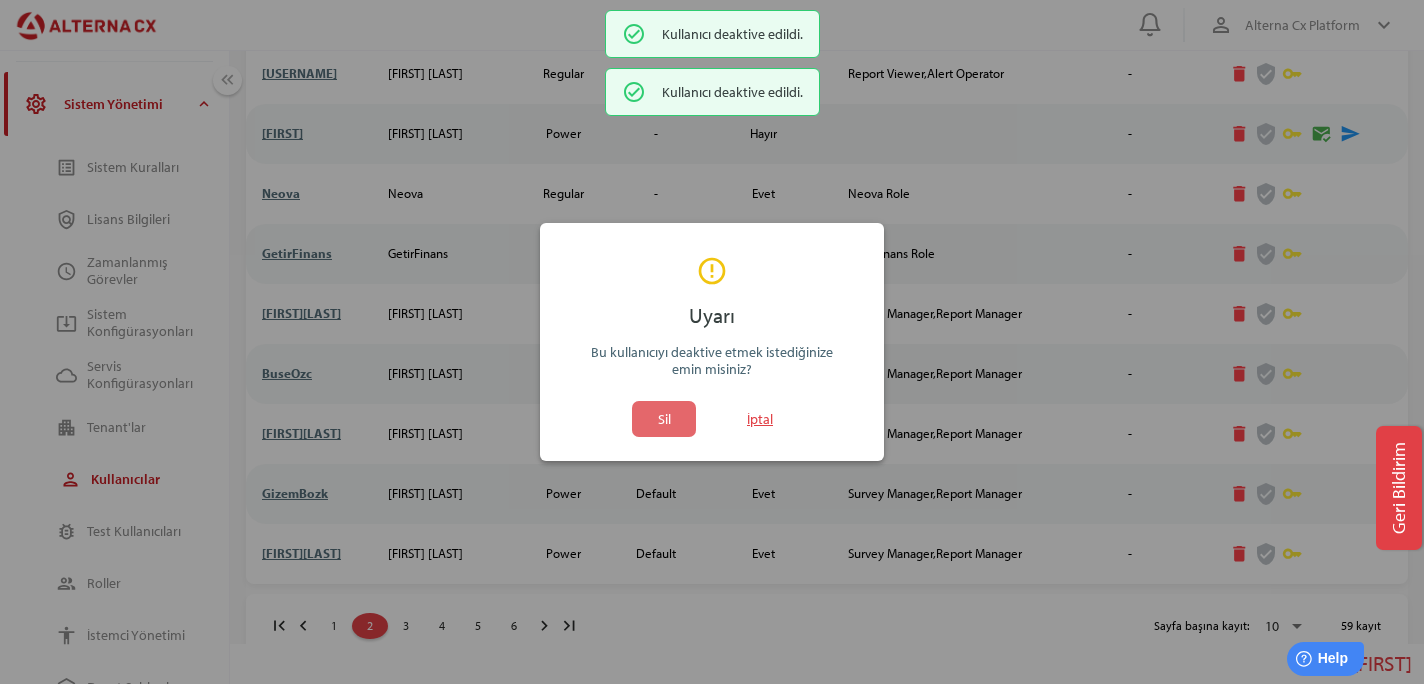 click on "Sil" at bounding box center [664, 419] 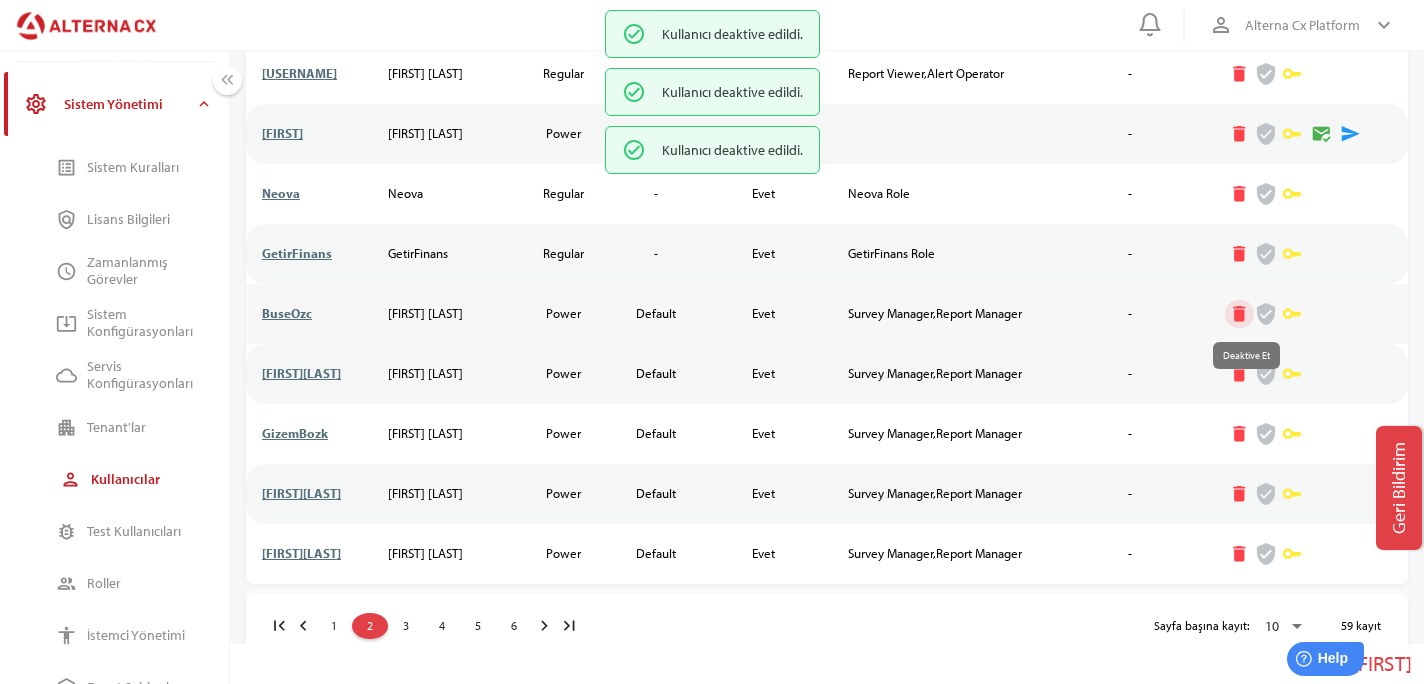 click on "delete" at bounding box center (1240, 314) 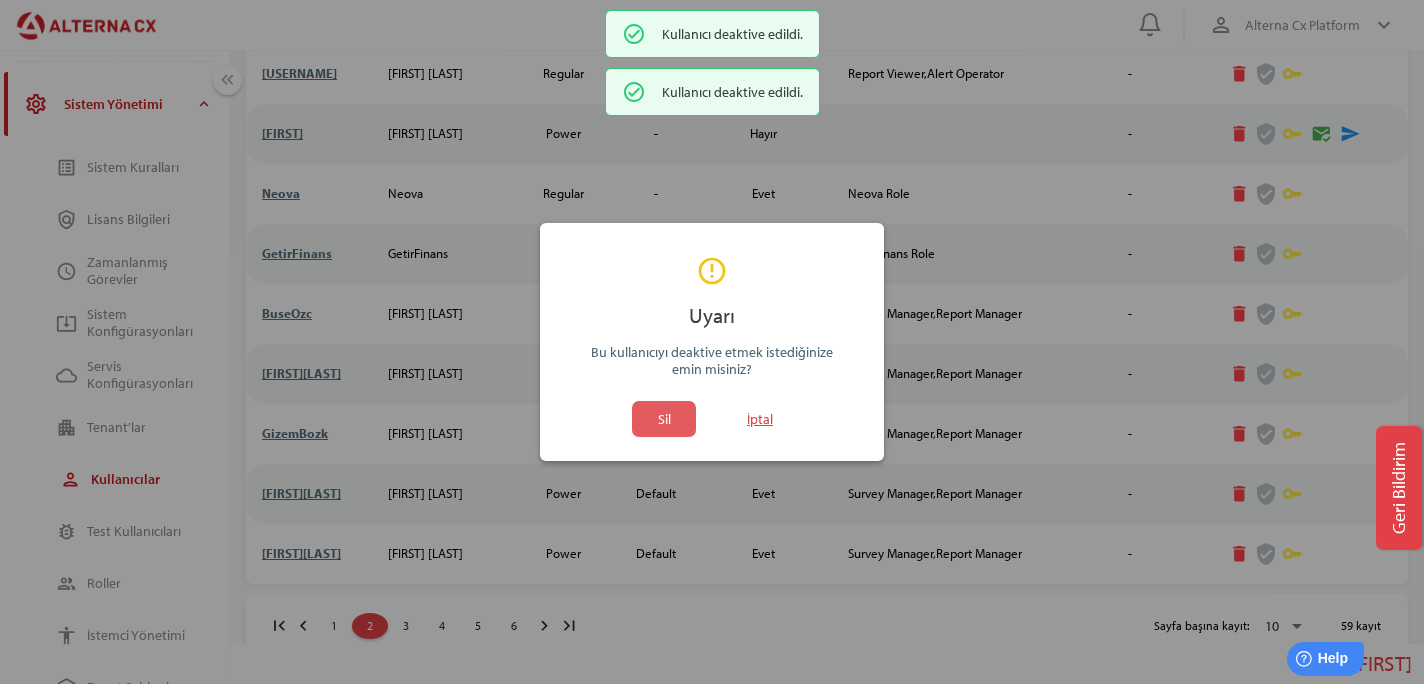 click on "Sil" at bounding box center [664, 419] 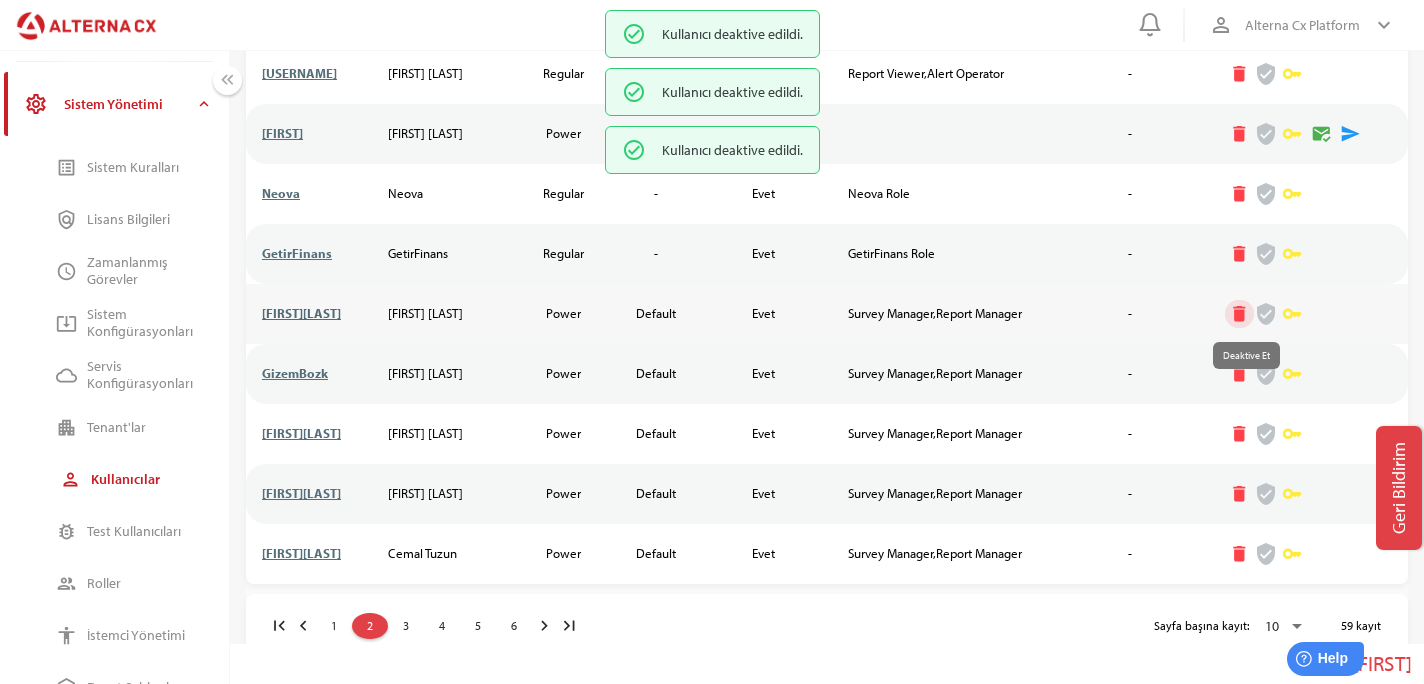 click on "delete" at bounding box center (1240, 314) 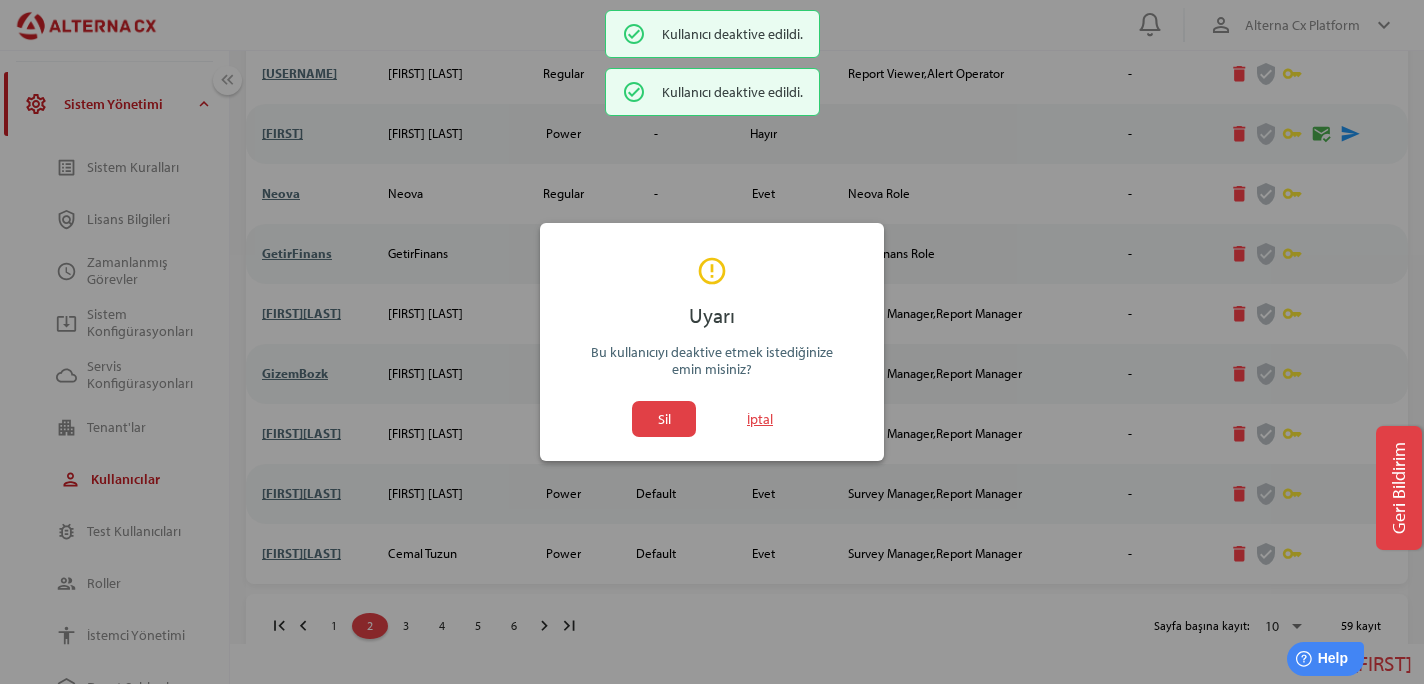 click on "Sil İptal" at bounding box center [712, 419] 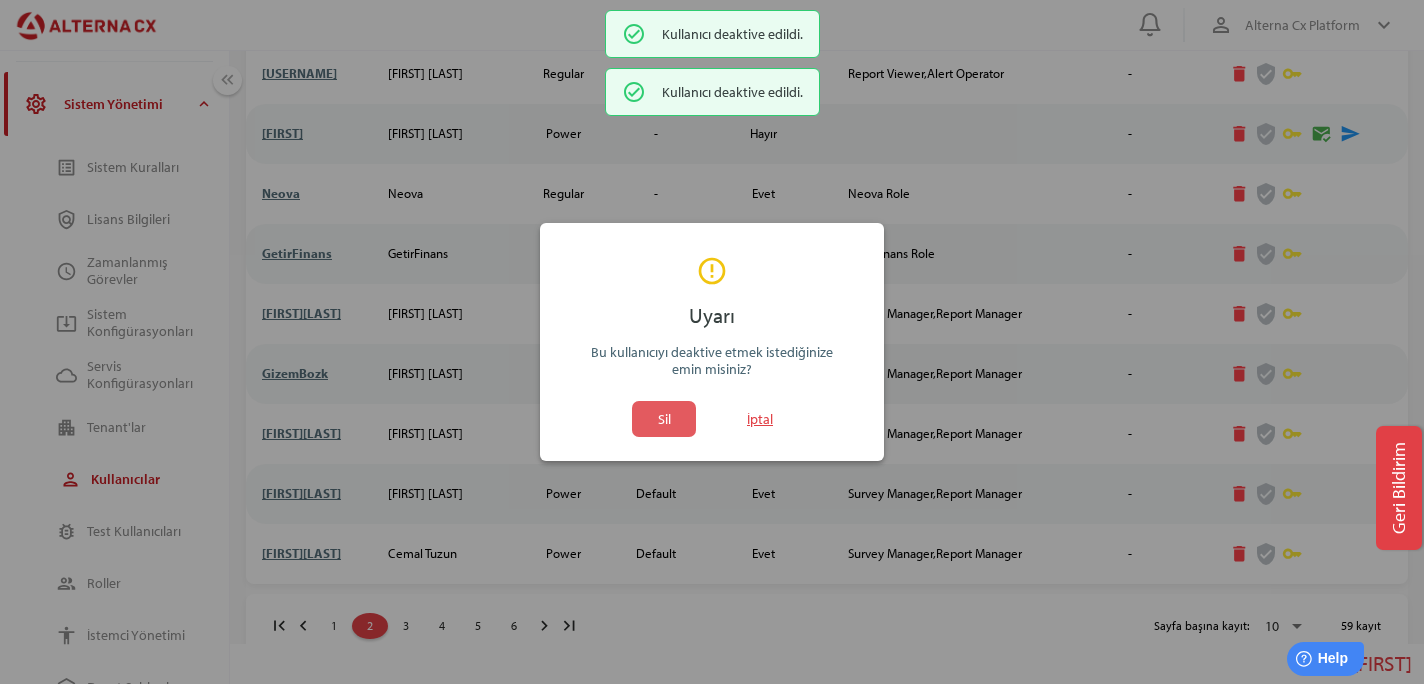 click on "Sil" at bounding box center [664, 419] 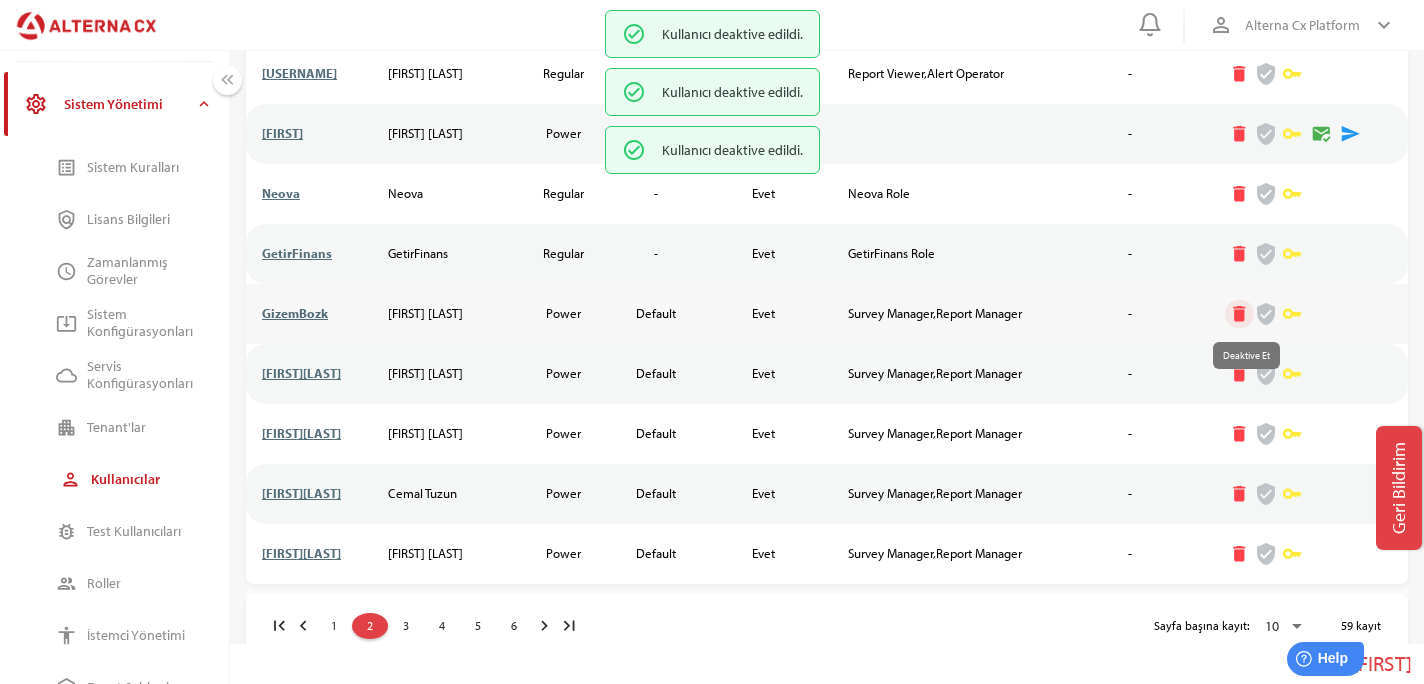 click on "delete" at bounding box center (1240, 314) 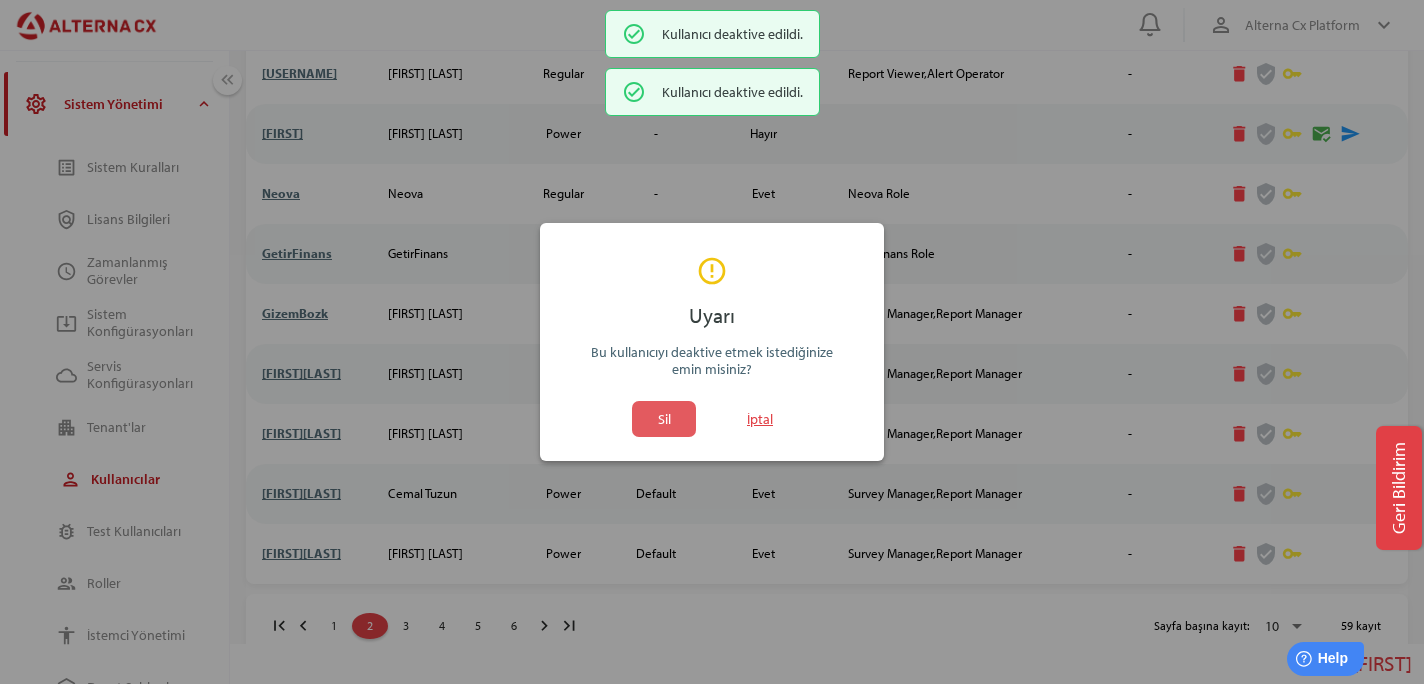 click on "Sil" at bounding box center [664, 419] 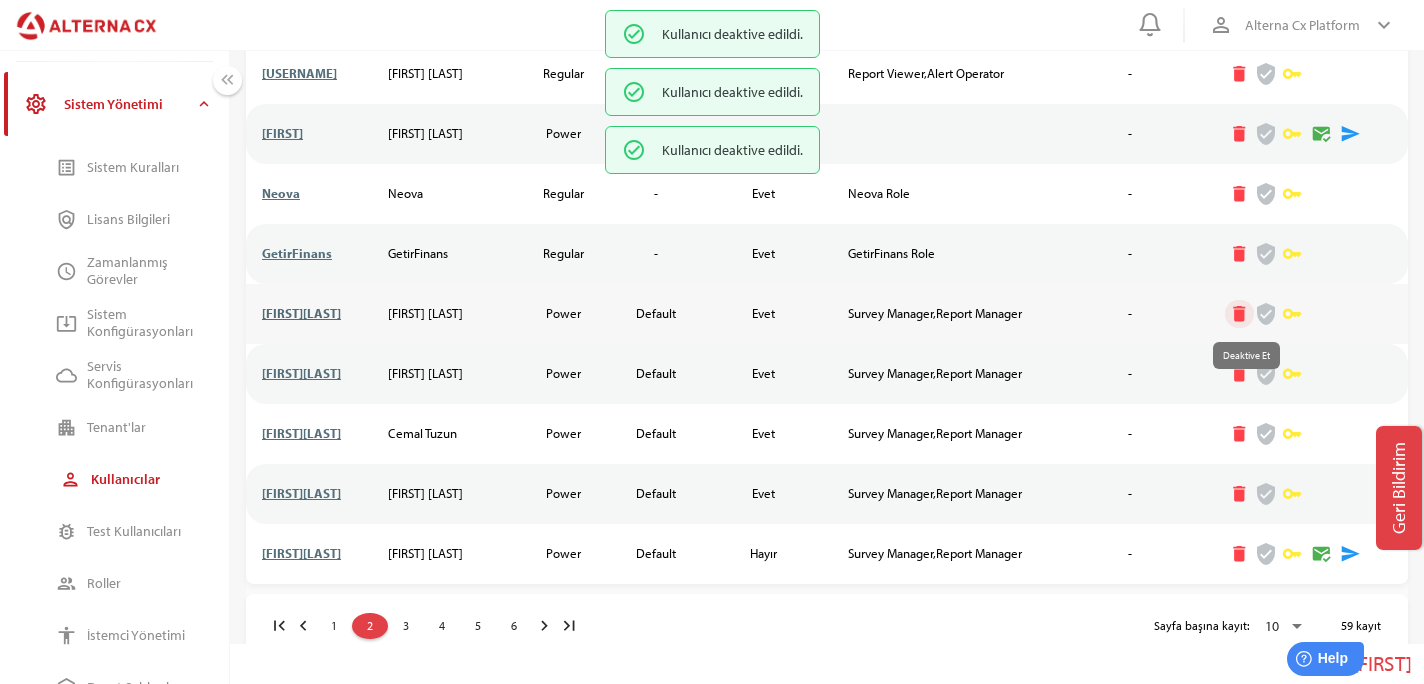 click on "delete" at bounding box center [1239, 314] 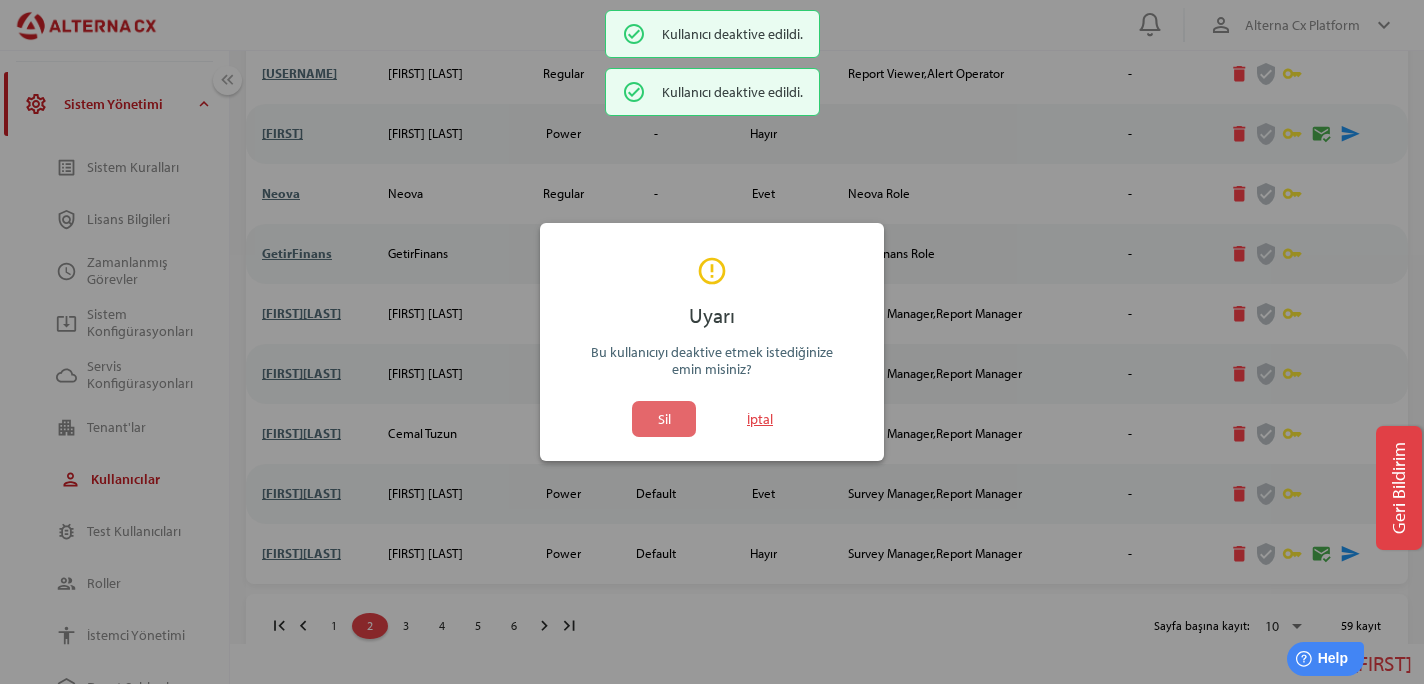 click on "Sil" at bounding box center [664, 419] 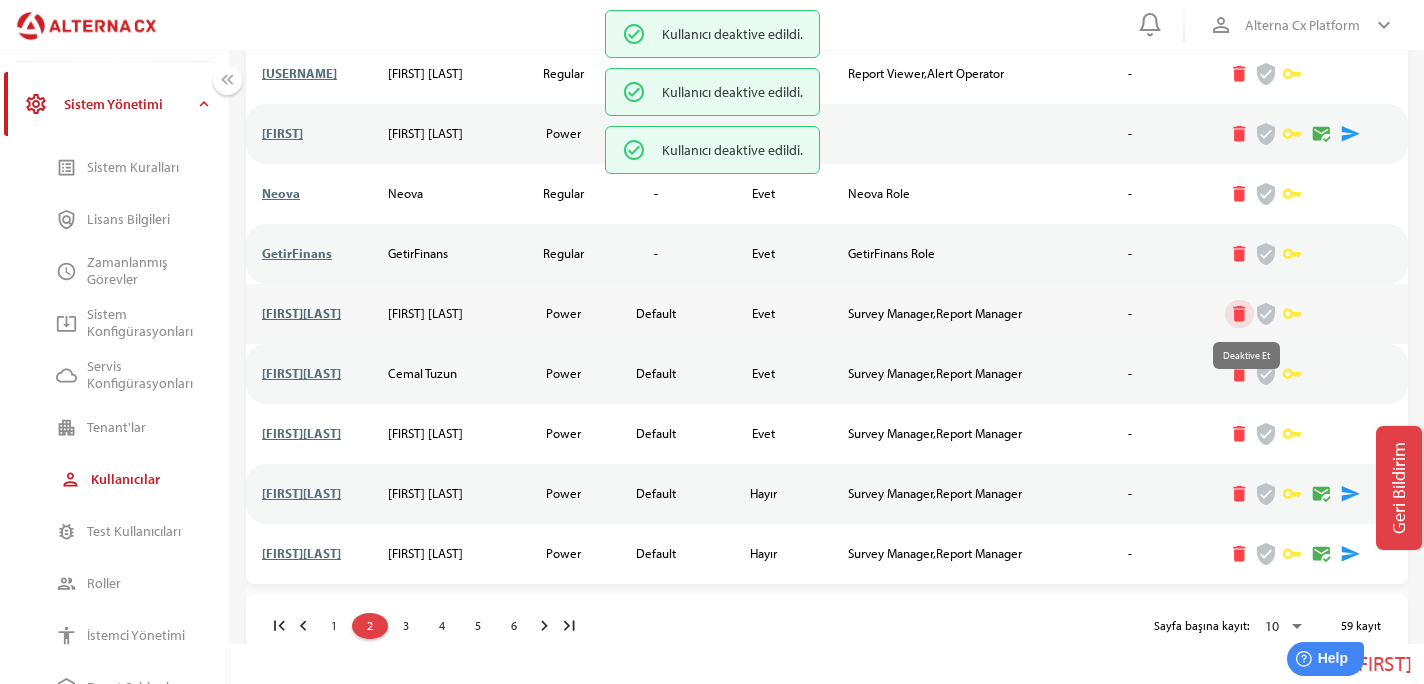 click on "delete" at bounding box center (1240, 314) 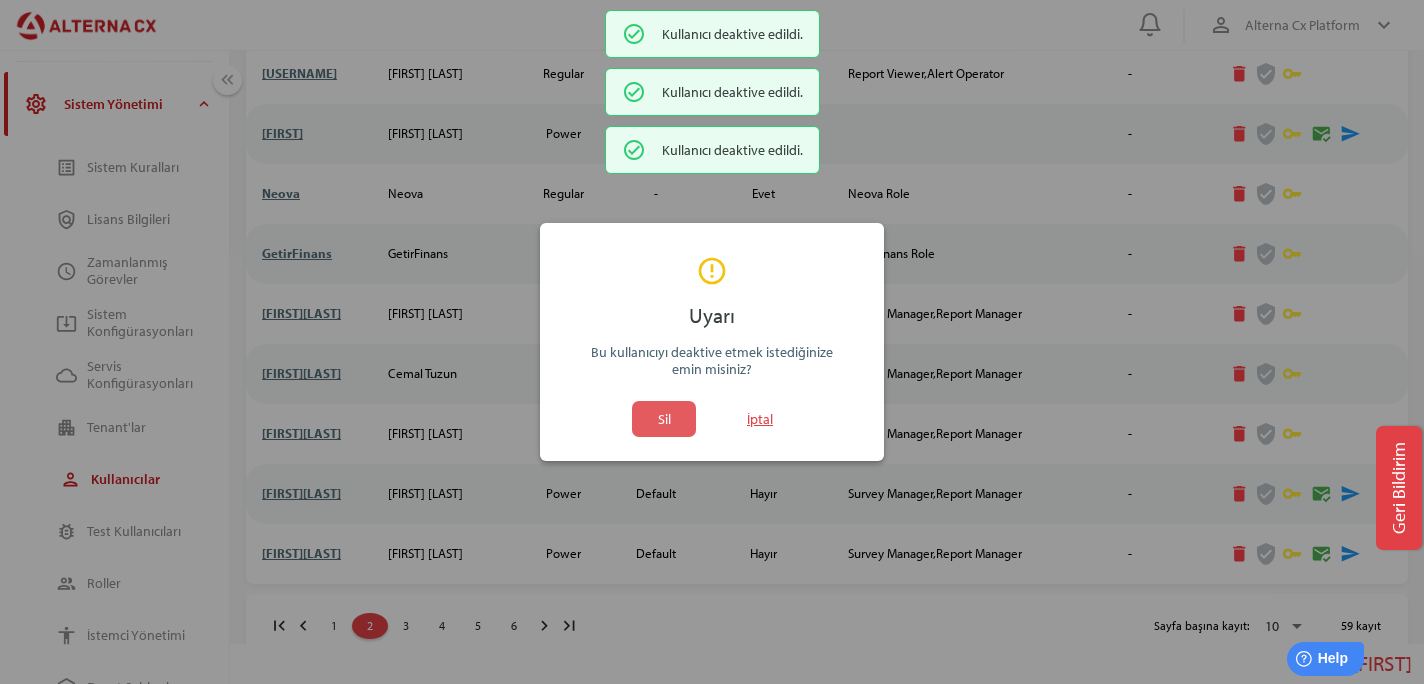 click on "Sil" at bounding box center [664, 419] 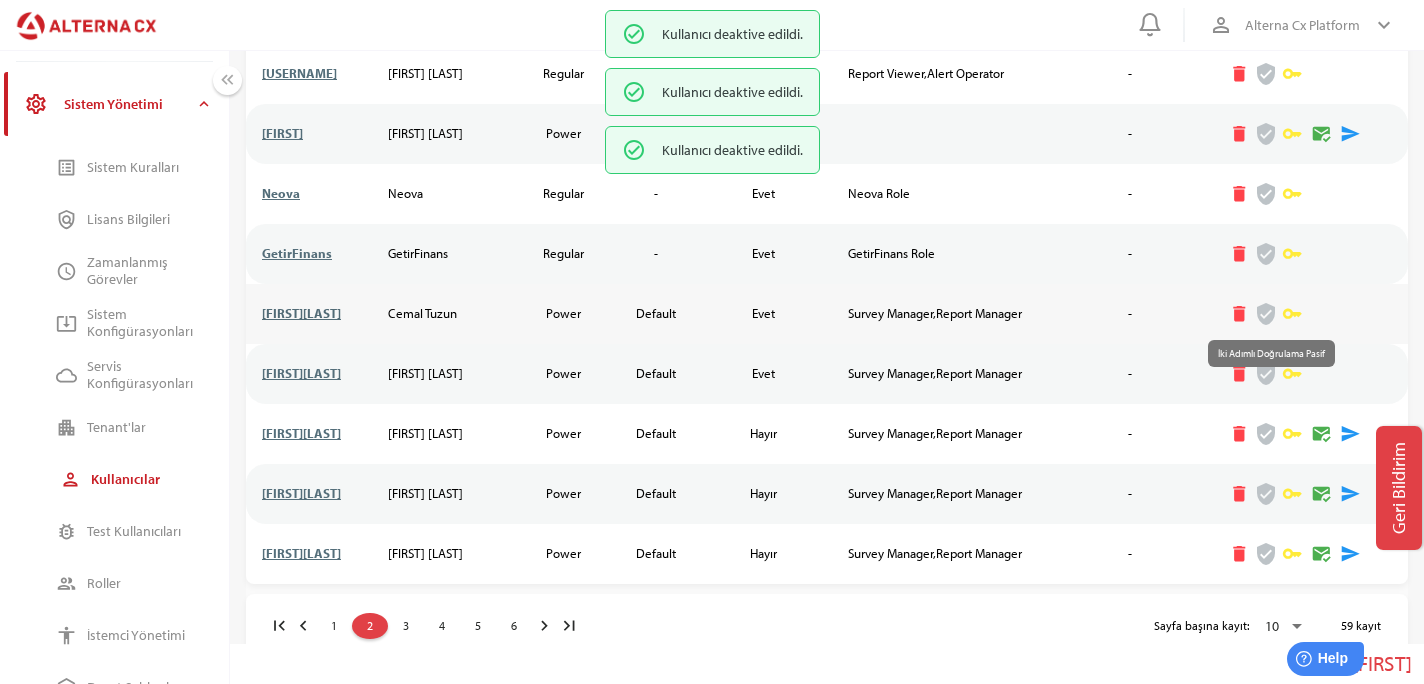 click on "verified_user" at bounding box center (1266, 314) 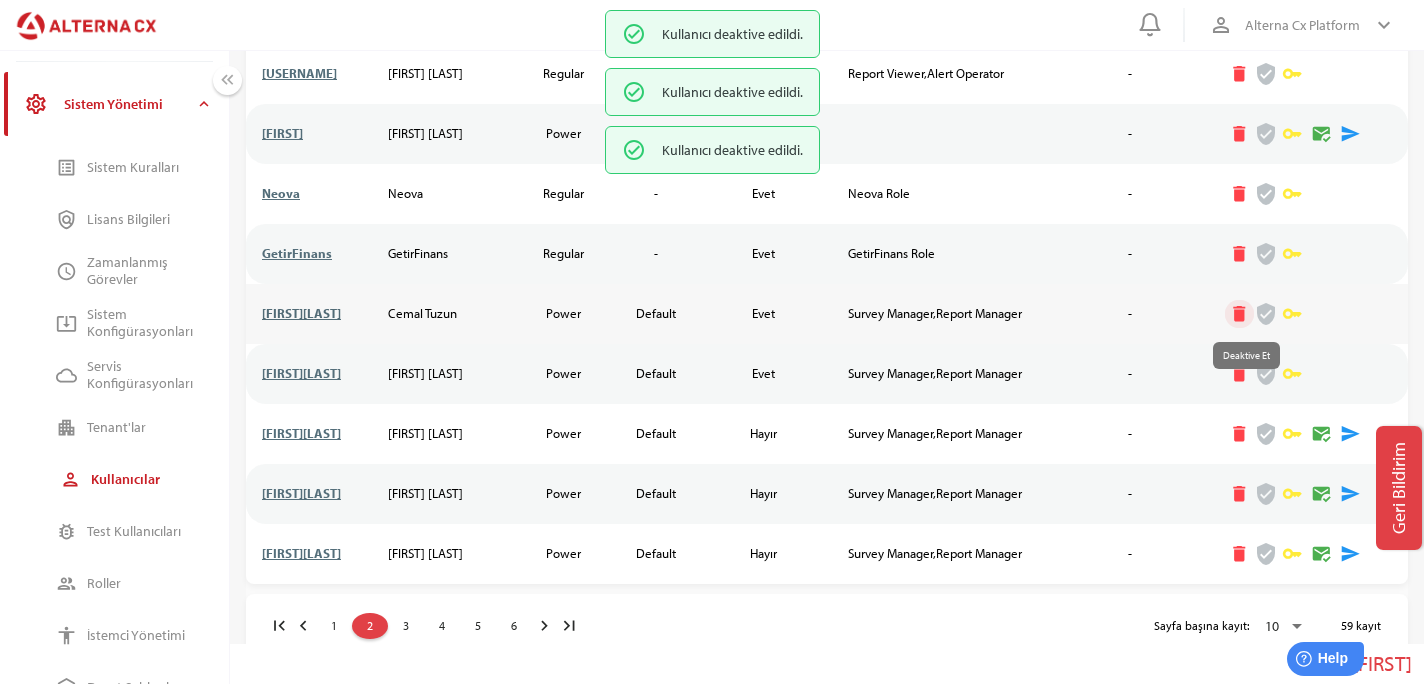 click on "delete" at bounding box center (1240, 314) 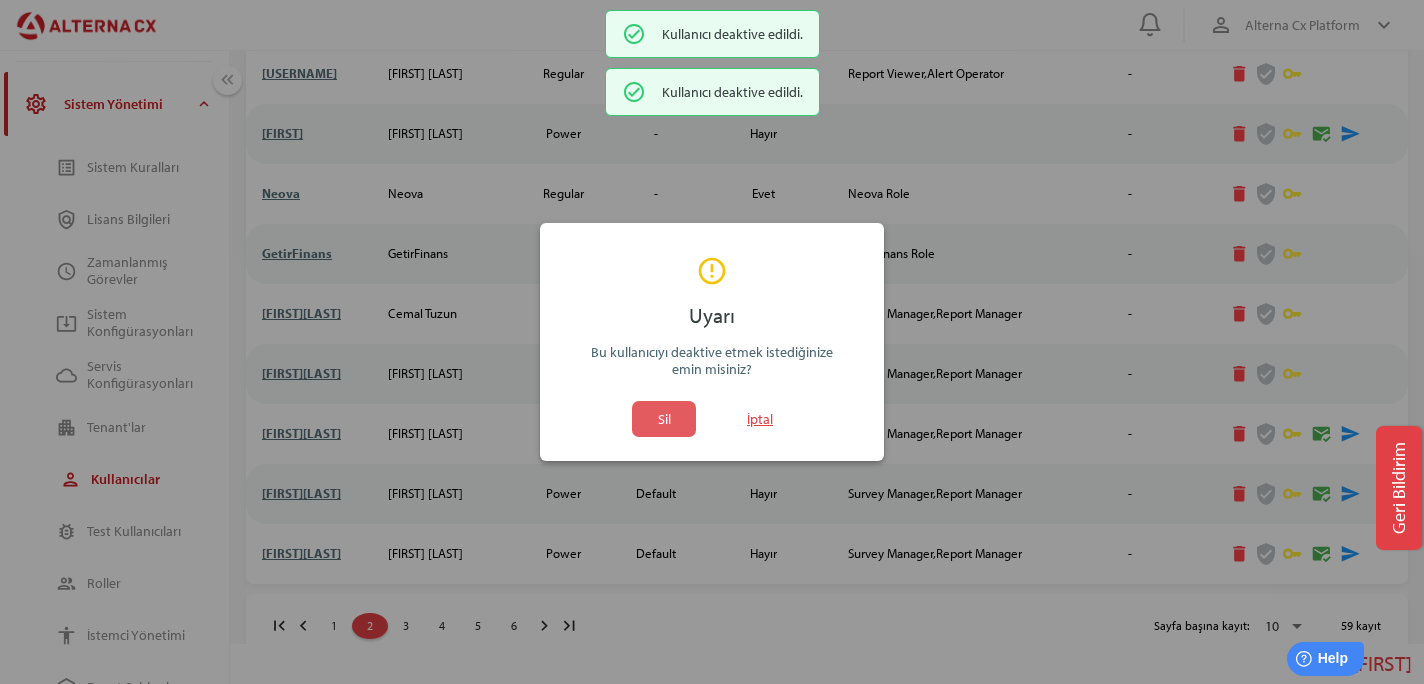 click on "Sil" at bounding box center (664, 419) 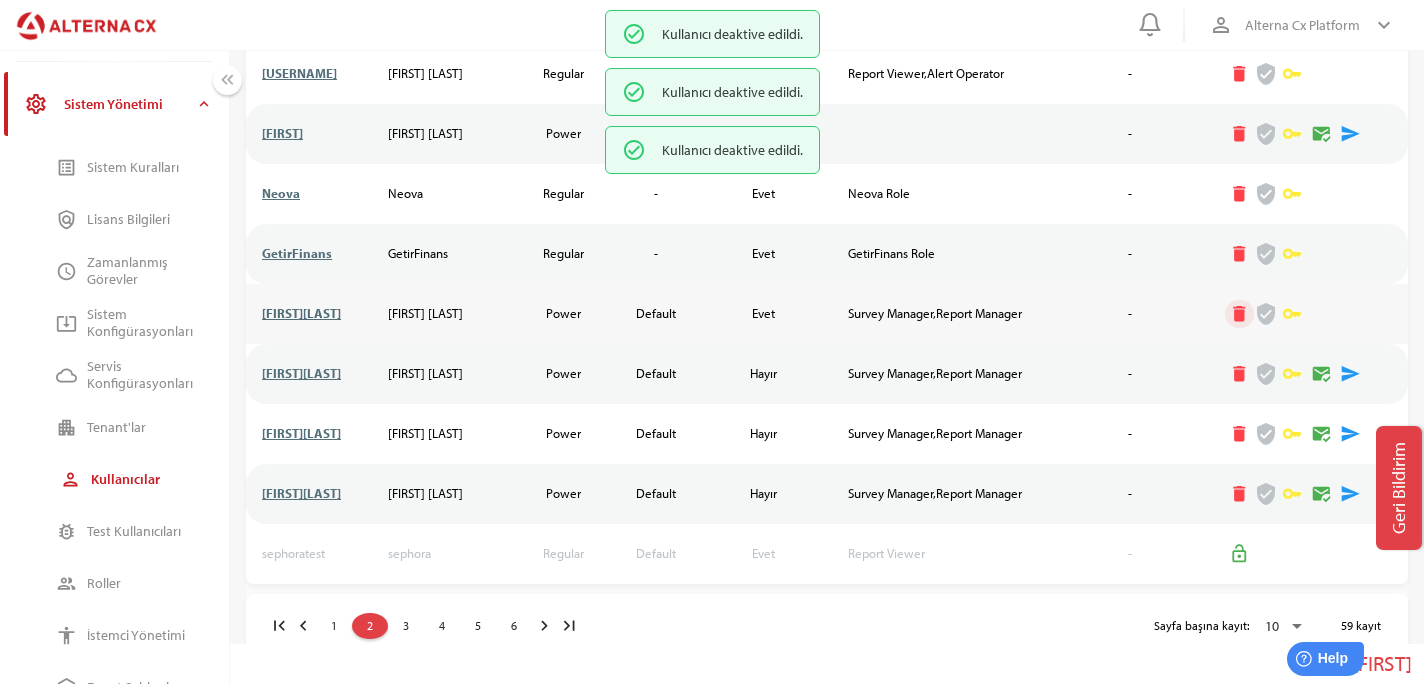 click on "delete" at bounding box center (1240, 314) 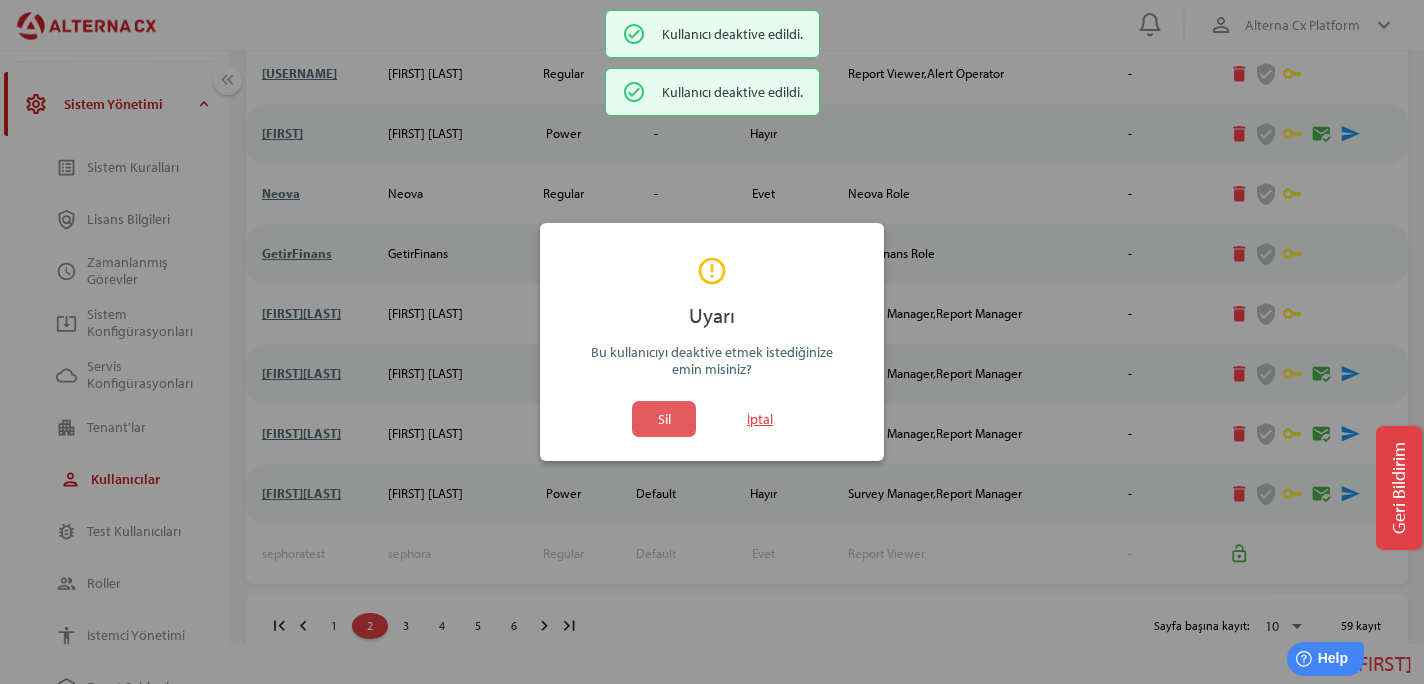 click on "Sil" at bounding box center (664, 419) 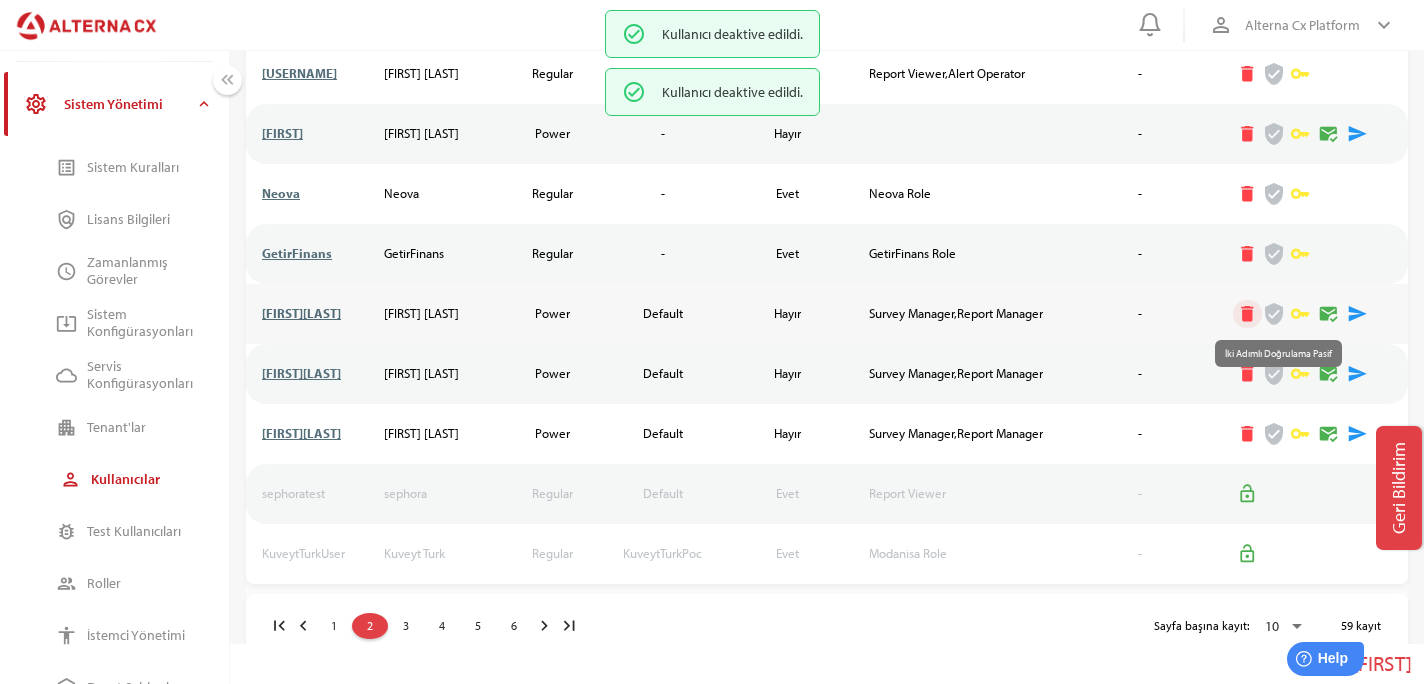 click on "delete" at bounding box center (1247, 314) 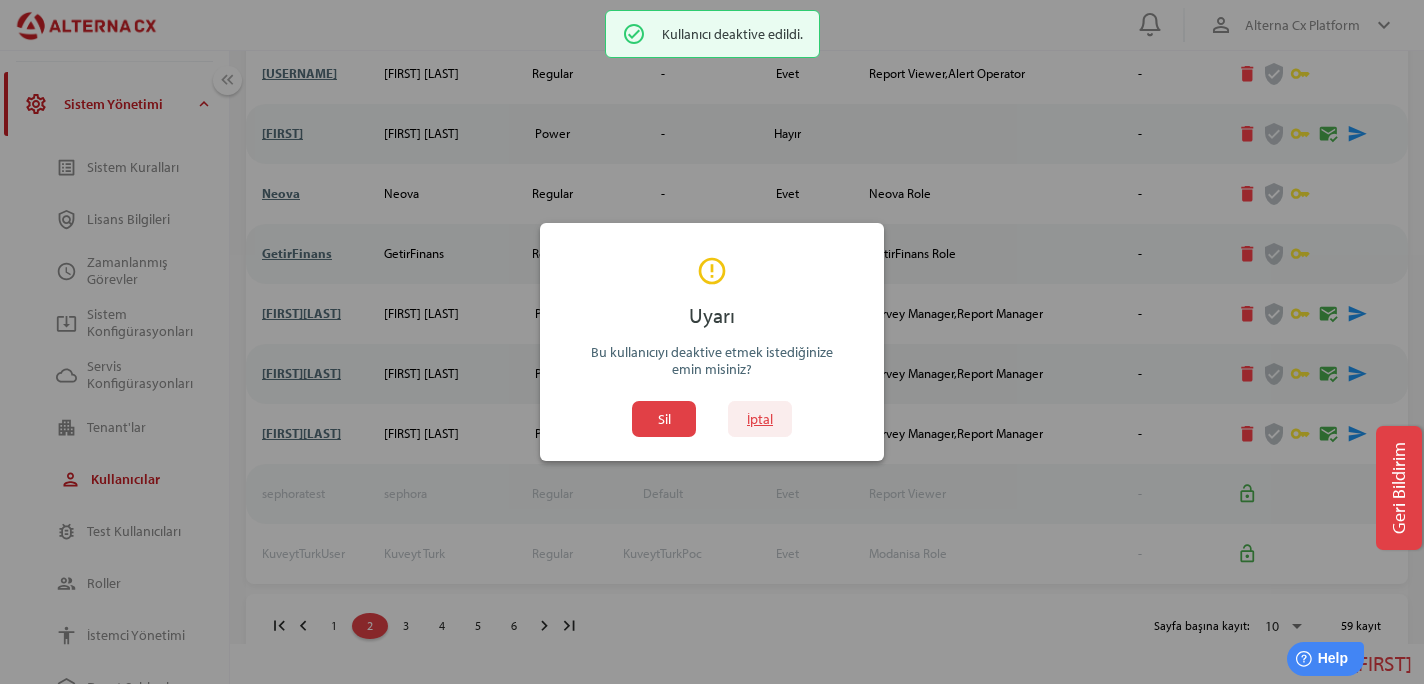click on "İptal" at bounding box center [760, 419] 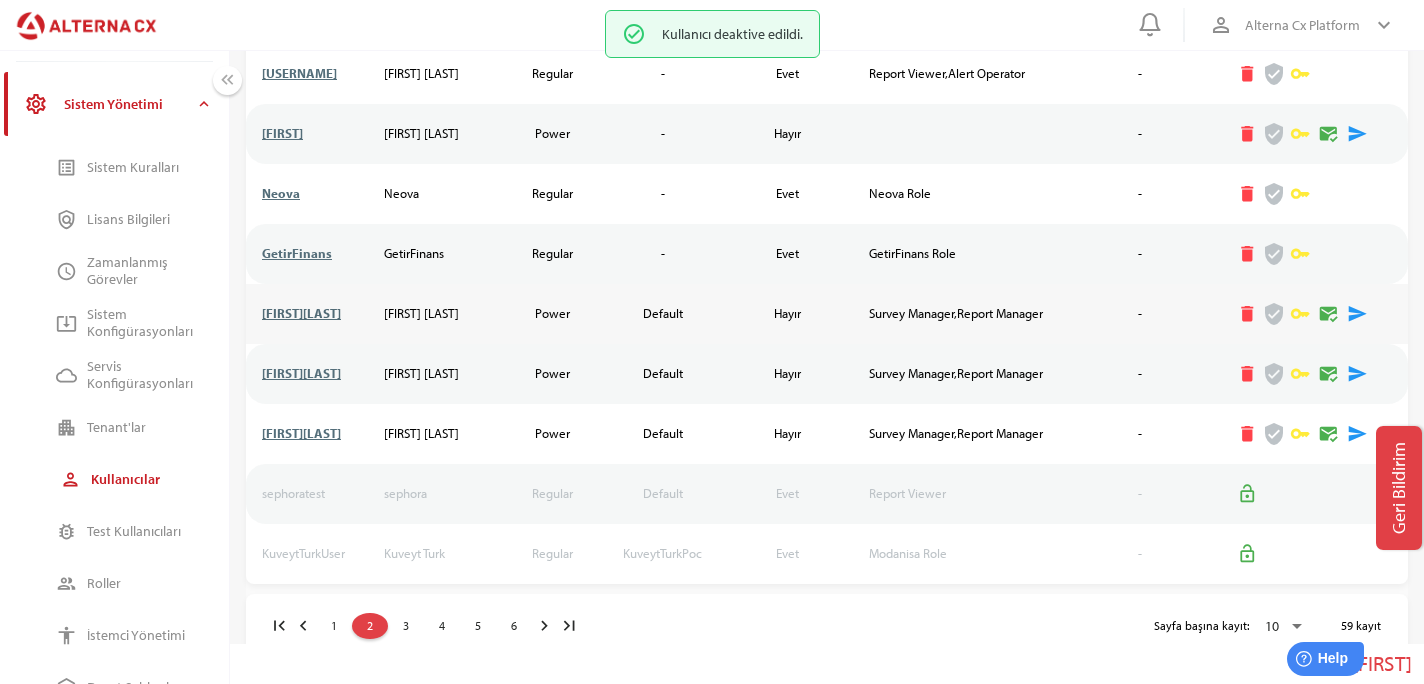 click on "[FIRST][LAST]" at bounding box center [301, 313] 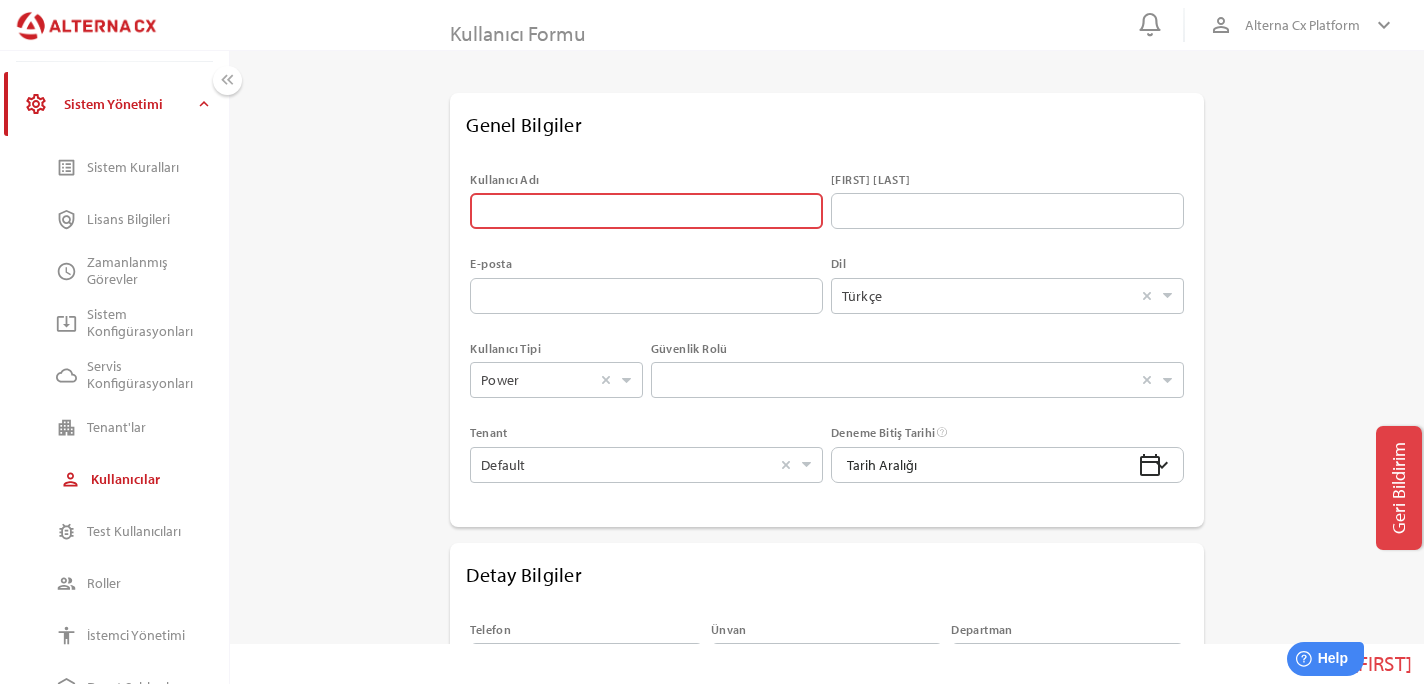 type on "*********" 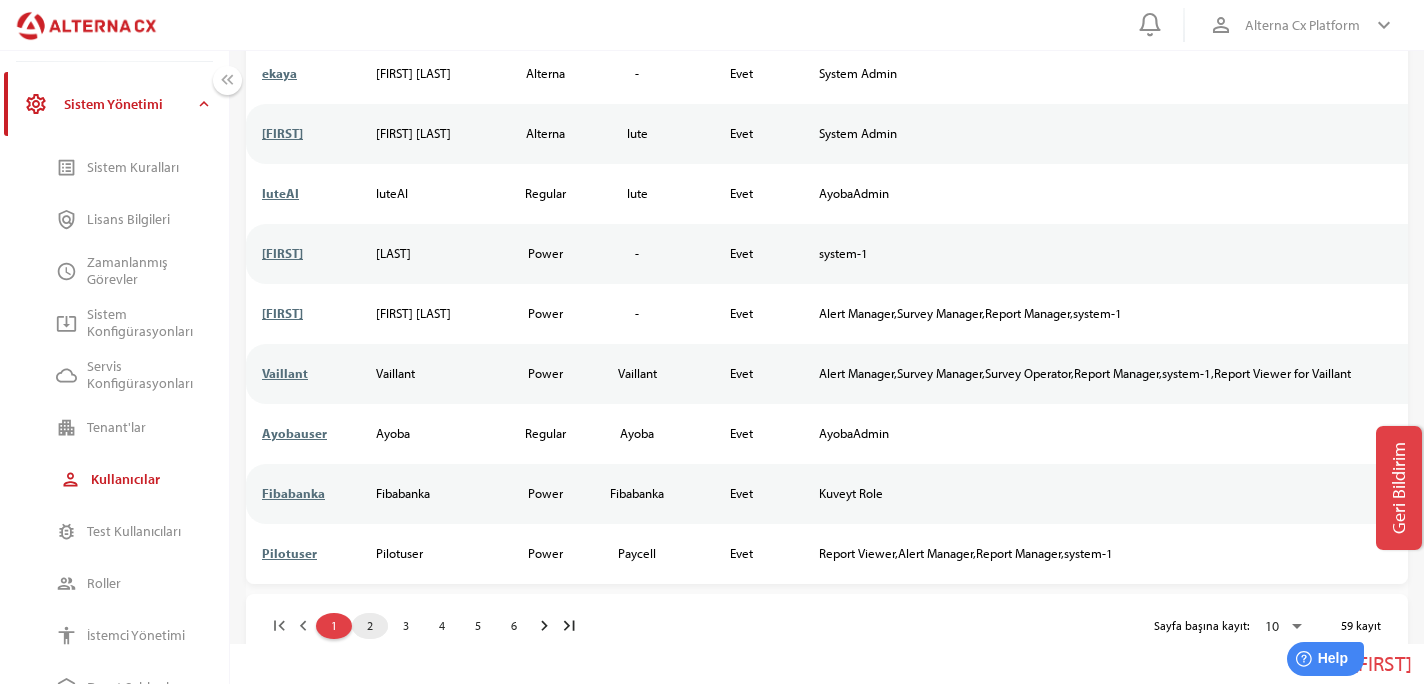click on "2" at bounding box center [370, 626] 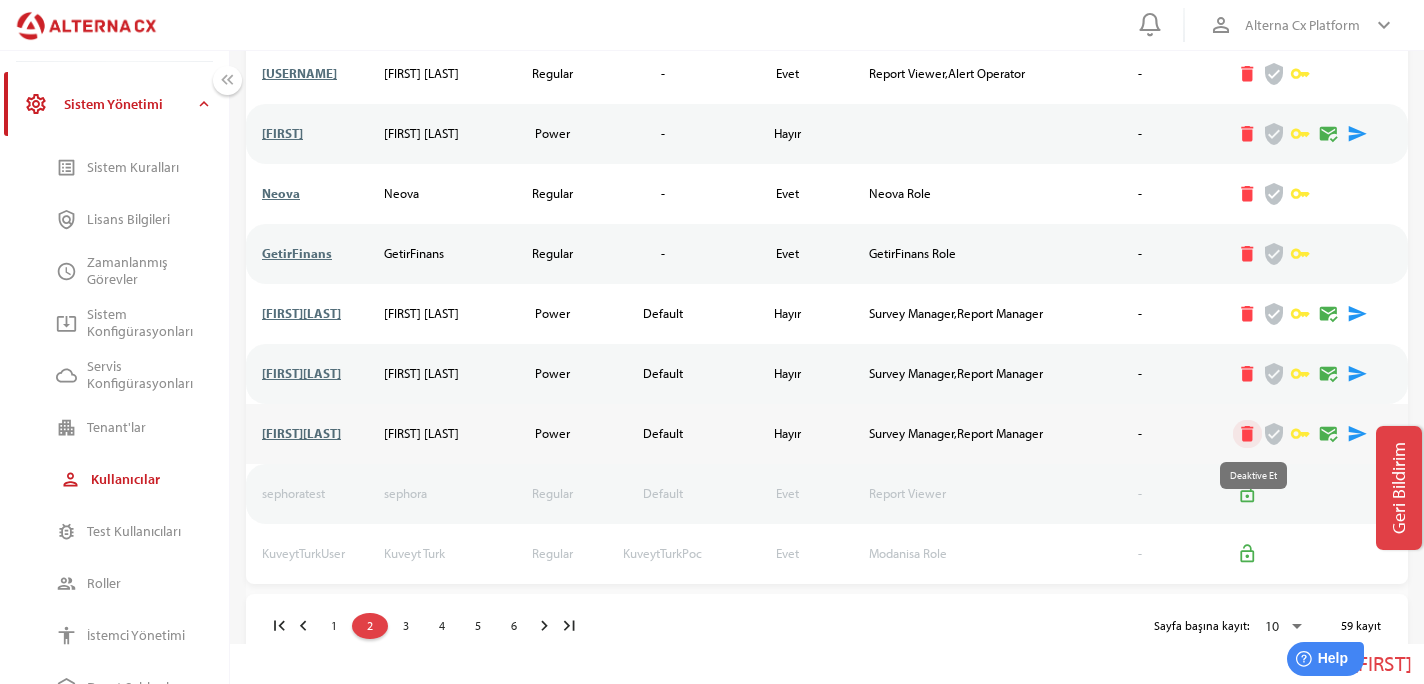 click on "delete" at bounding box center [1247, 434] 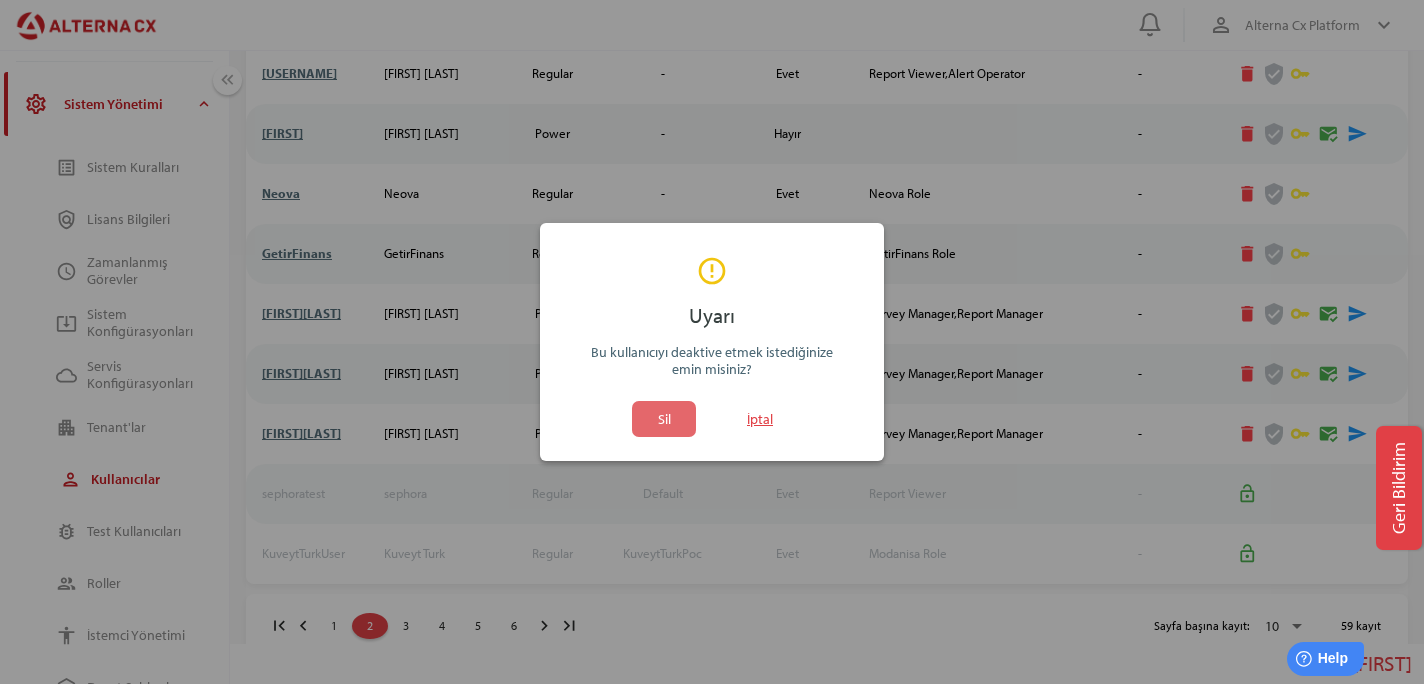 click on "Sil" at bounding box center (664, 419) 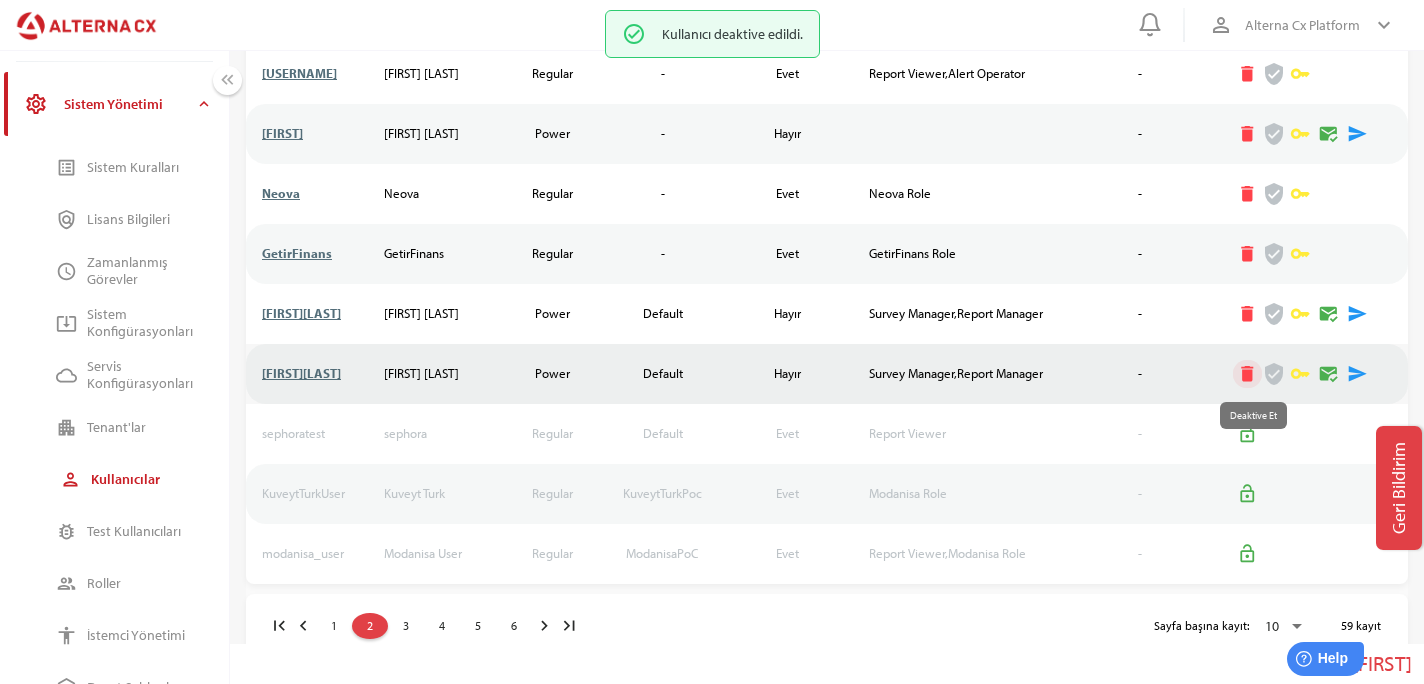 click on "delete" at bounding box center [1247, 374] 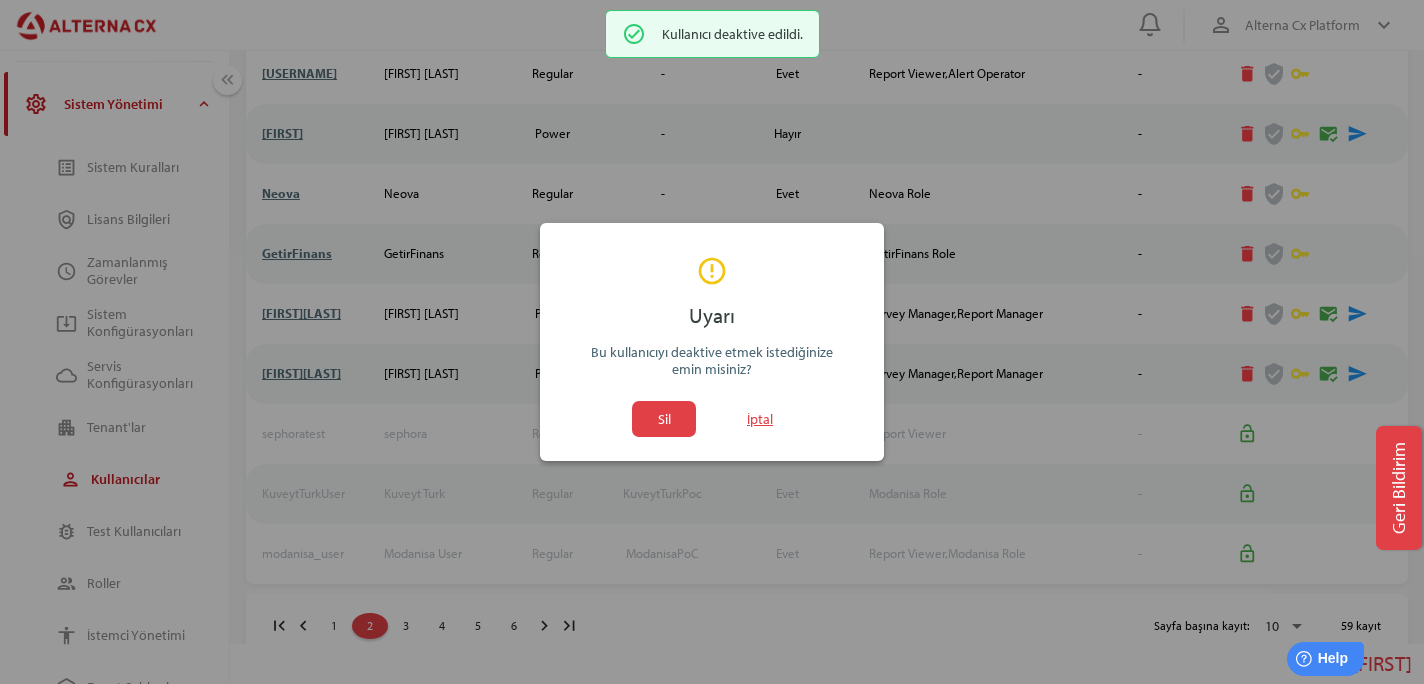 click on "Sil İptal" at bounding box center (712, 419) 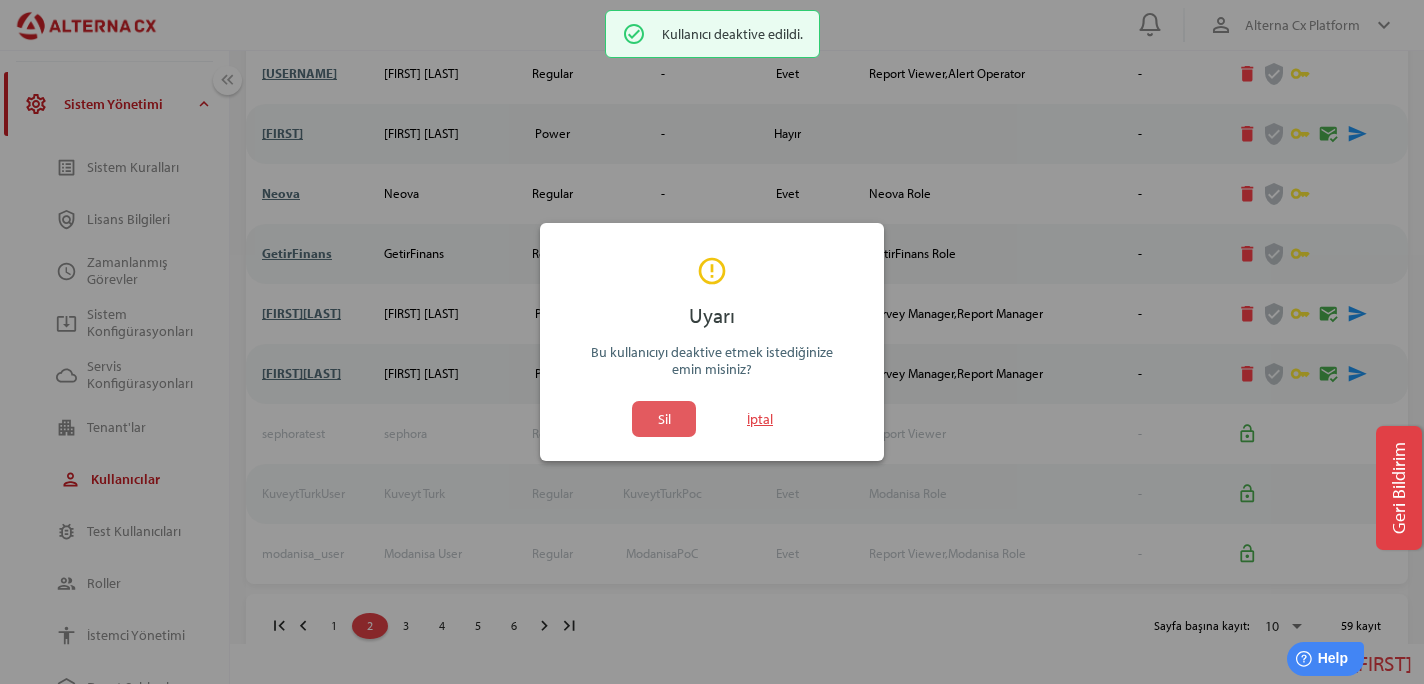 click on "Sil" at bounding box center [664, 419] 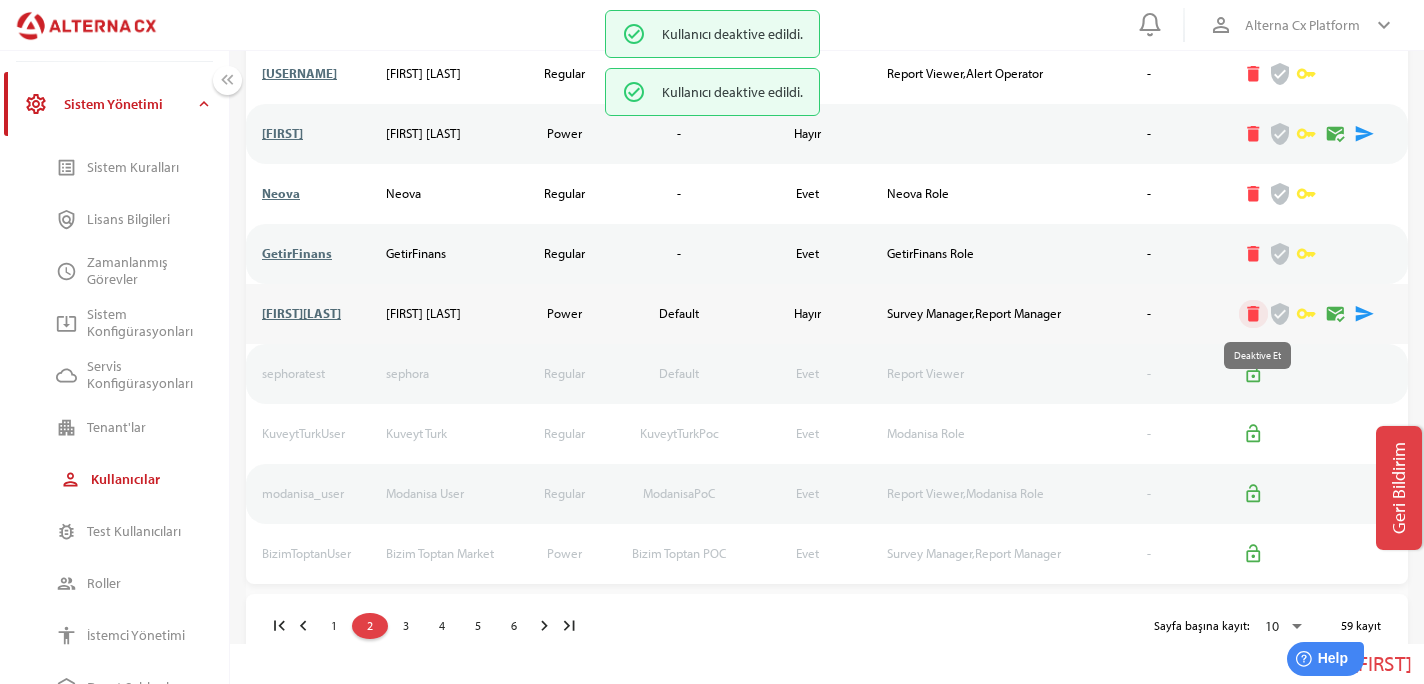 click on "delete" at bounding box center [1254, 314] 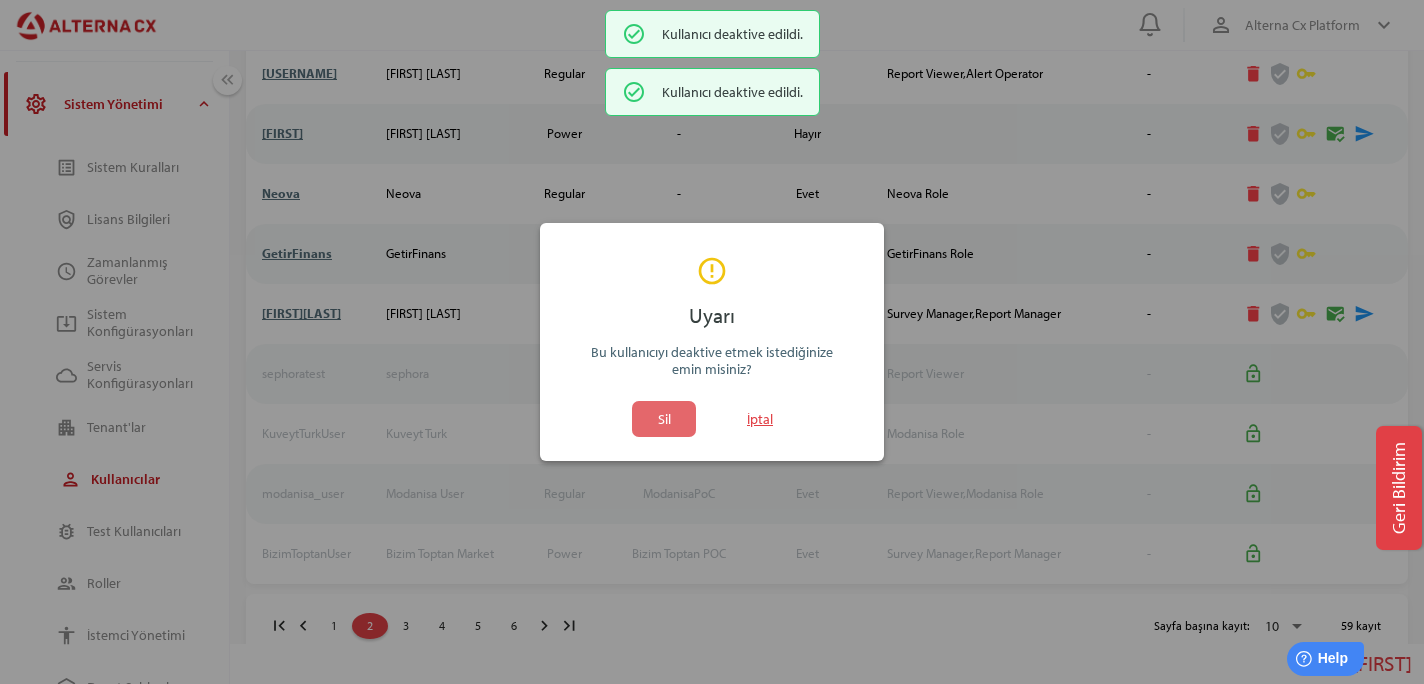 click on "Sil" at bounding box center (664, 419) 